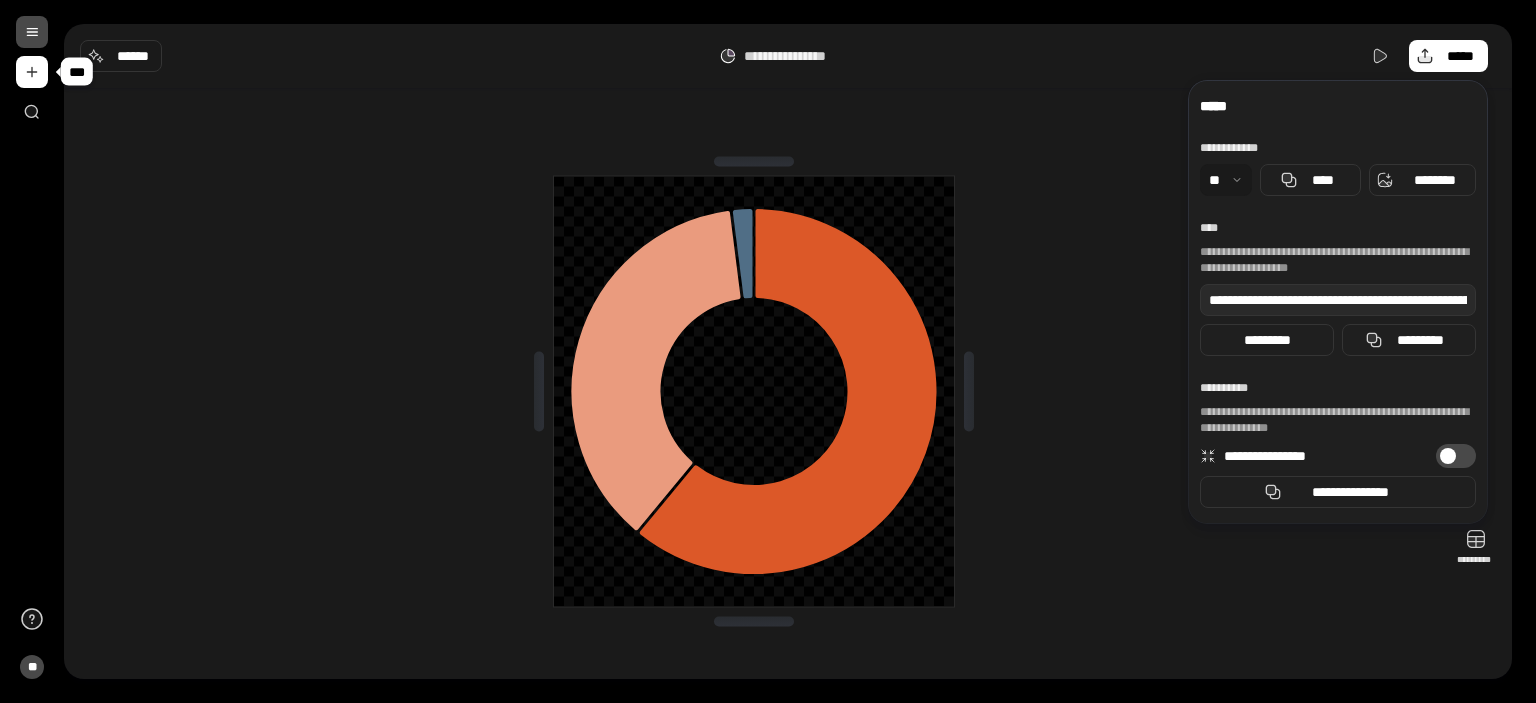 scroll, scrollTop: 0, scrollLeft: 0, axis: both 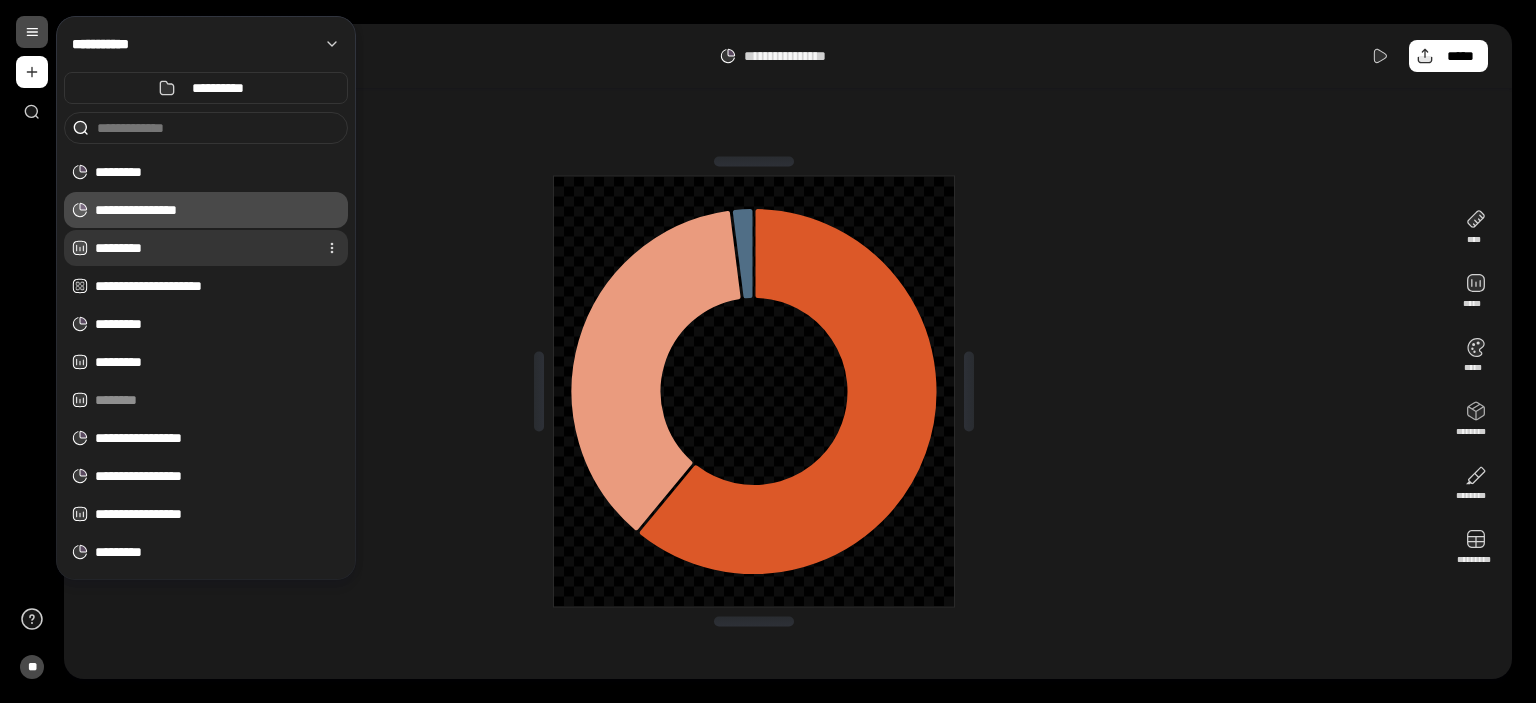 click on "*********" at bounding box center (202, 248) 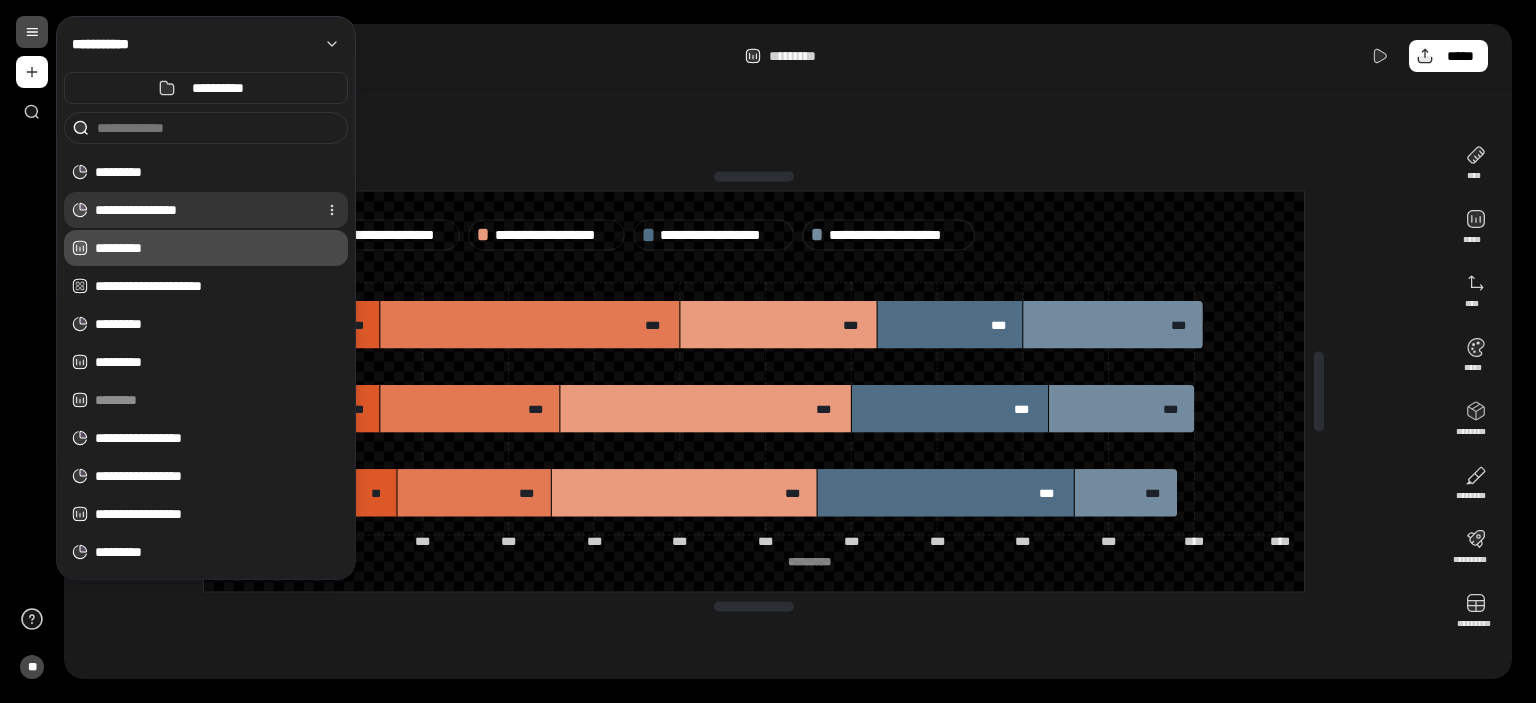 click on "**********" at bounding box center (202, 210) 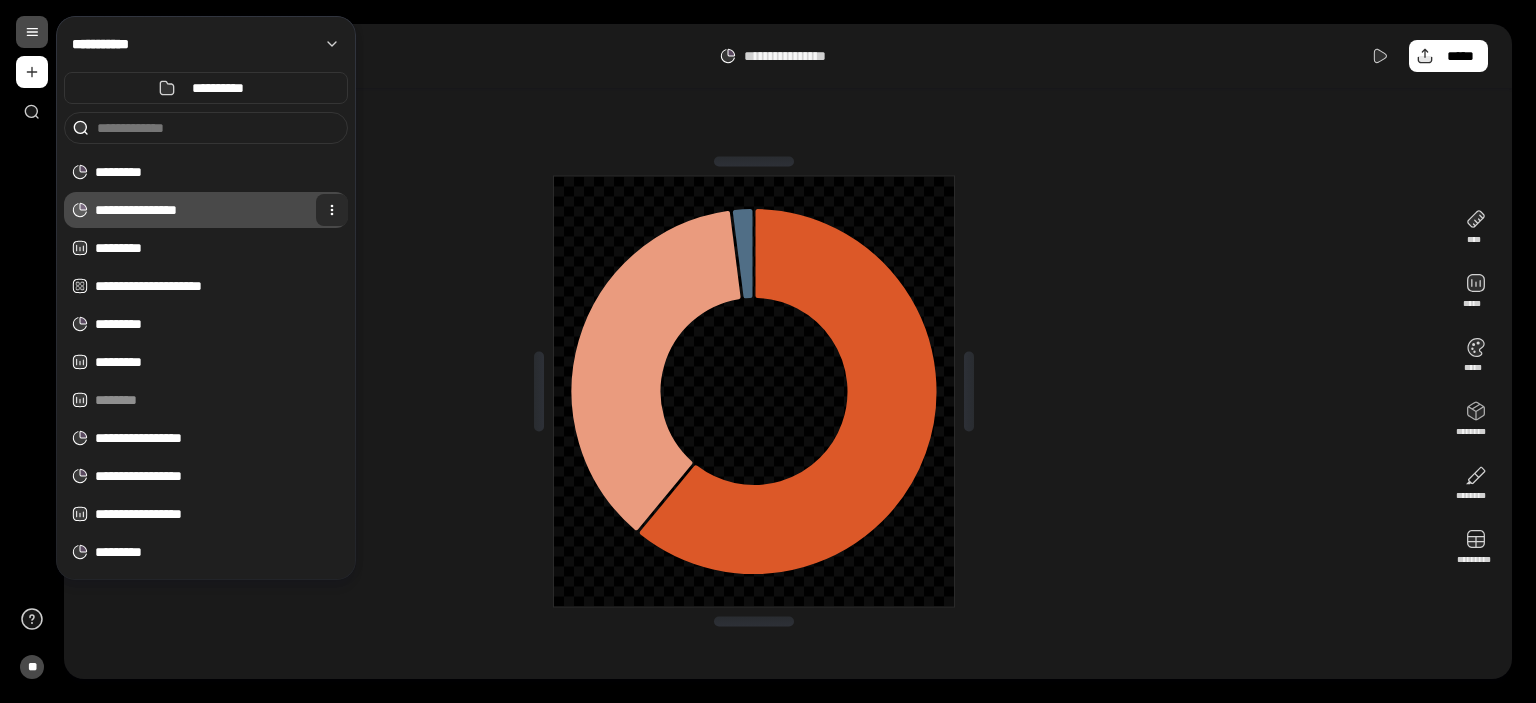 click at bounding box center [332, 210] 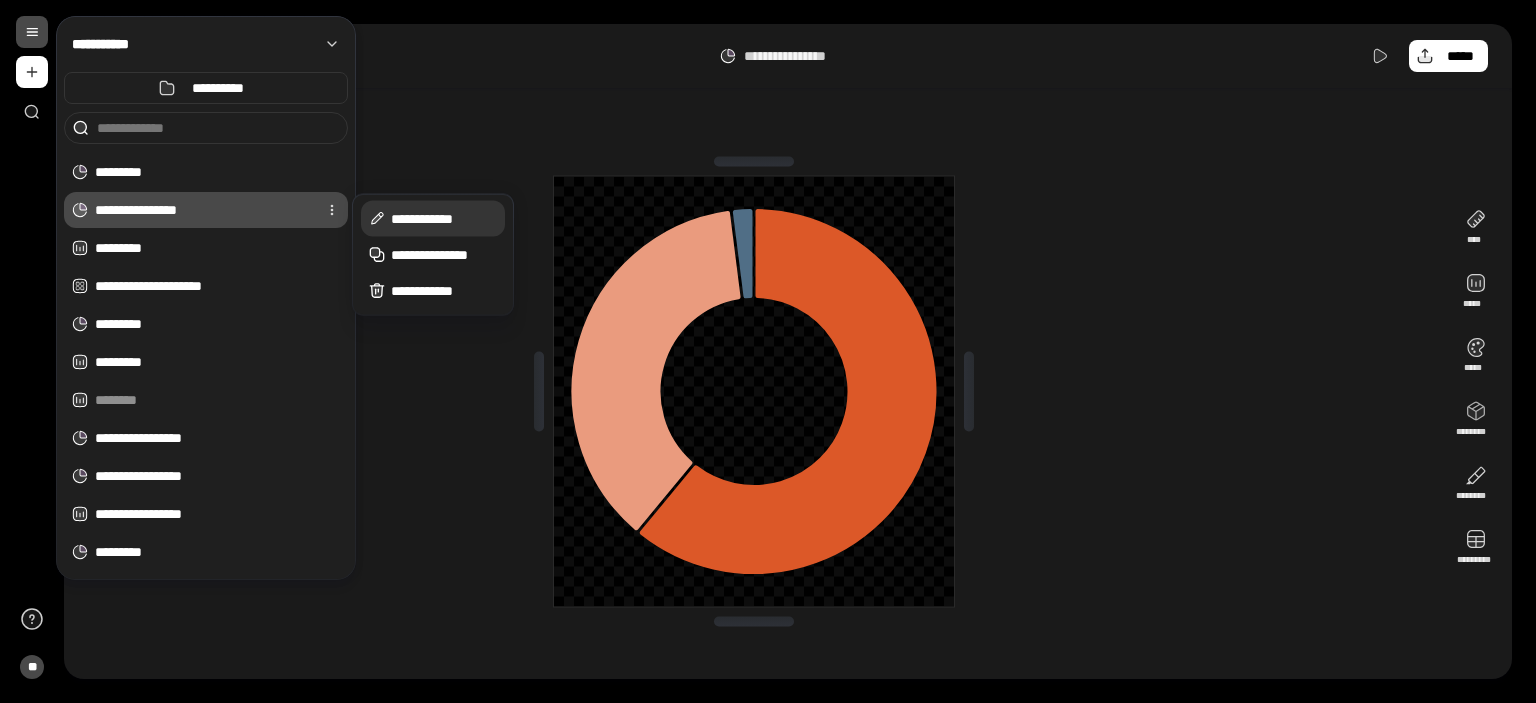 click on "**********" at bounding box center [444, 219] 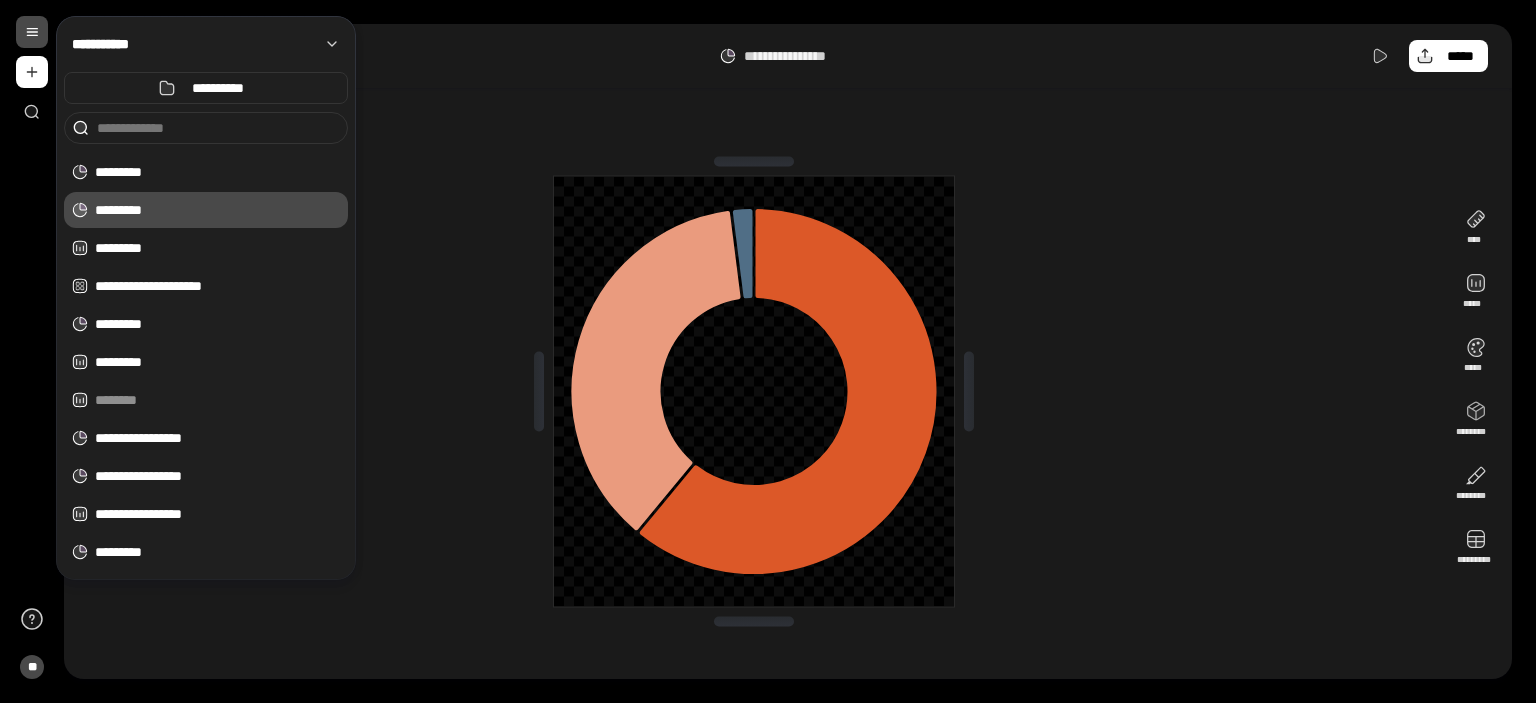 type on "*********" 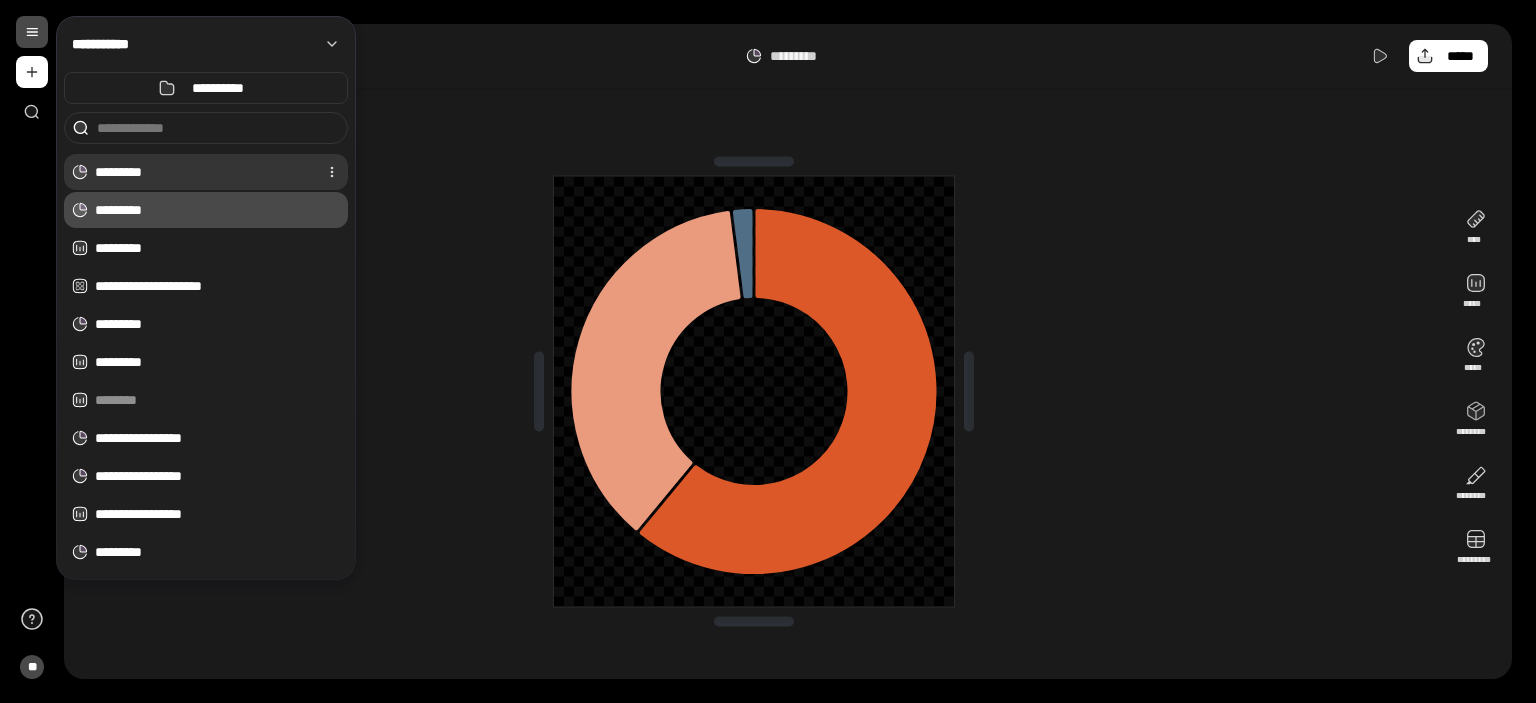 click on "*********" at bounding box center (202, 172) 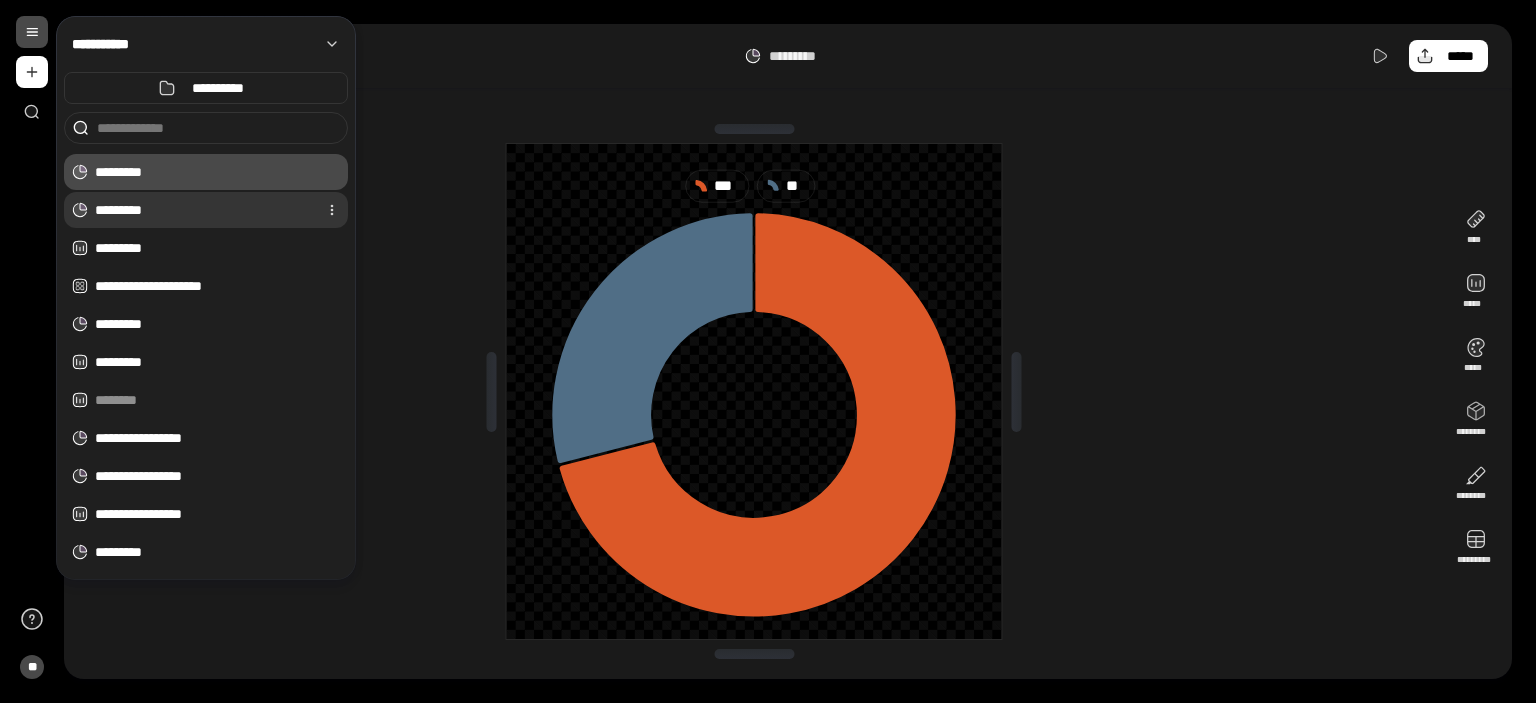 click on "*********" at bounding box center [202, 210] 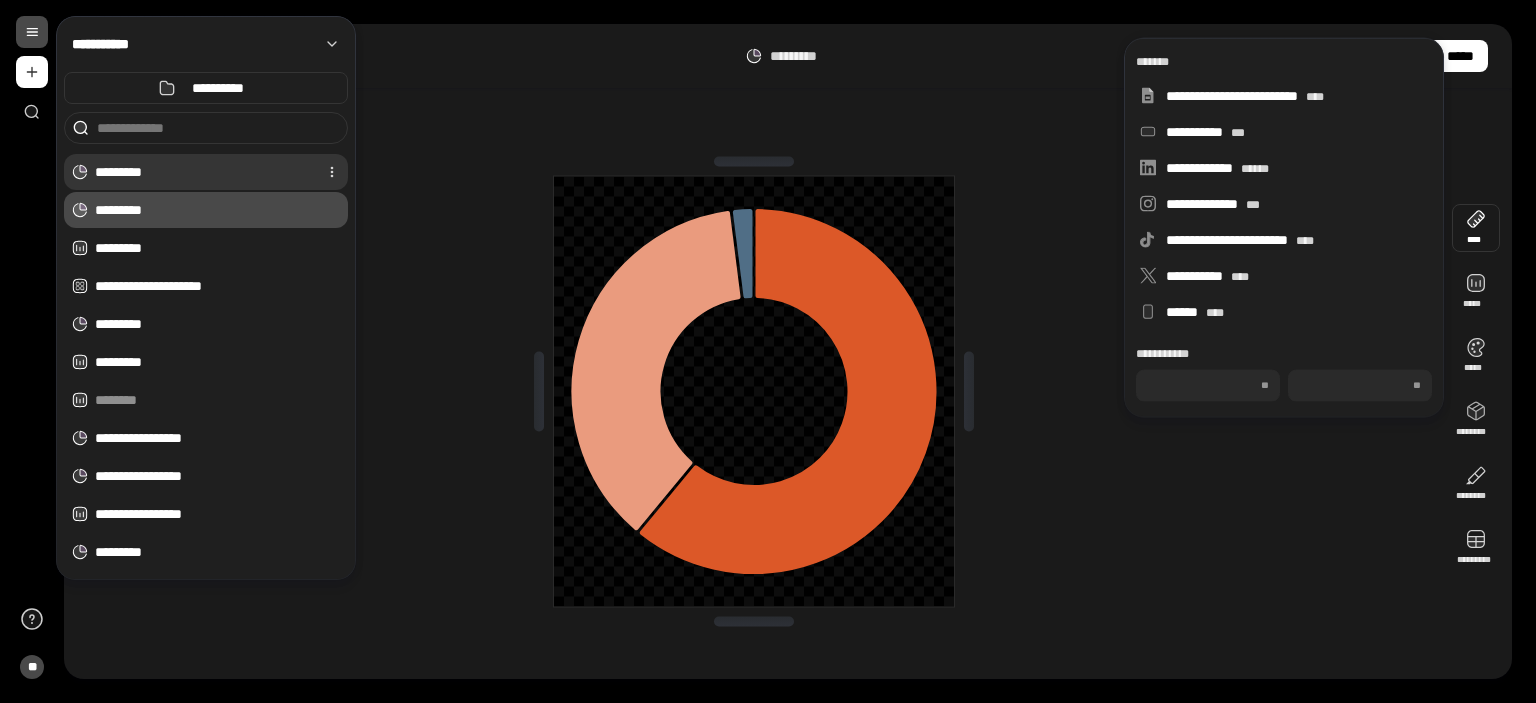 click on "*********" at bounding box center (202, 172) 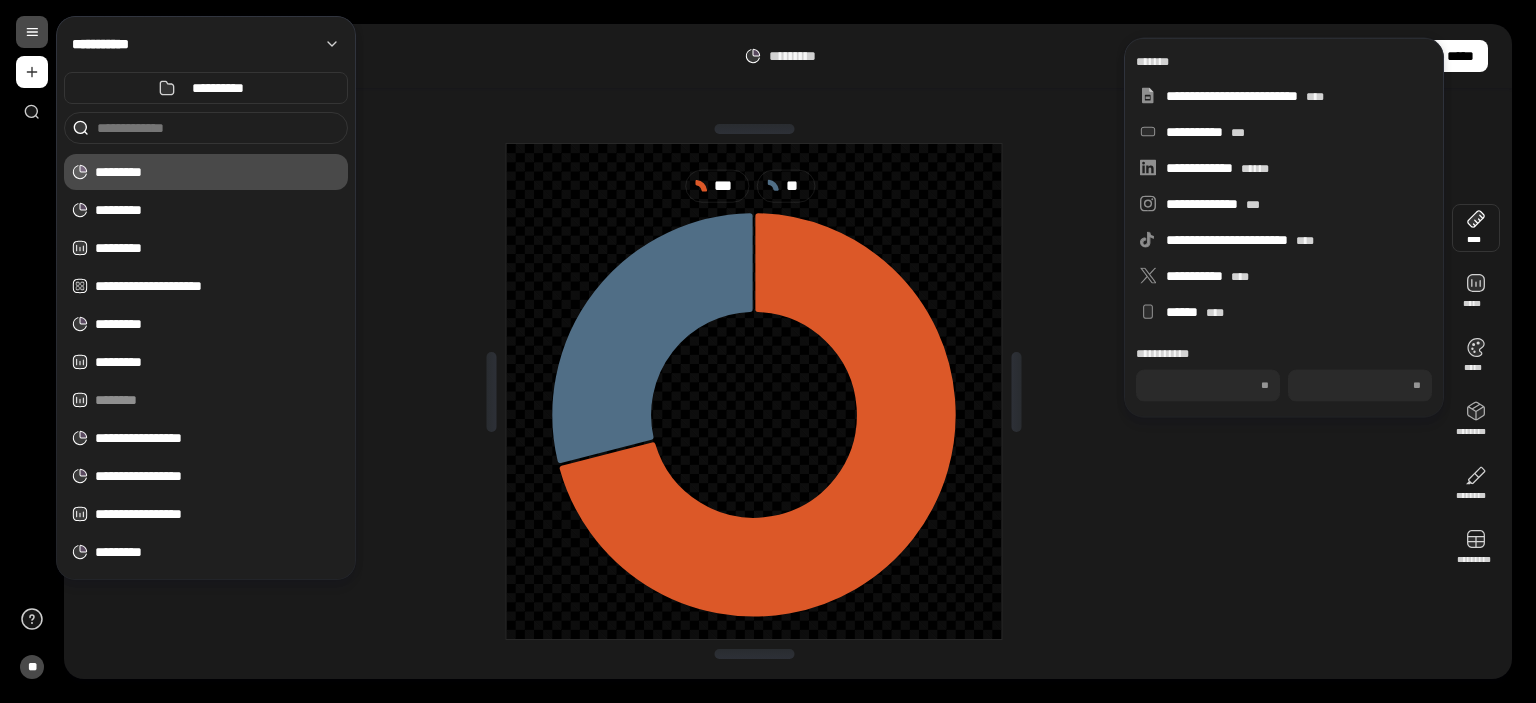click on "***" at bounding box center [1208, 386] 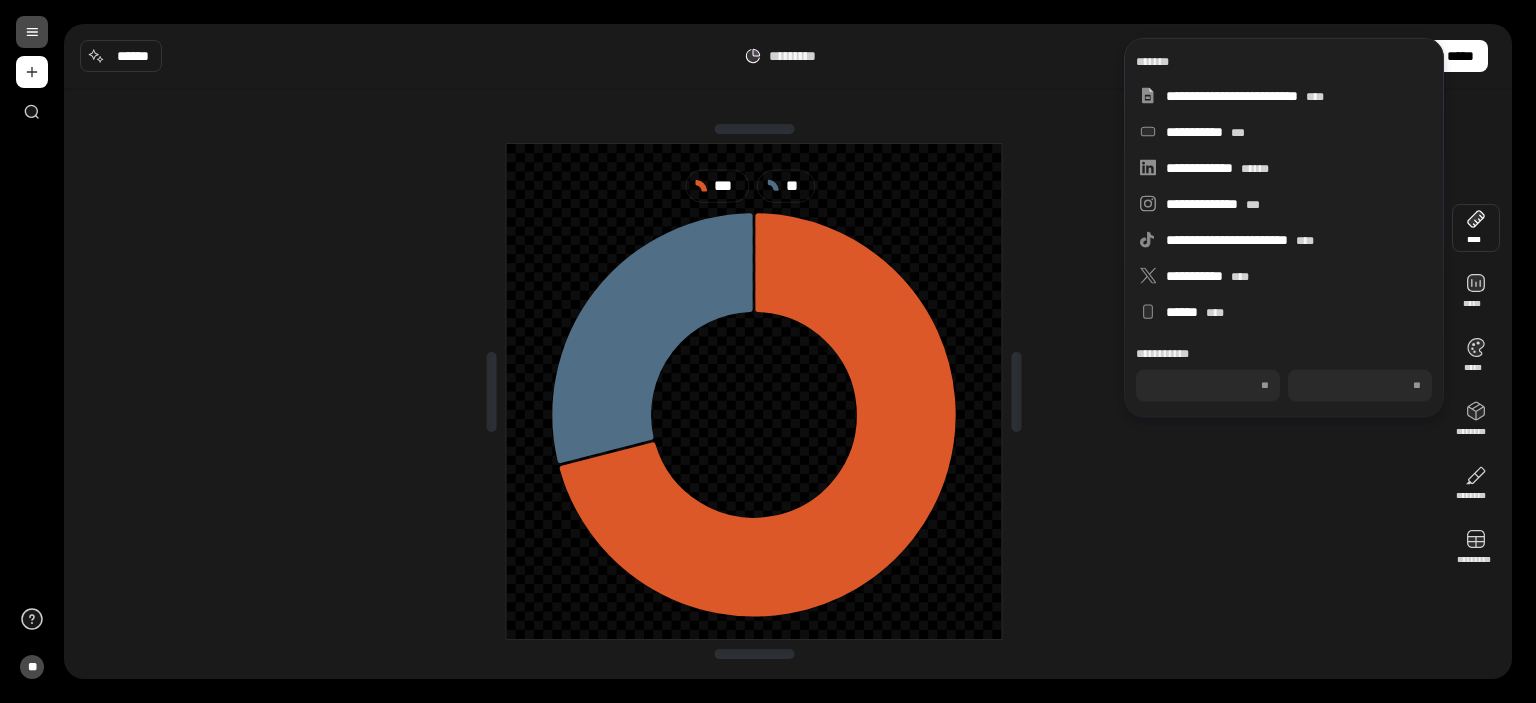 click on "***" at bounding box center (1208, 386) 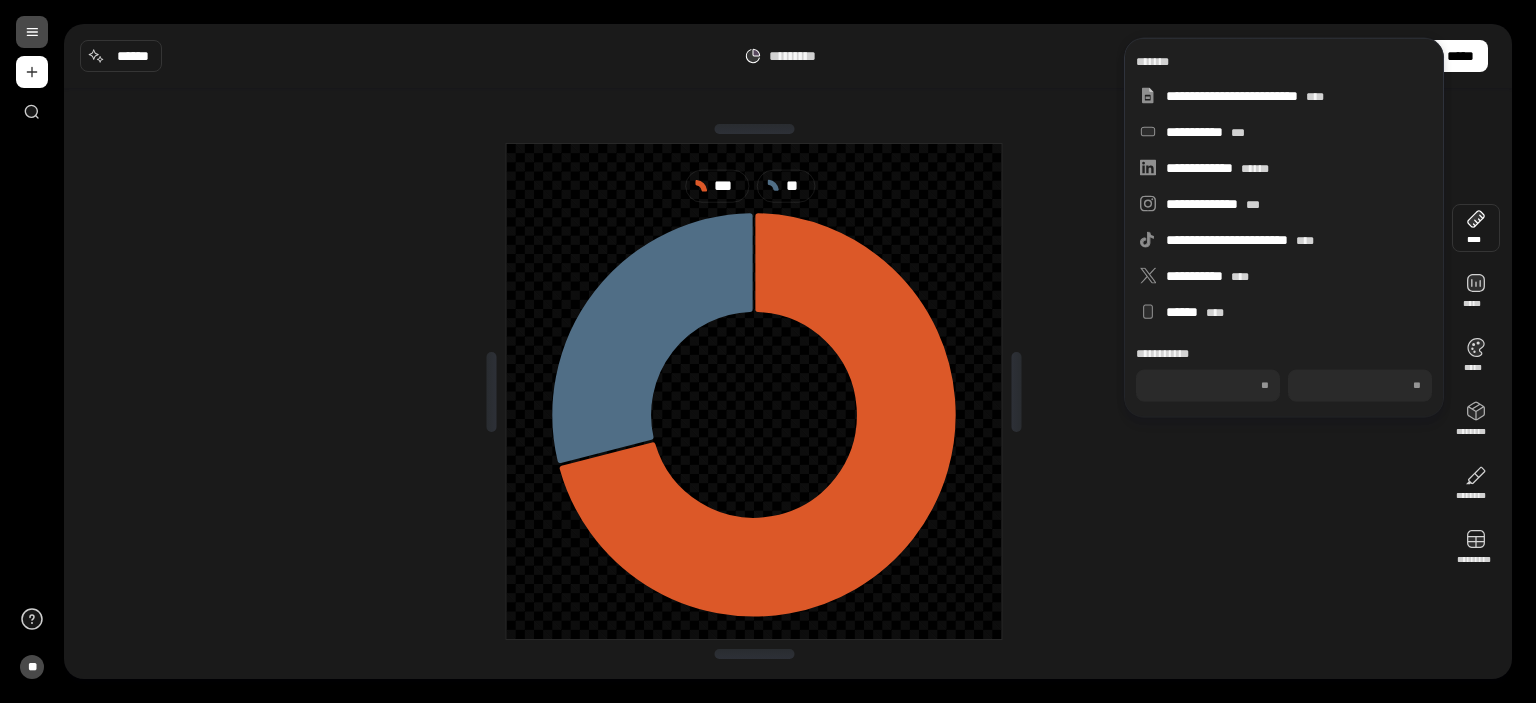 type on "***" 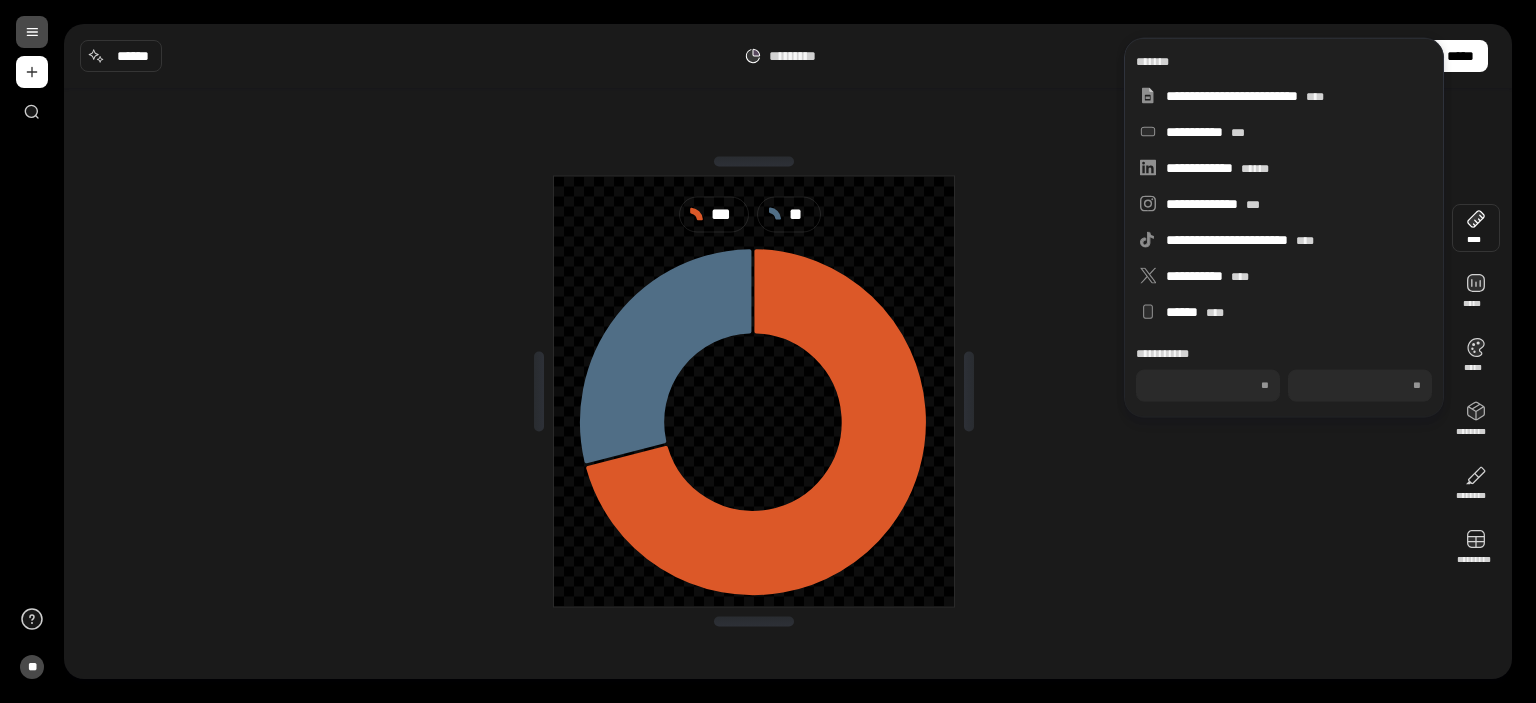 type on "***" 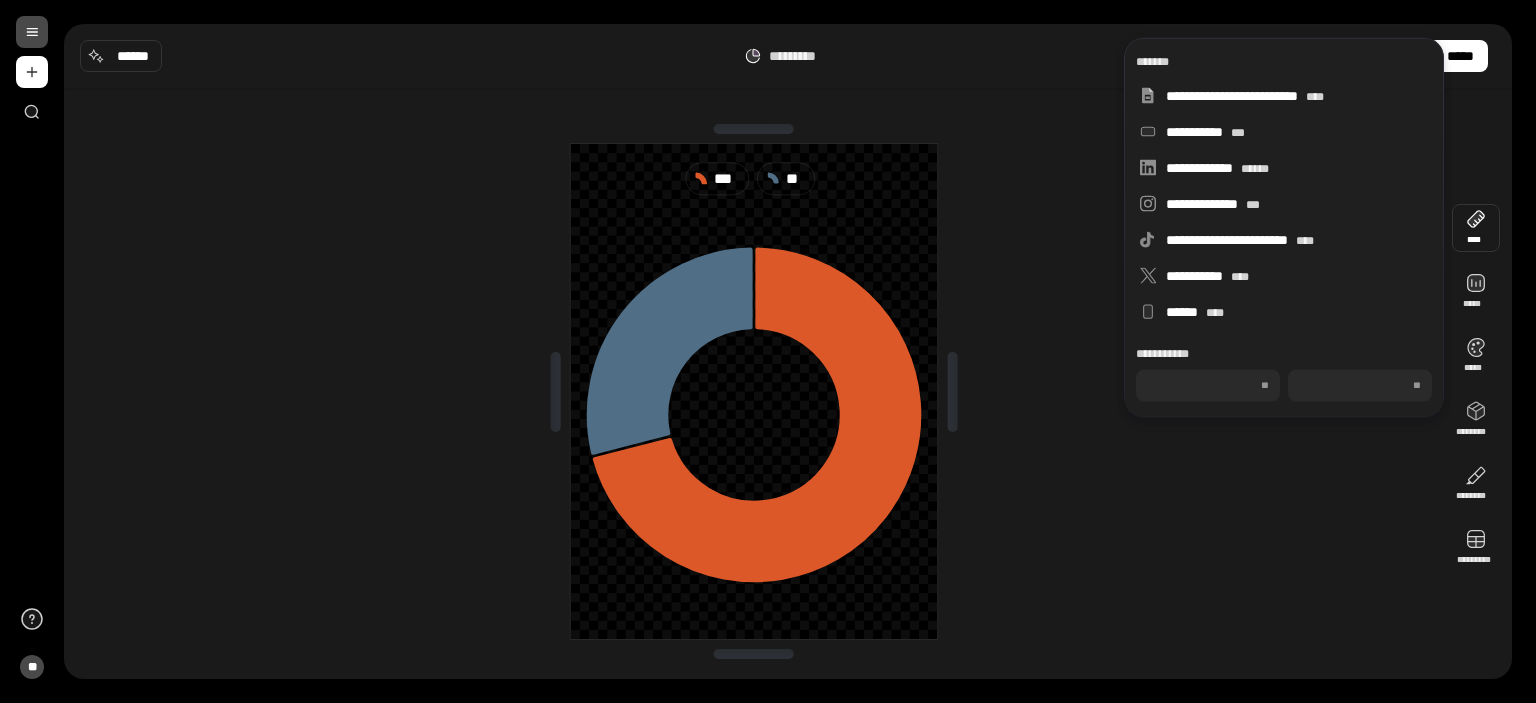 click at bounding box center [32, 32] 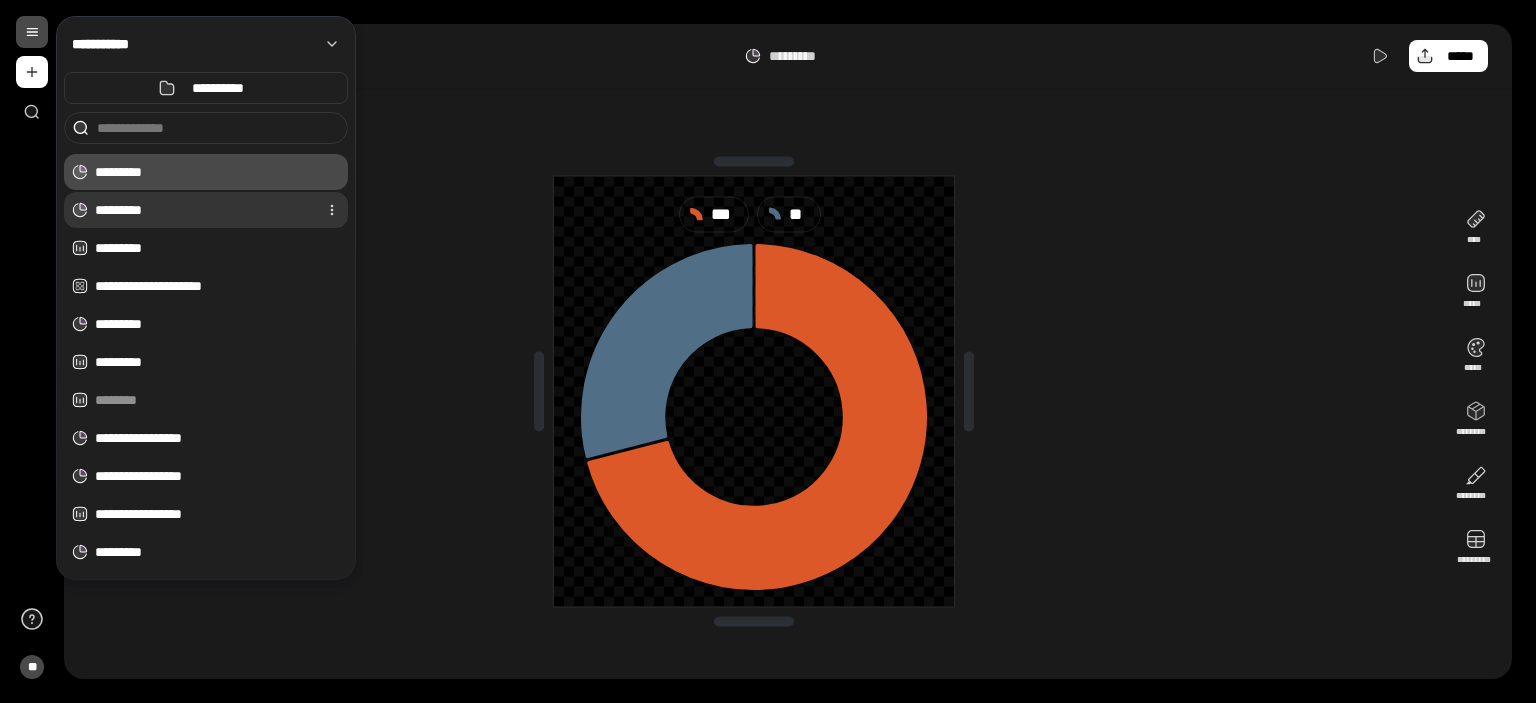 click on "*********" at bounding box center [202, 210] 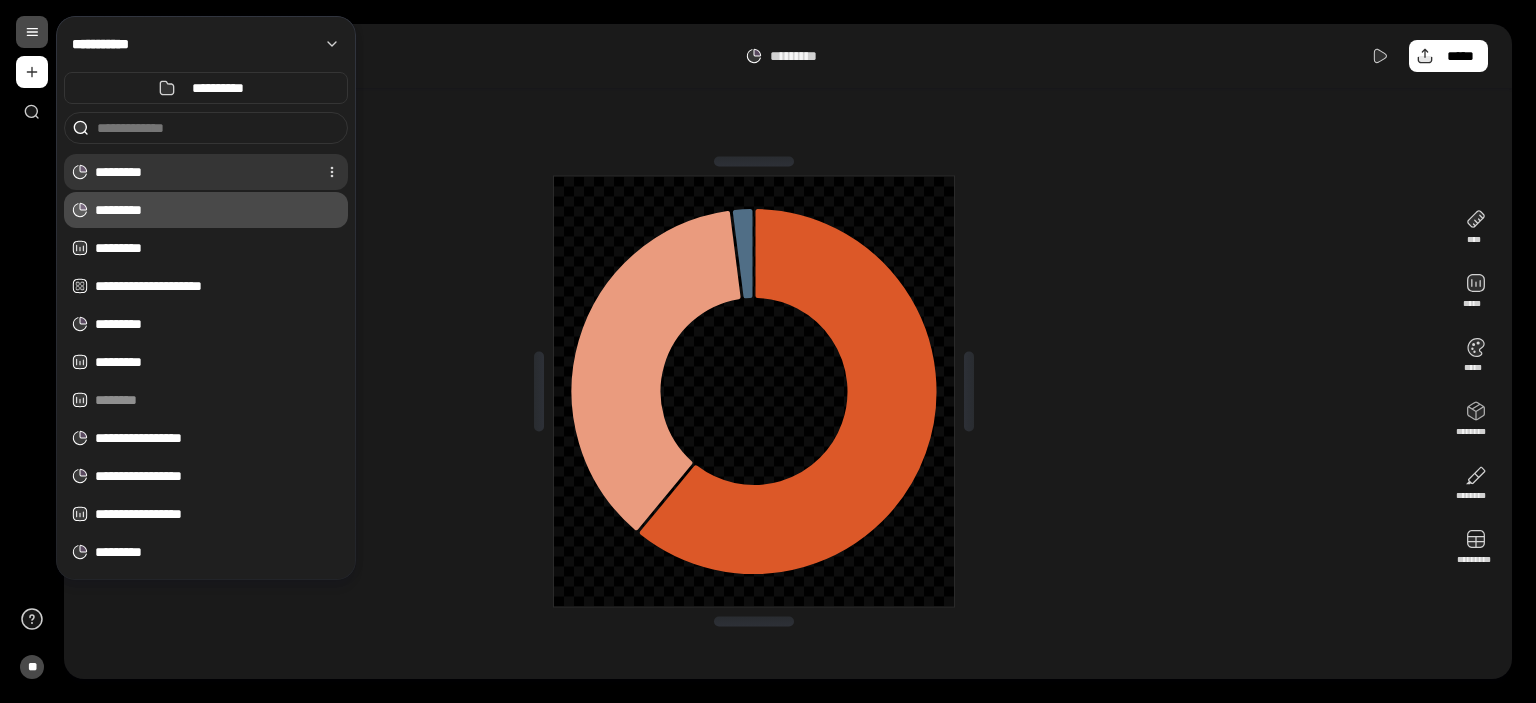click on "*********" at bounding box center (202, 172) 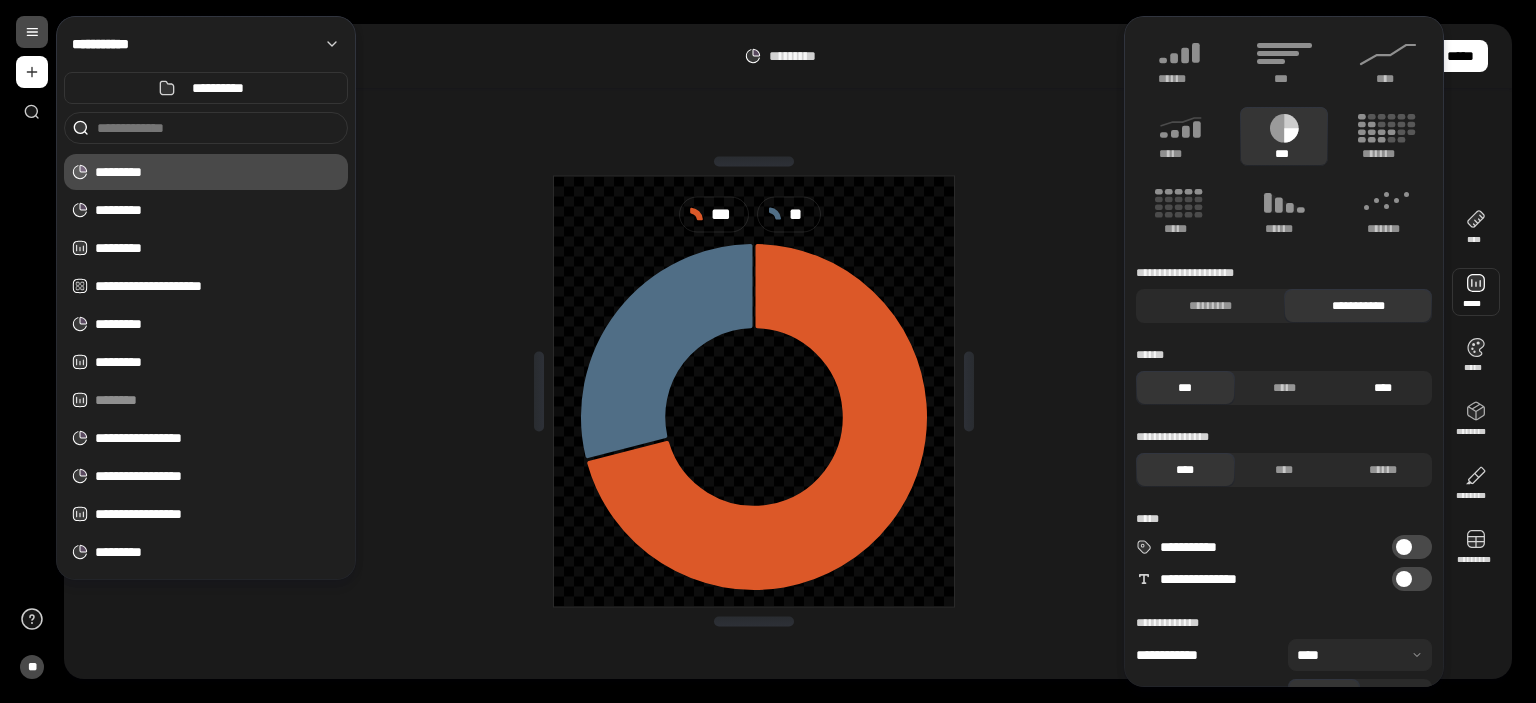 click on "****" at bounding box center (1382, 388) 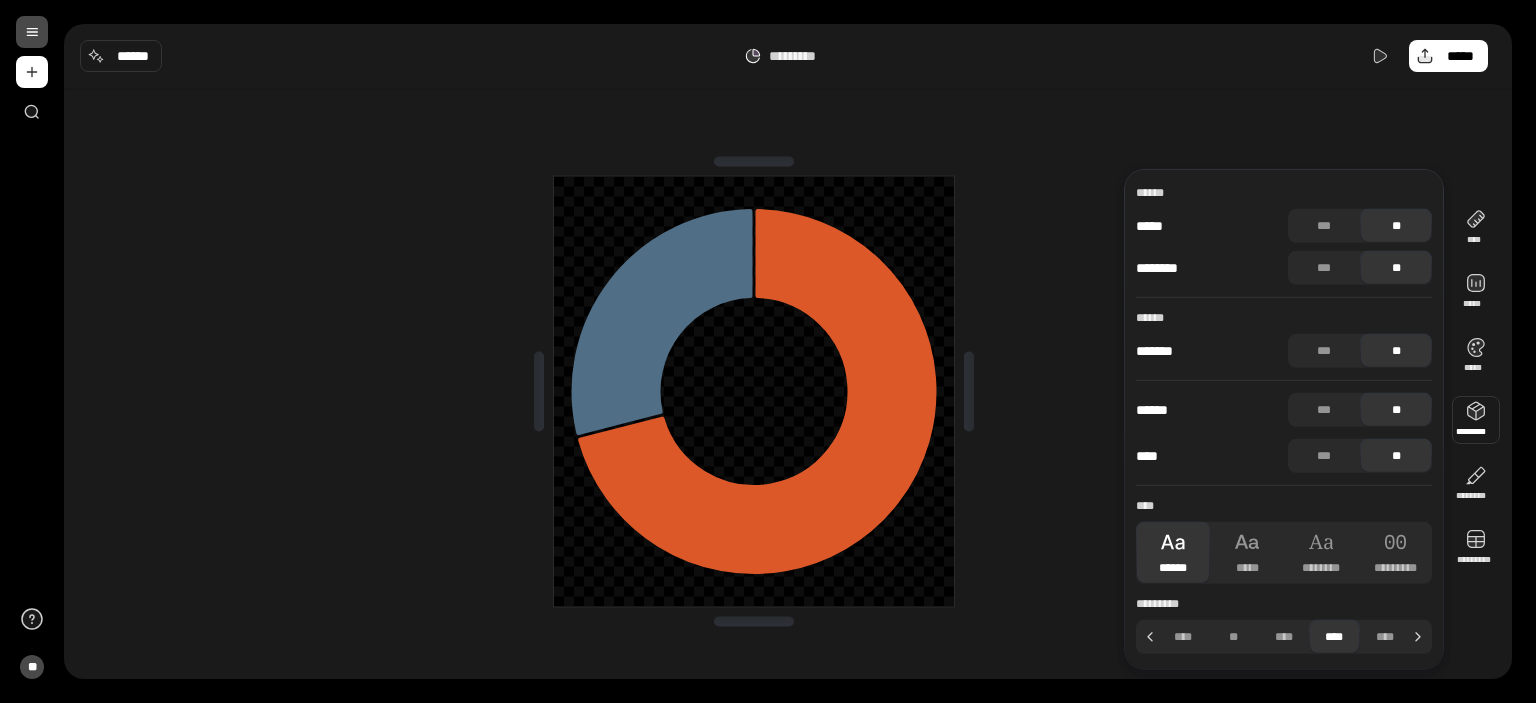 click at bounding box center (32, 32) 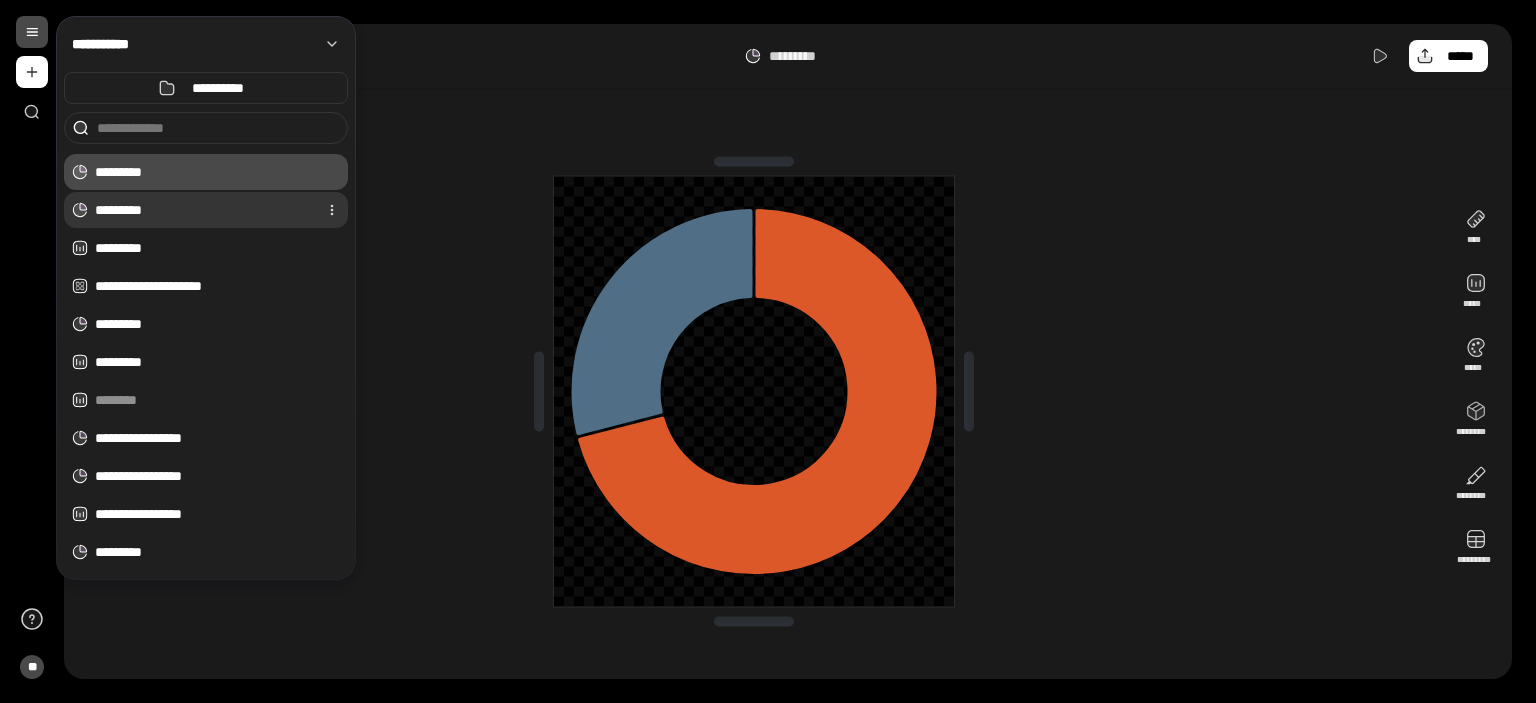 click on "*********" at bounding box center (202, 210) 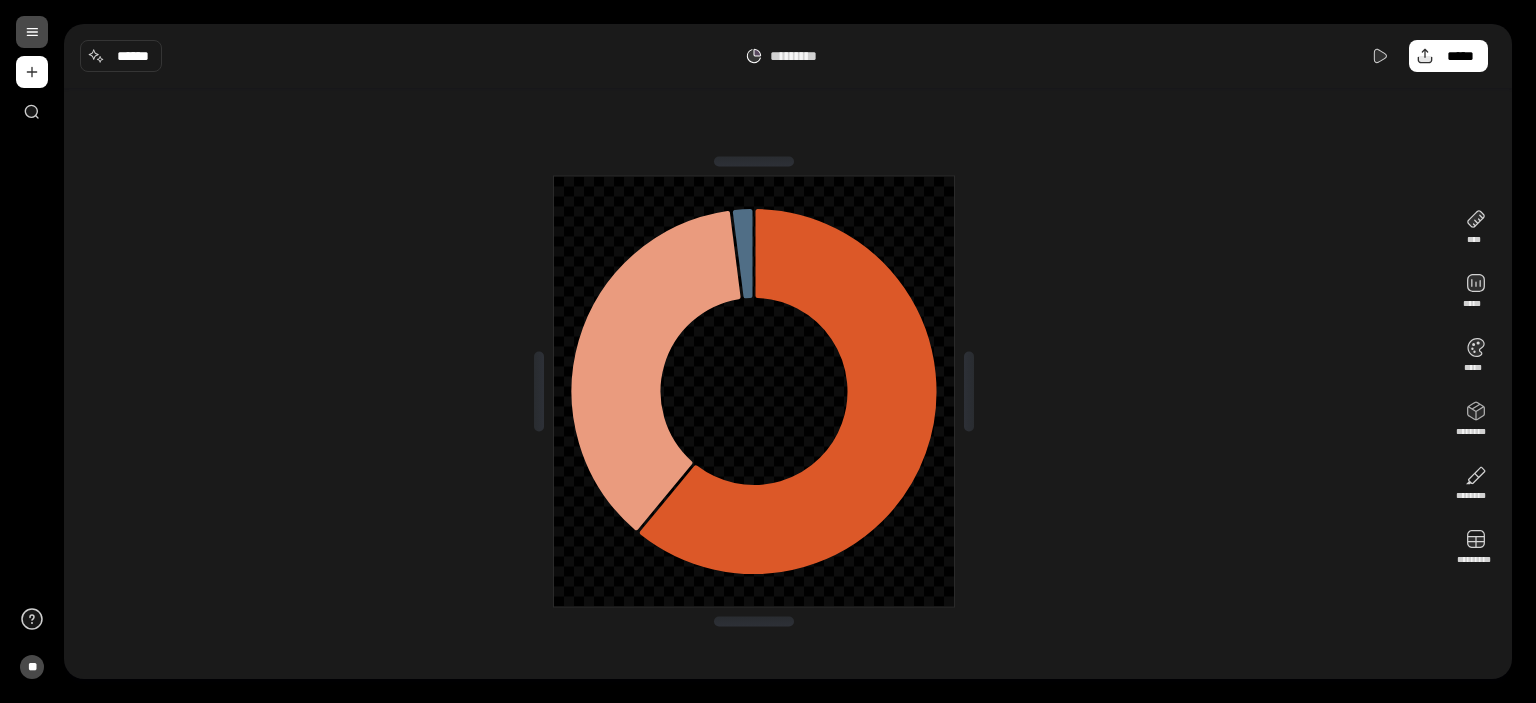 click at bounding box center [754, 391] 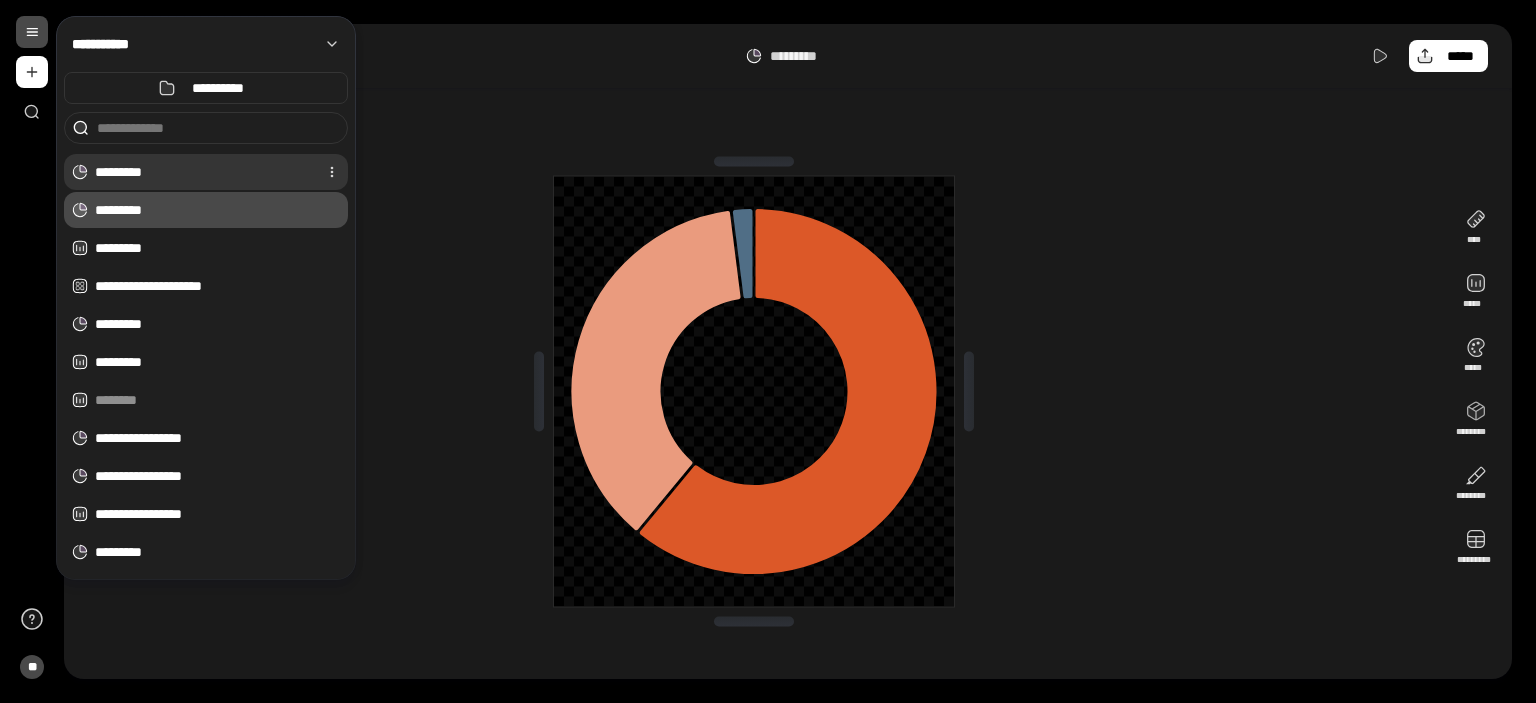 click on "*********" at bounding box center (202, 172) 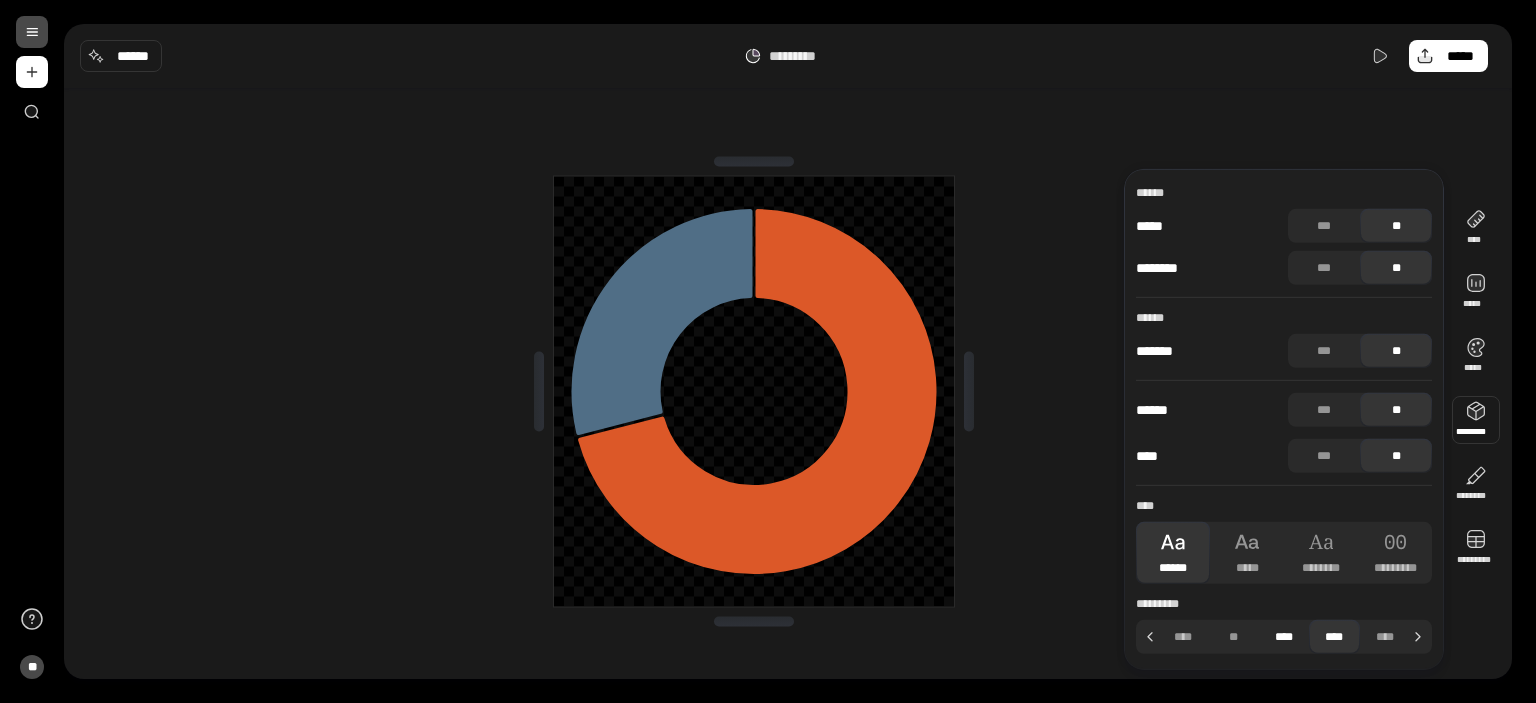 click on "****" at bounding box center [1284, 637] 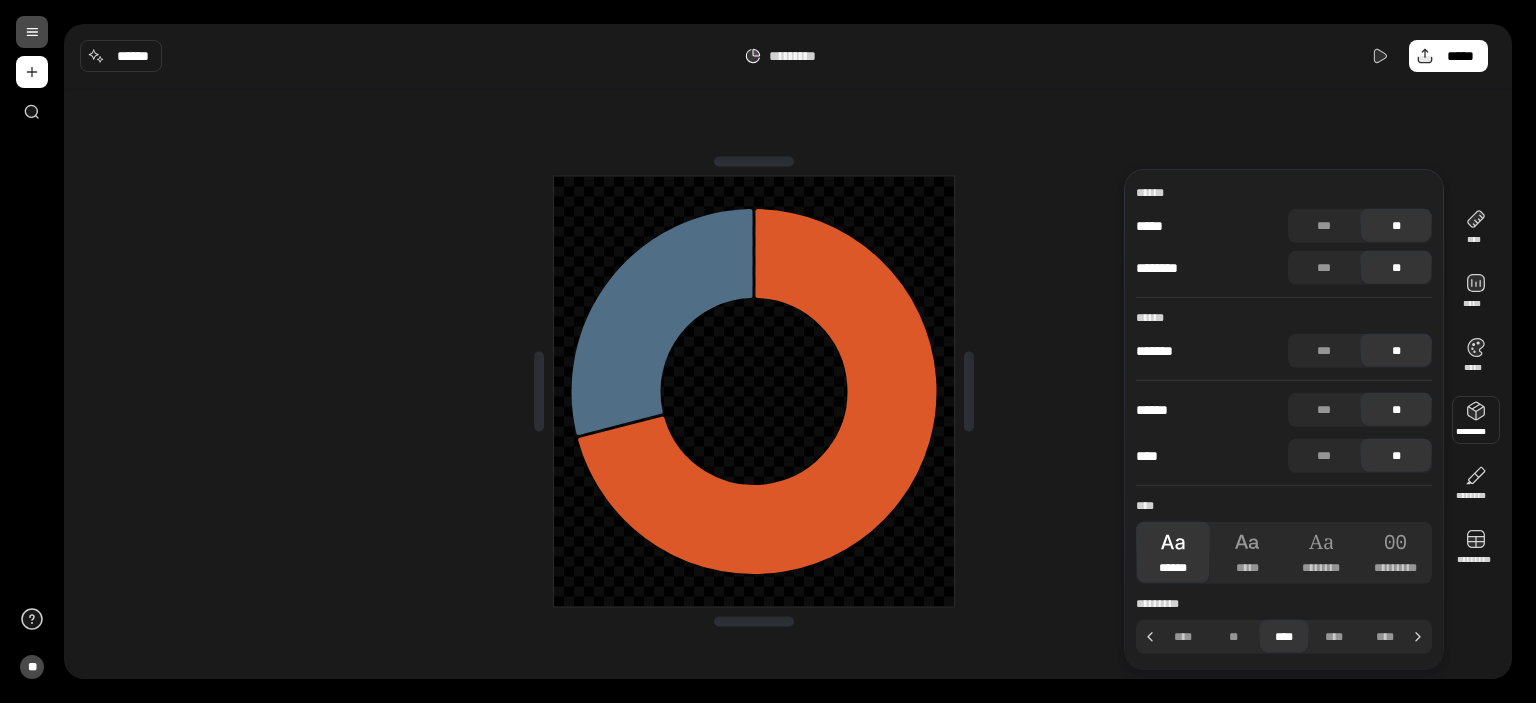 click at bounding box center [754, 391] 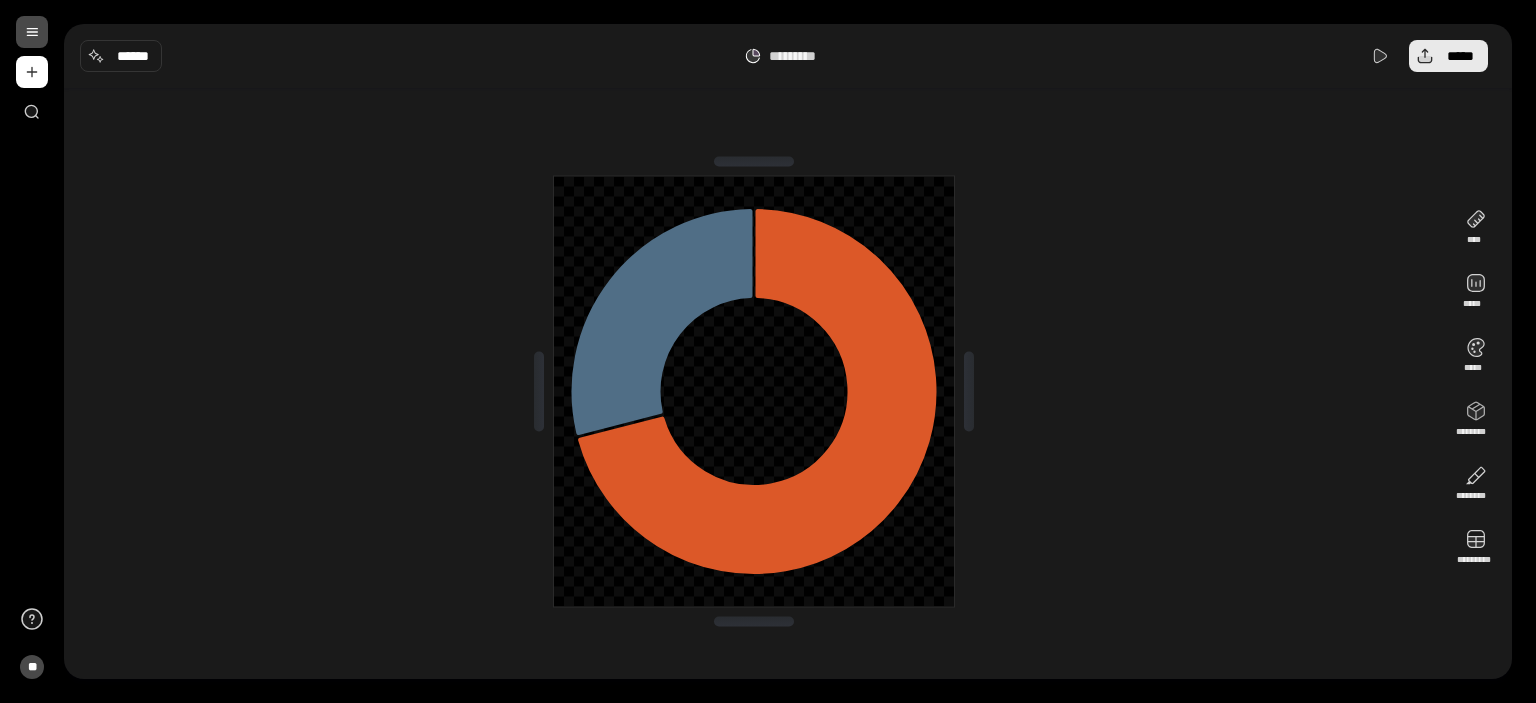 click on "*****" at bounding box center [1460, 56] 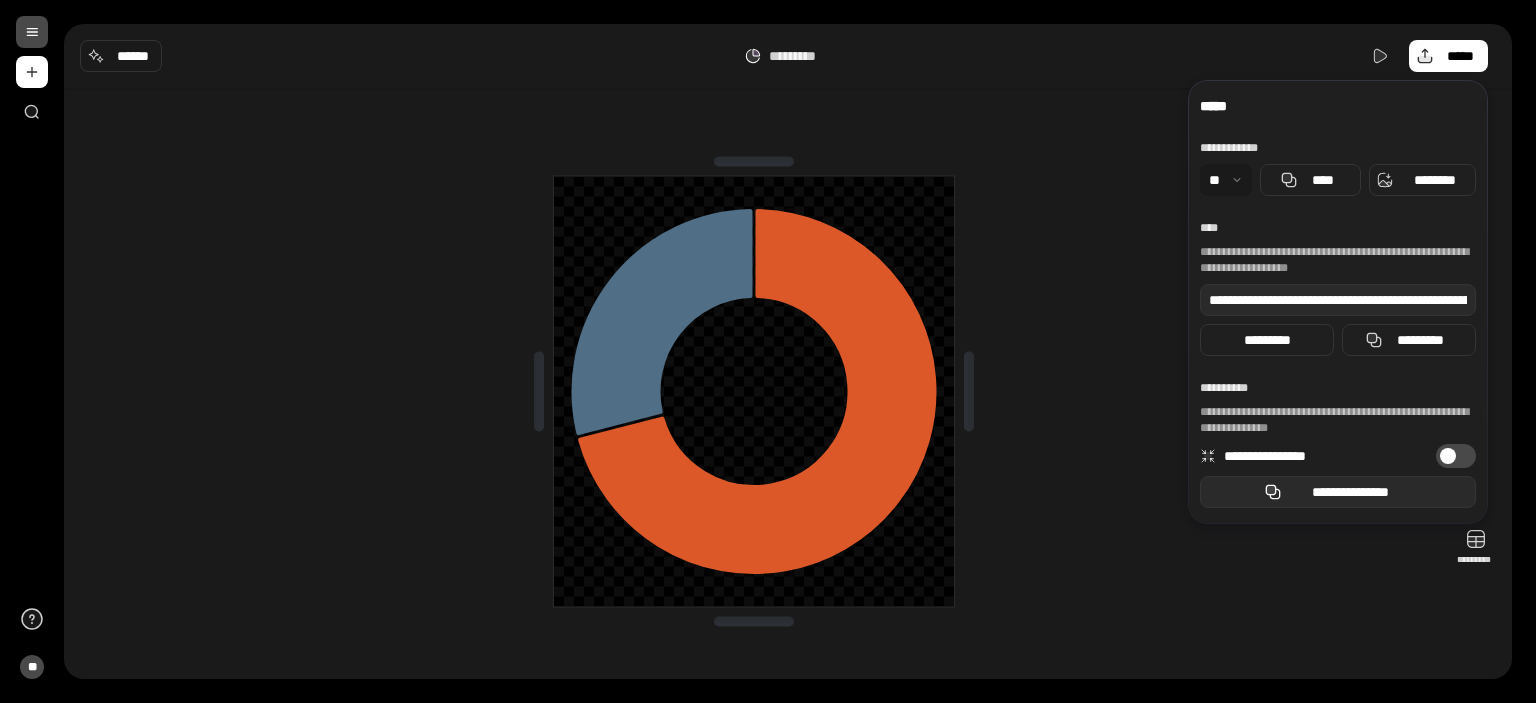 click on "**********" at bounding box center [1350, 492] 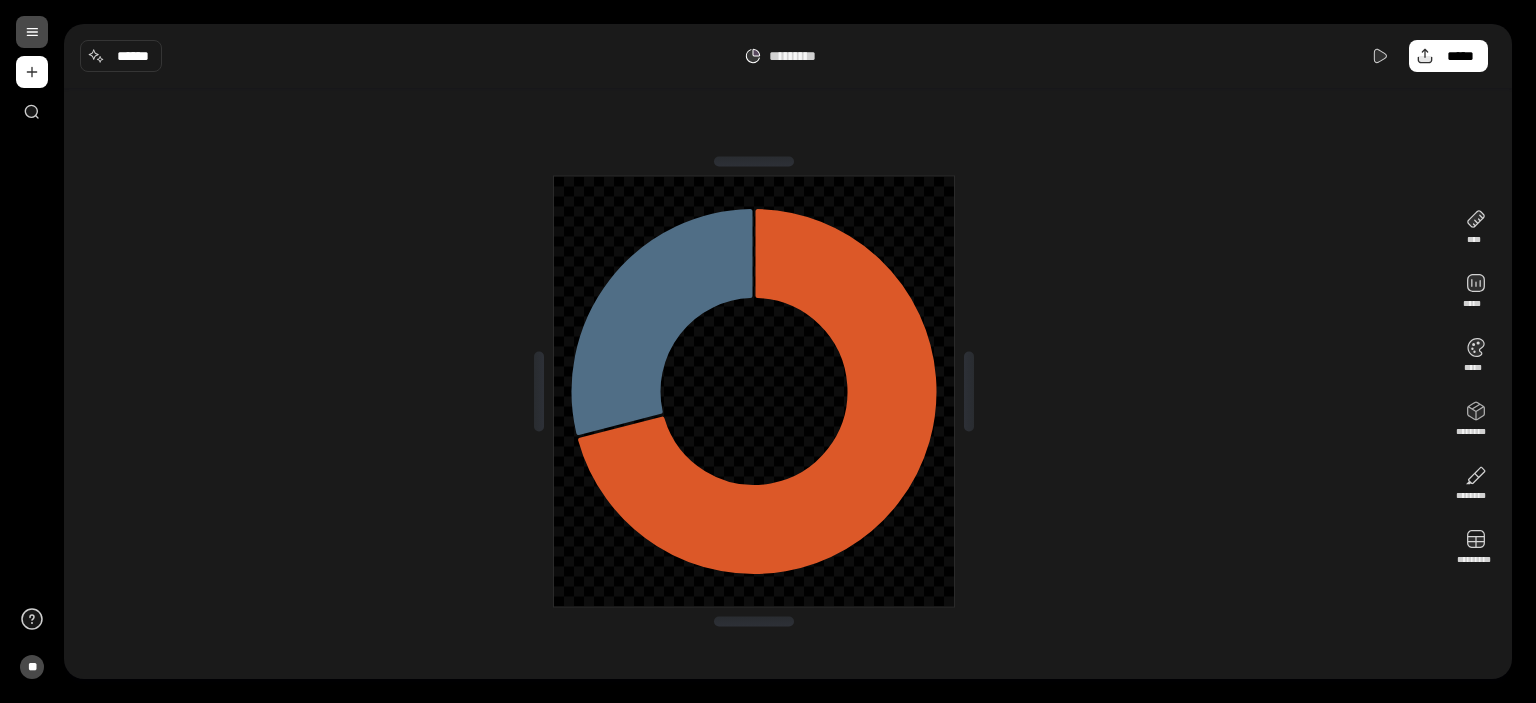 click at bounding box center [32, 32] 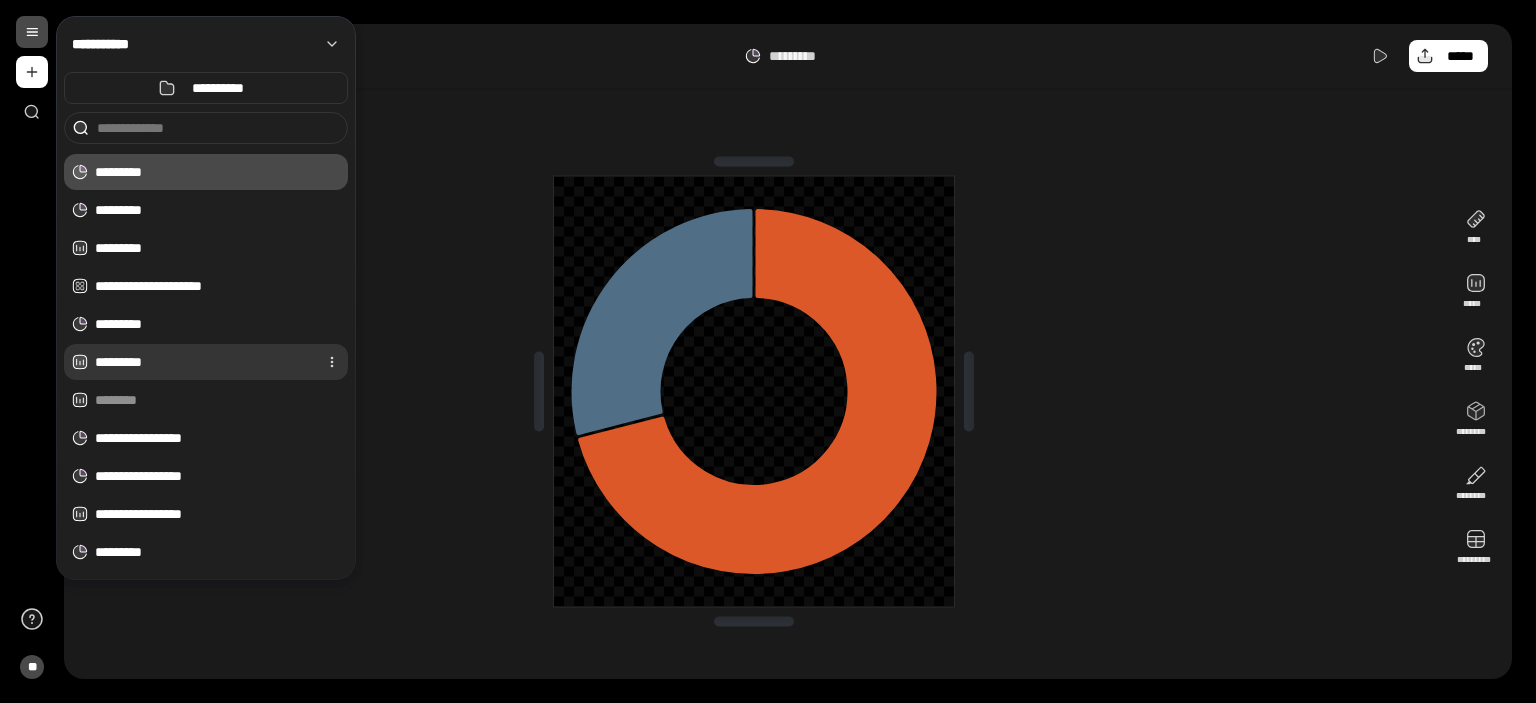 click on "*********" at bounding box center [202, 362] 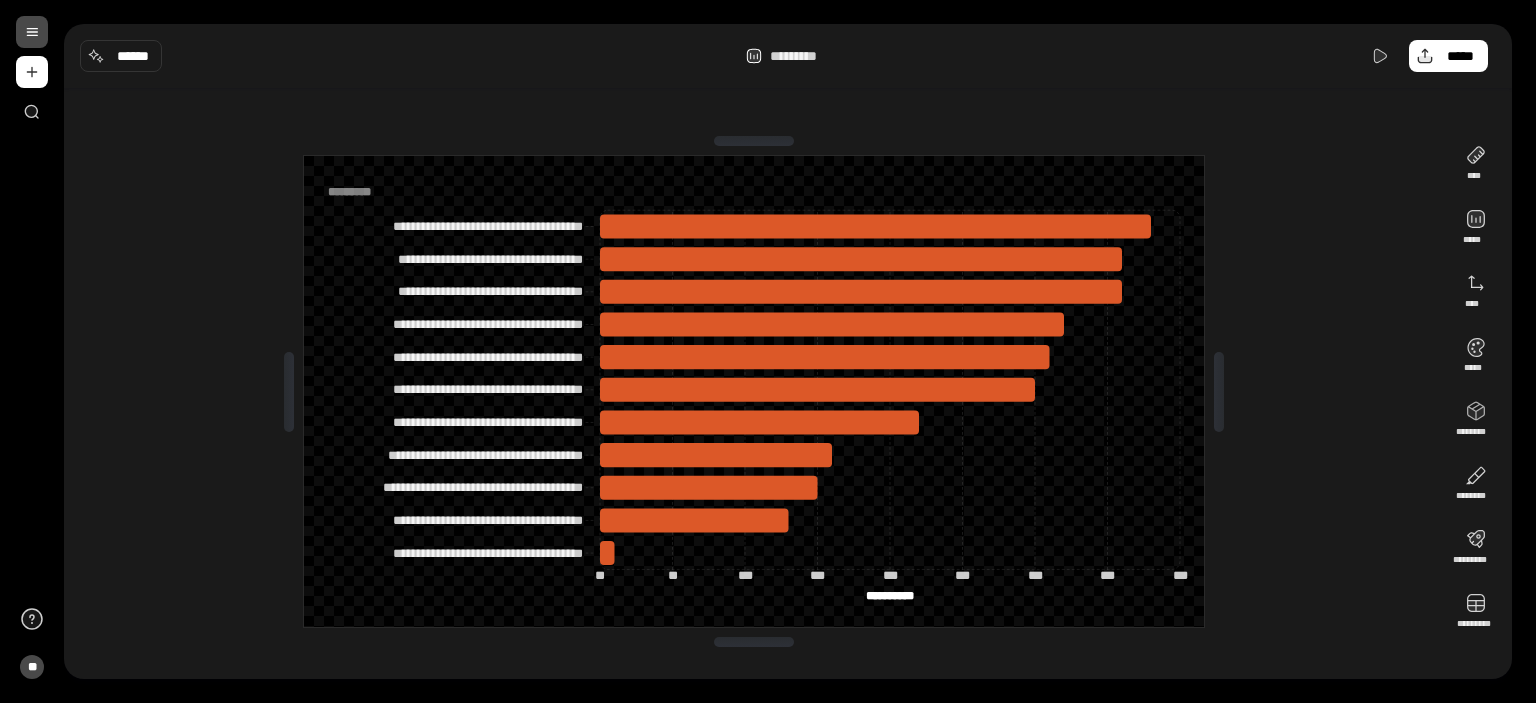 click on "**********" at bounding box center [754, 391] 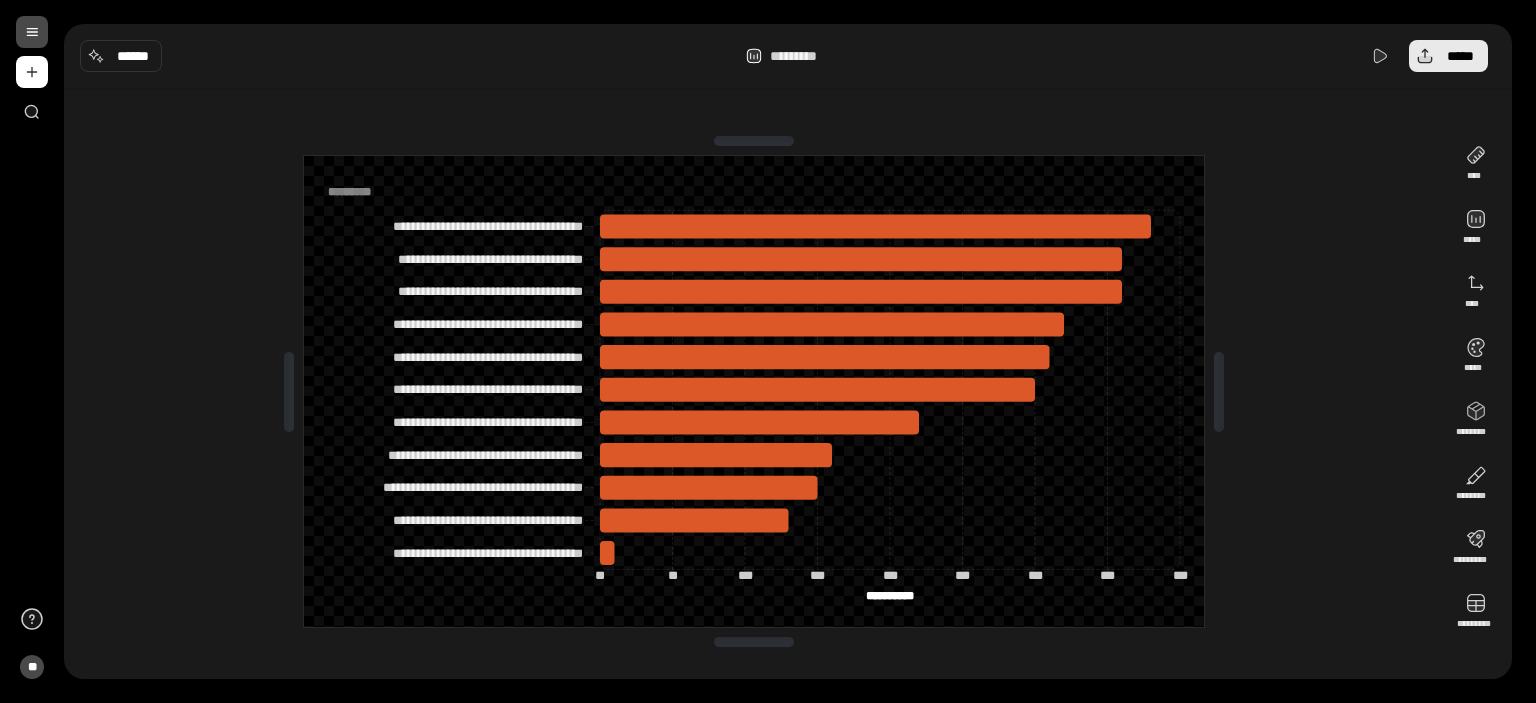 click on "*****" at bounding box center (1460, 56) 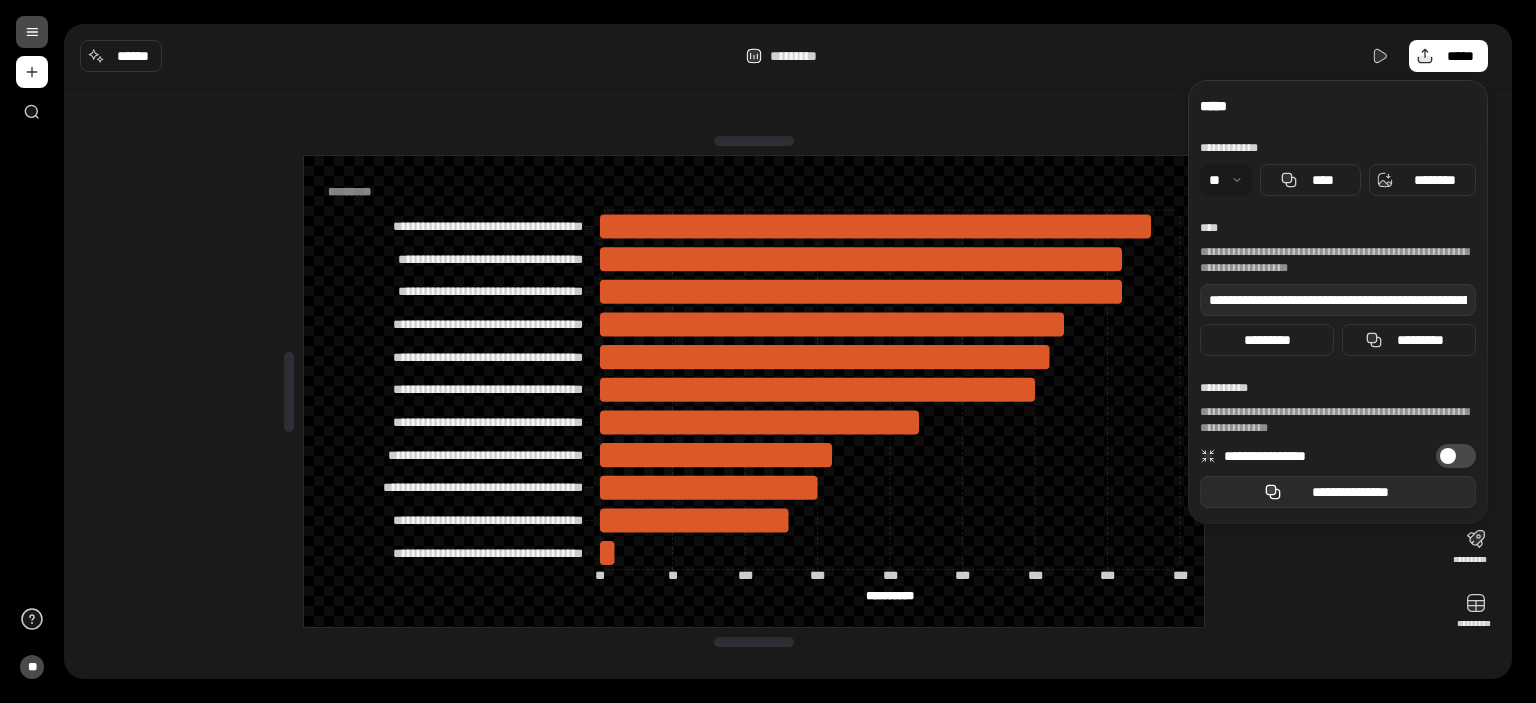 click on "**********" at bounding box center [1338, 492] 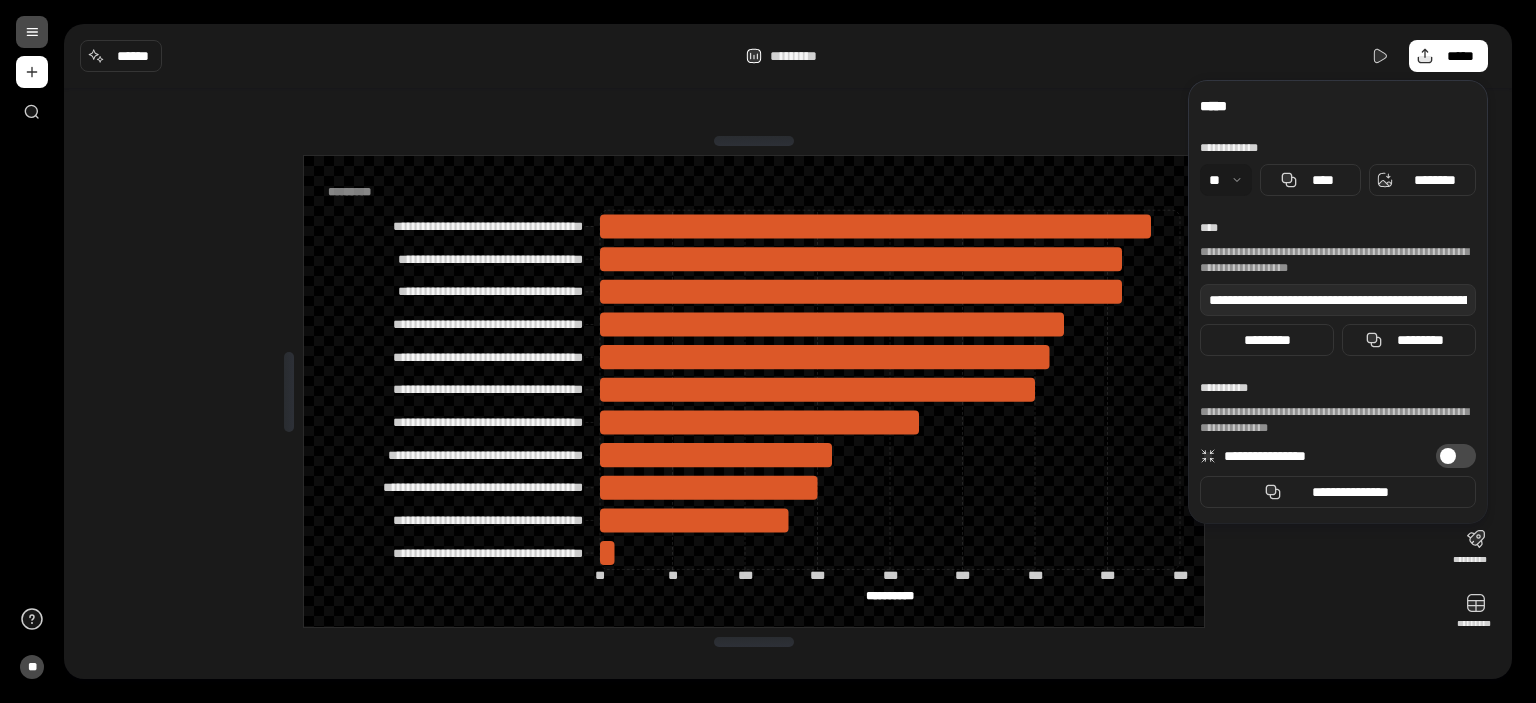 click at bounding box center (32, 32) 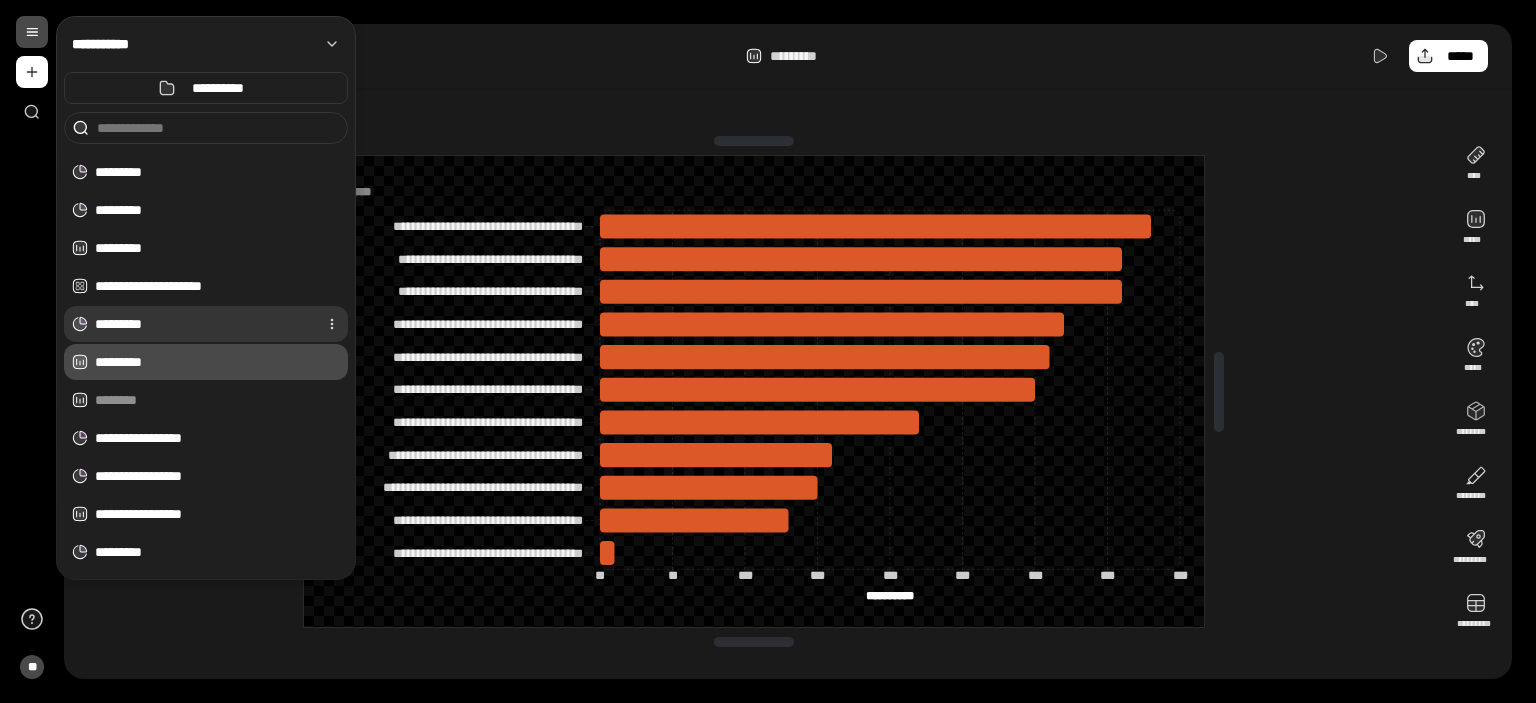 click on "*********" at bounding box center (202, 324) 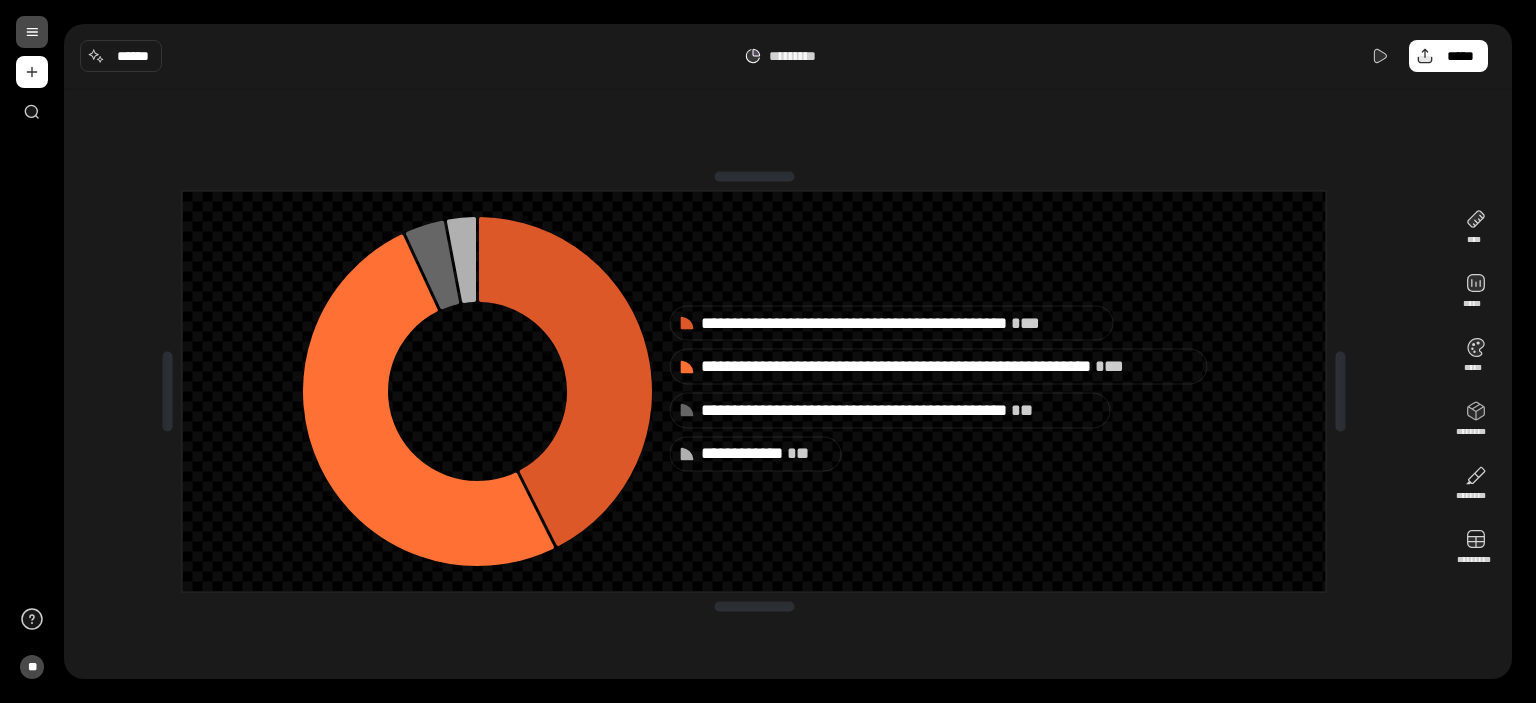 click on "**********" at bounding box center [788, 351] 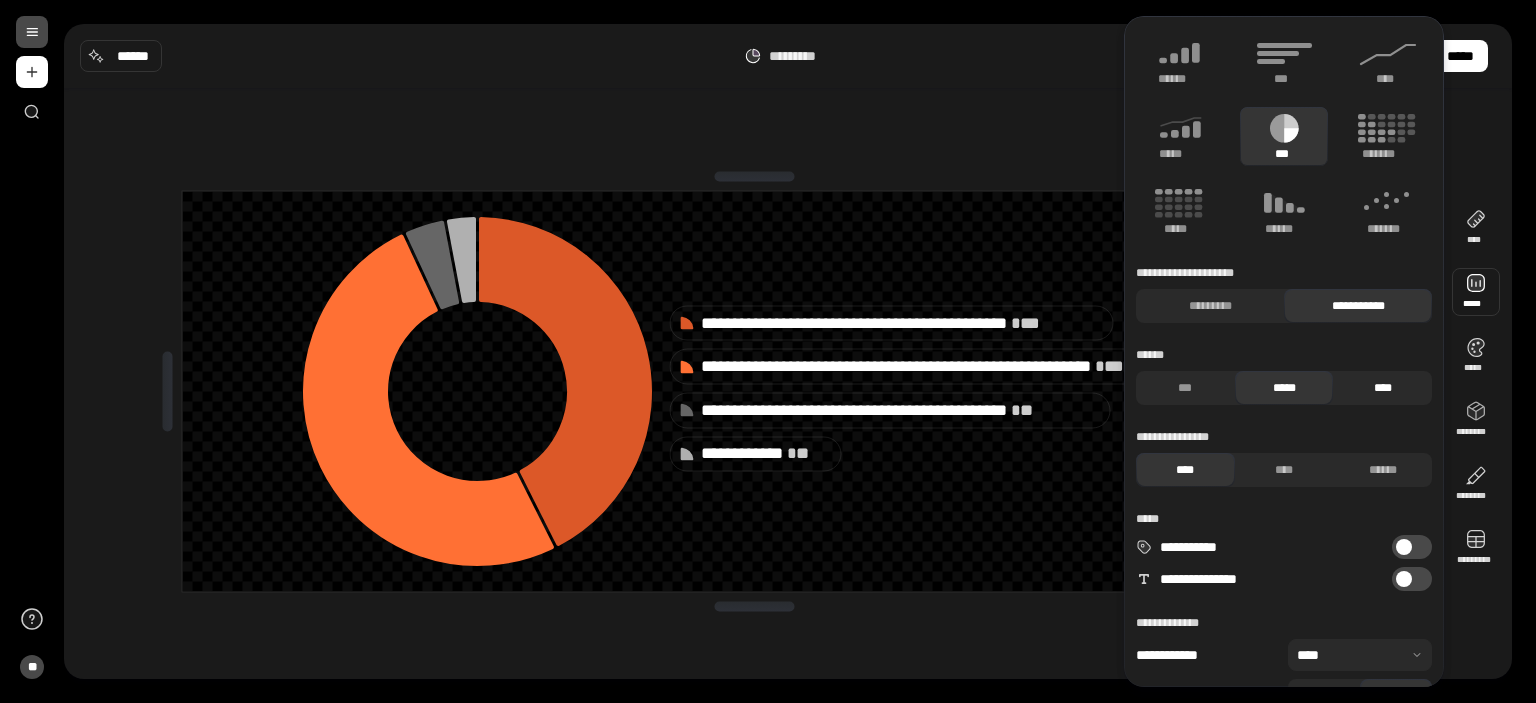 click on "****" at bounding box center (1382, 388) 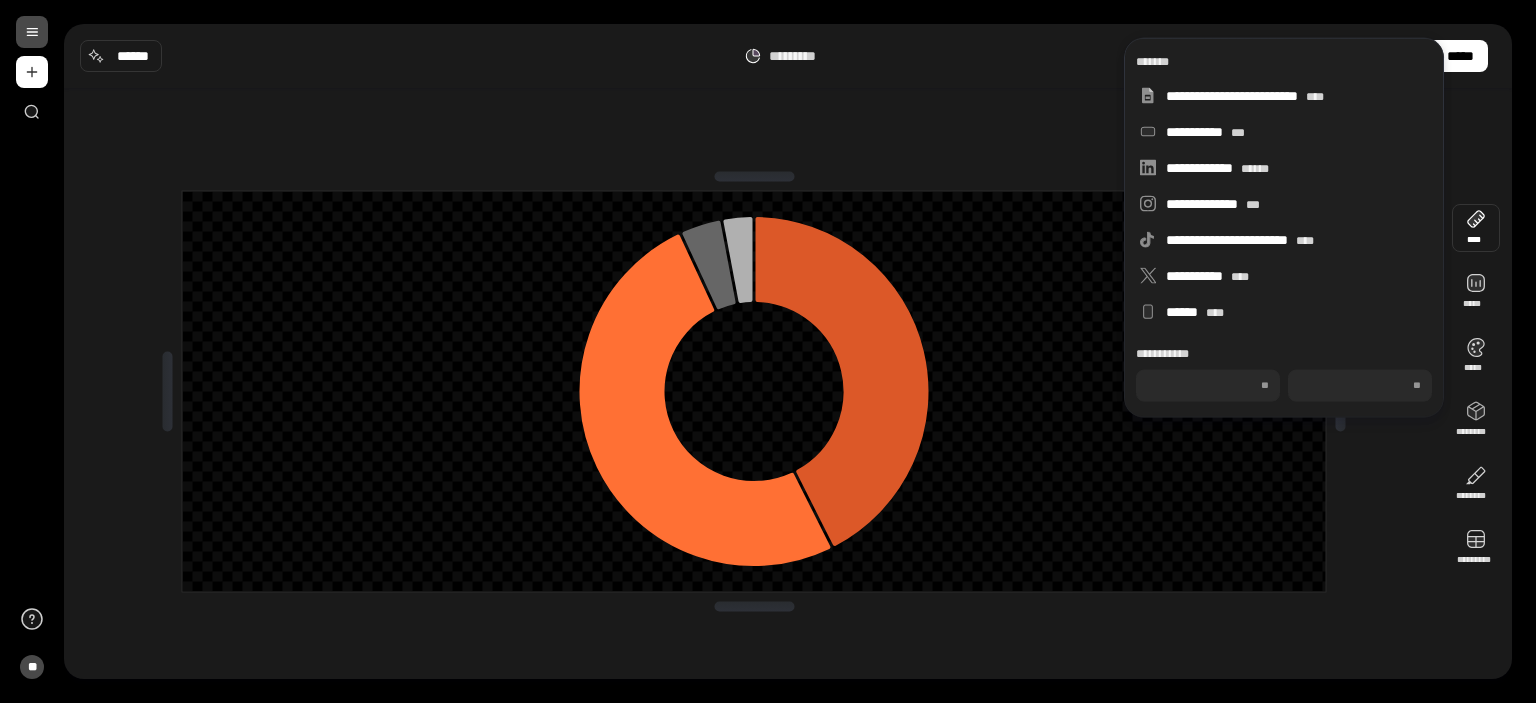 click on "****" at bounding box center (1208, 386) 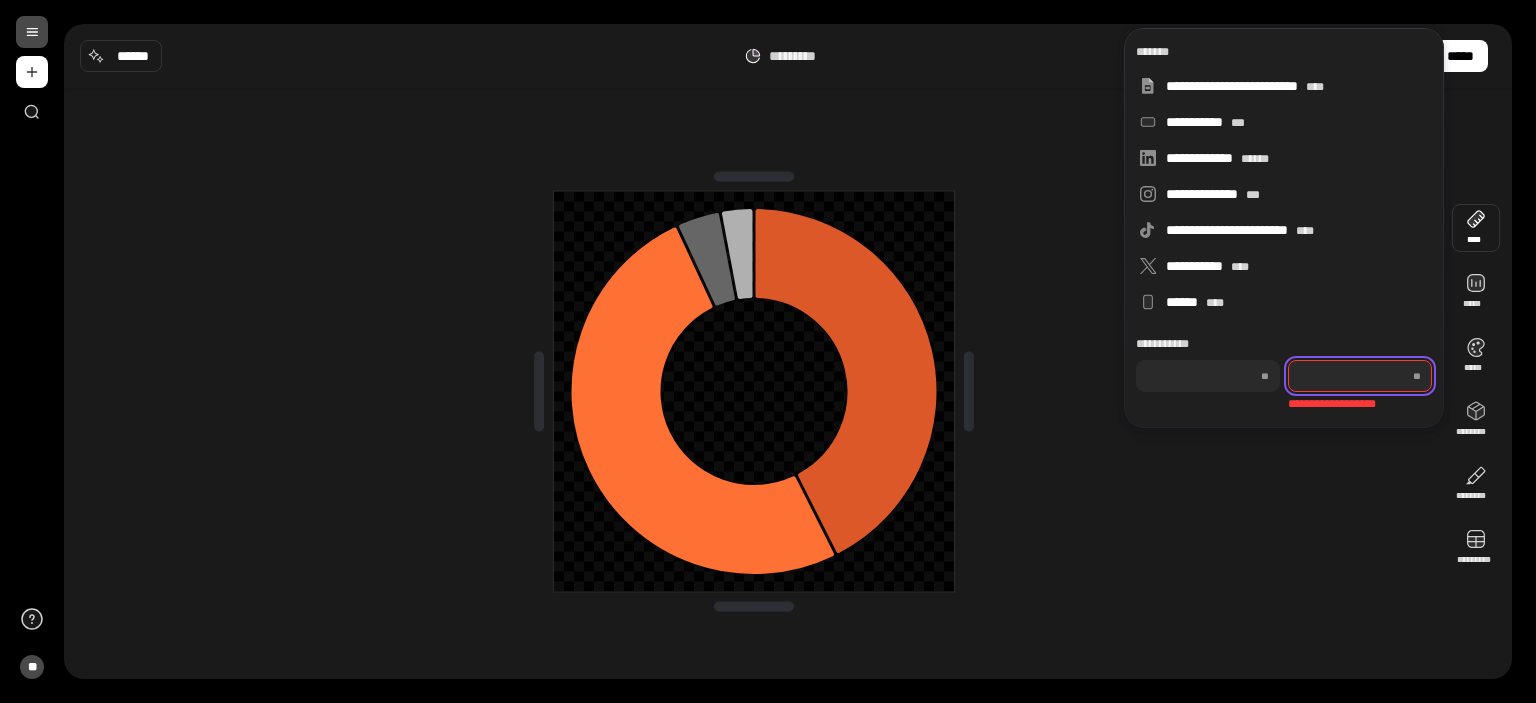 type on "***" 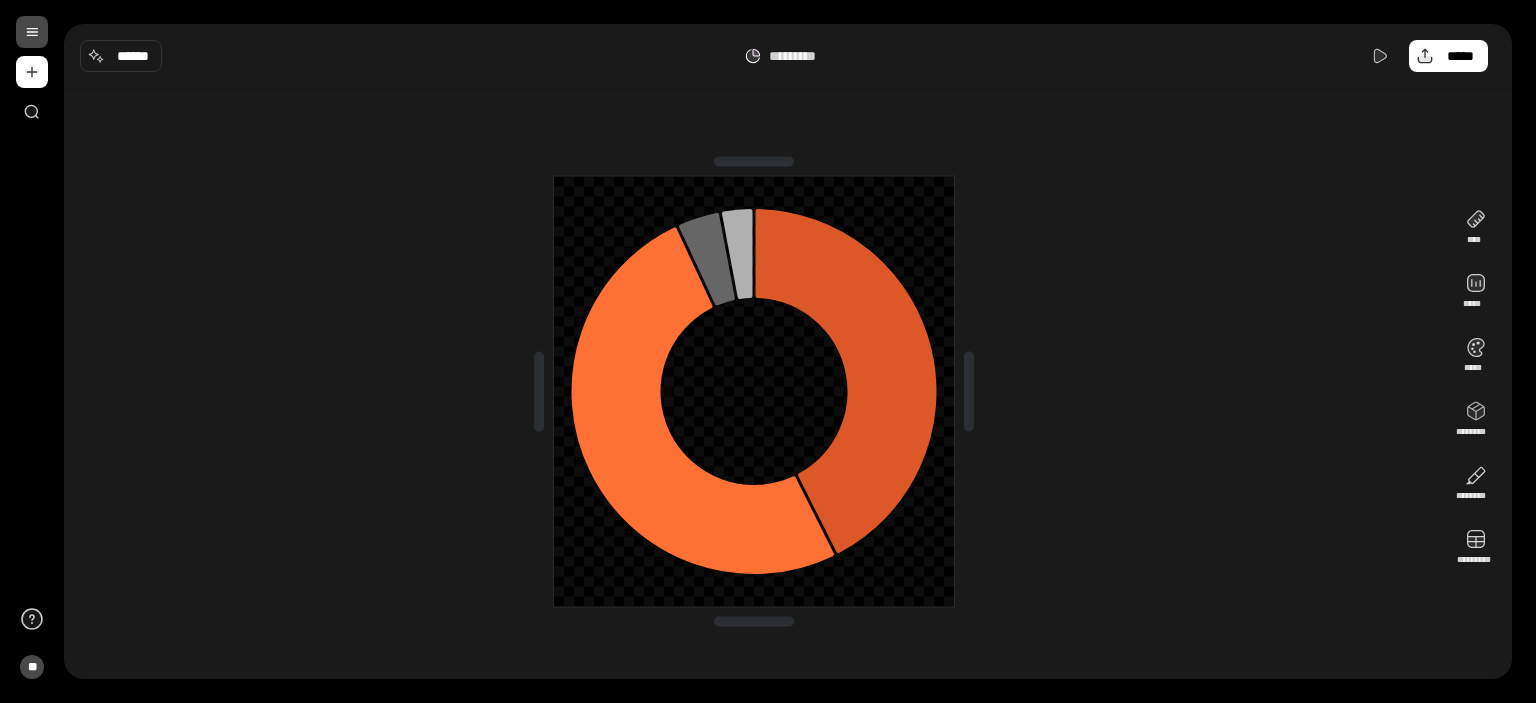 click at bounding box center [754, 391] 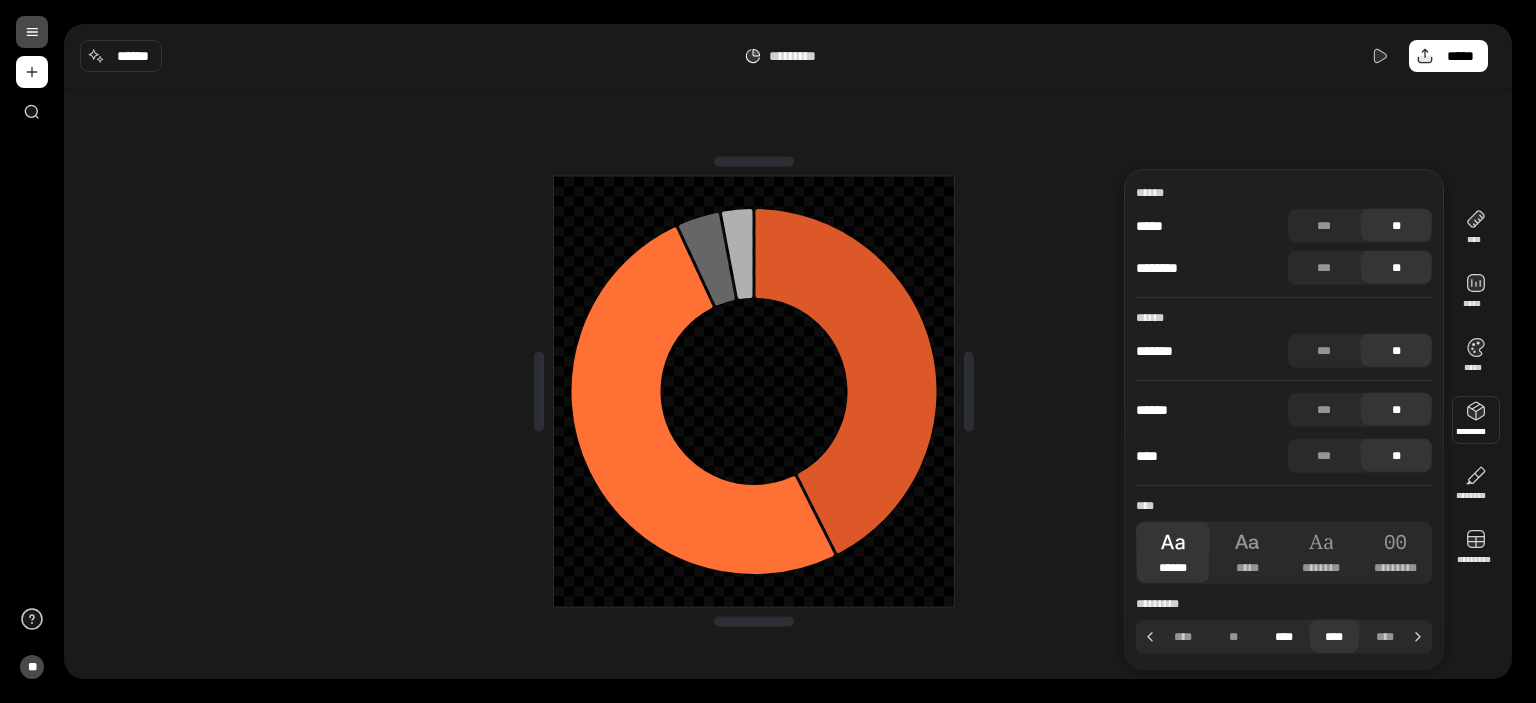 click on "****" at bounding box center [1284, 637] 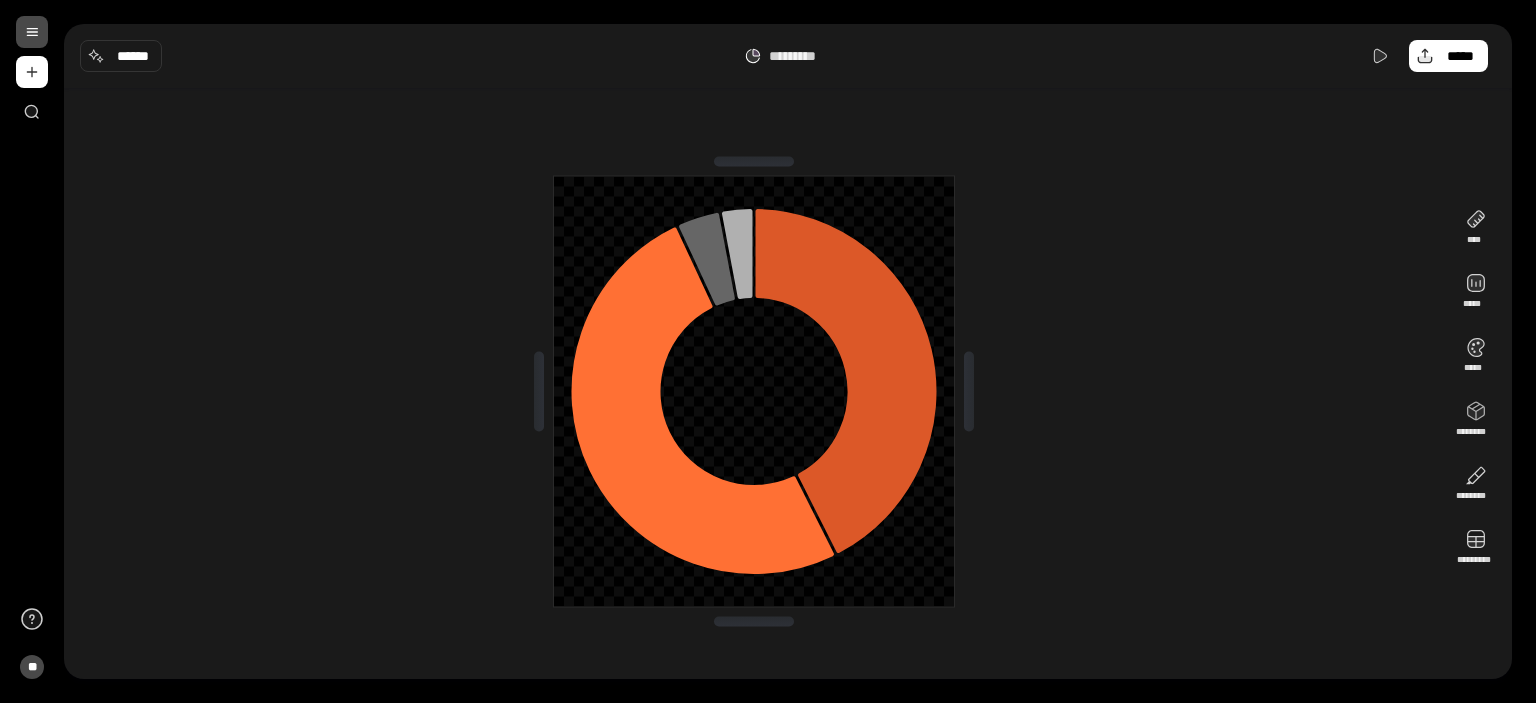 click at bounding box center (32, 32) 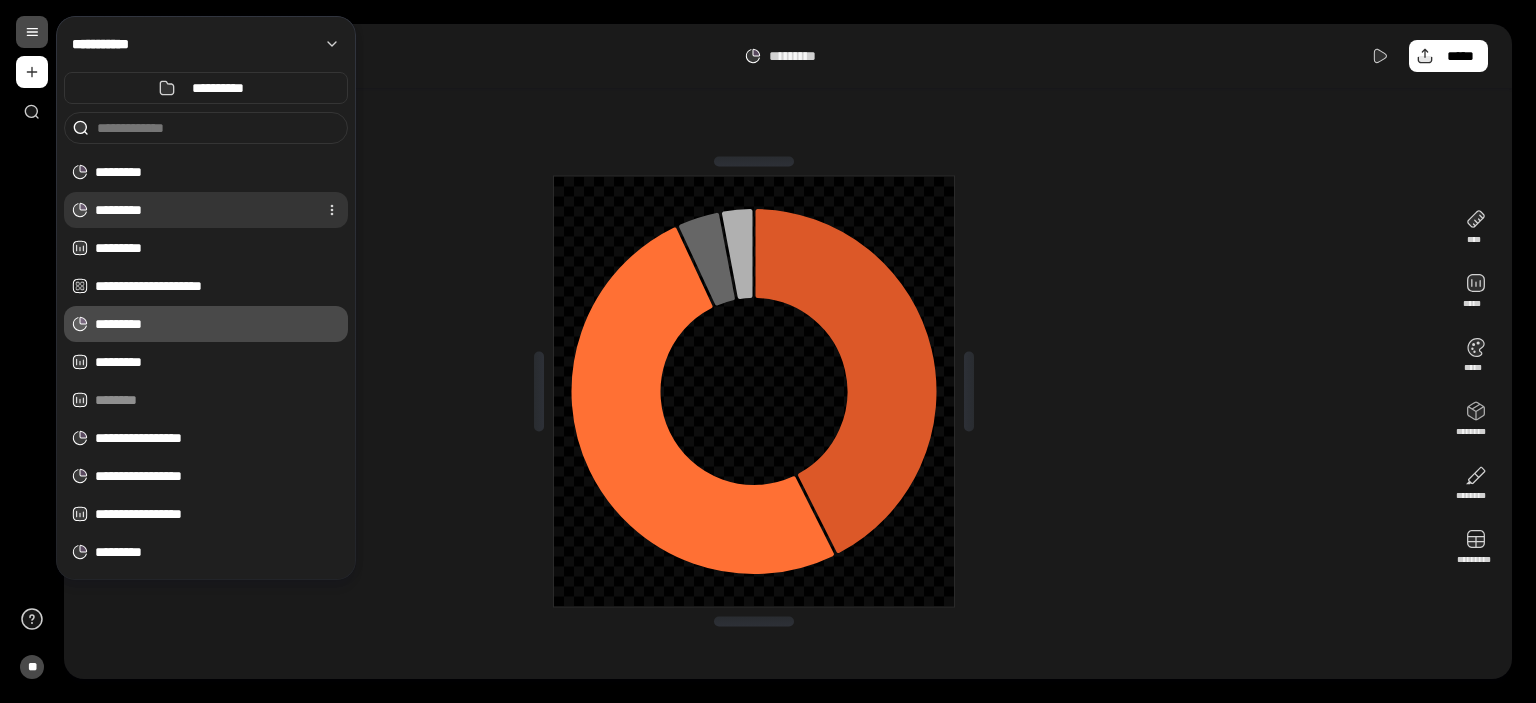 click on "*********" at bounding box center (202, 210) 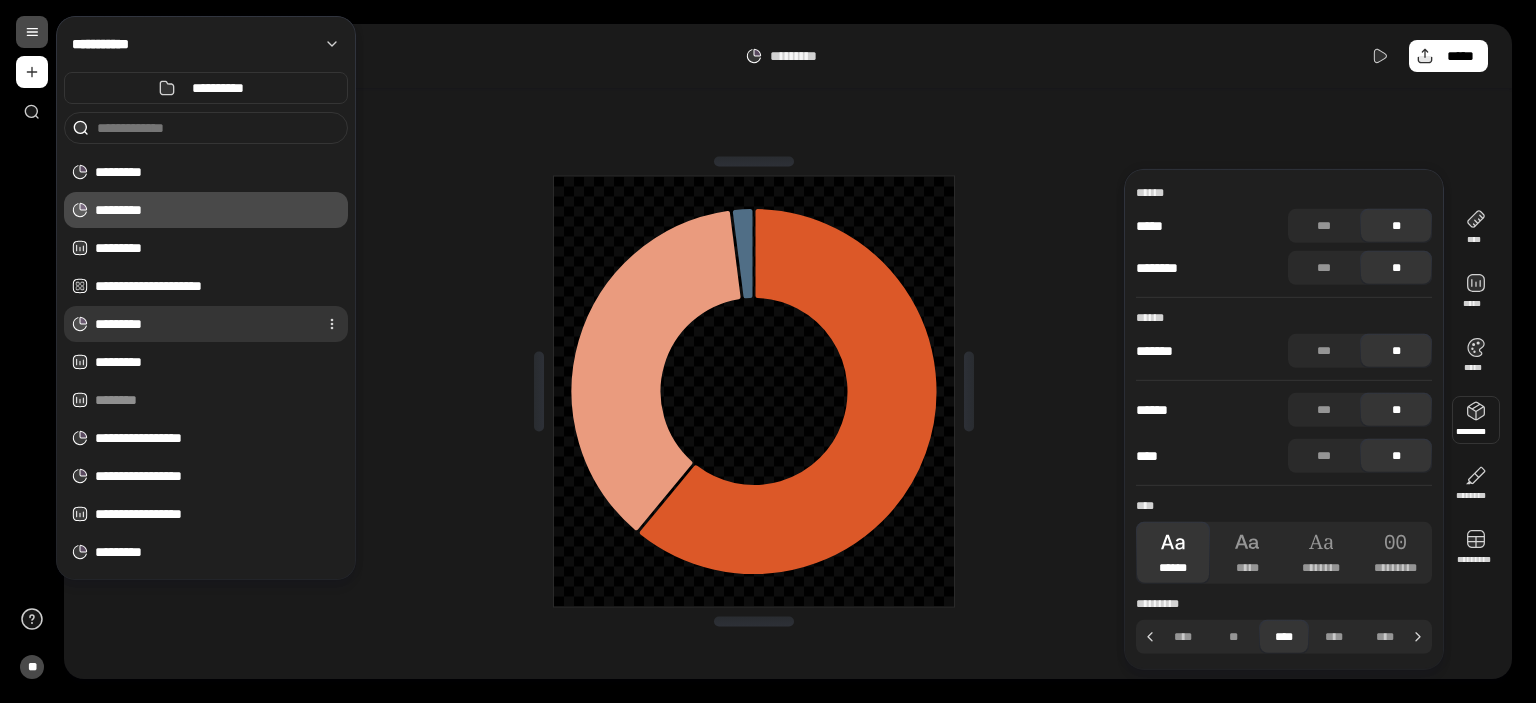 click on "*********" at bounding box center (202, 324) 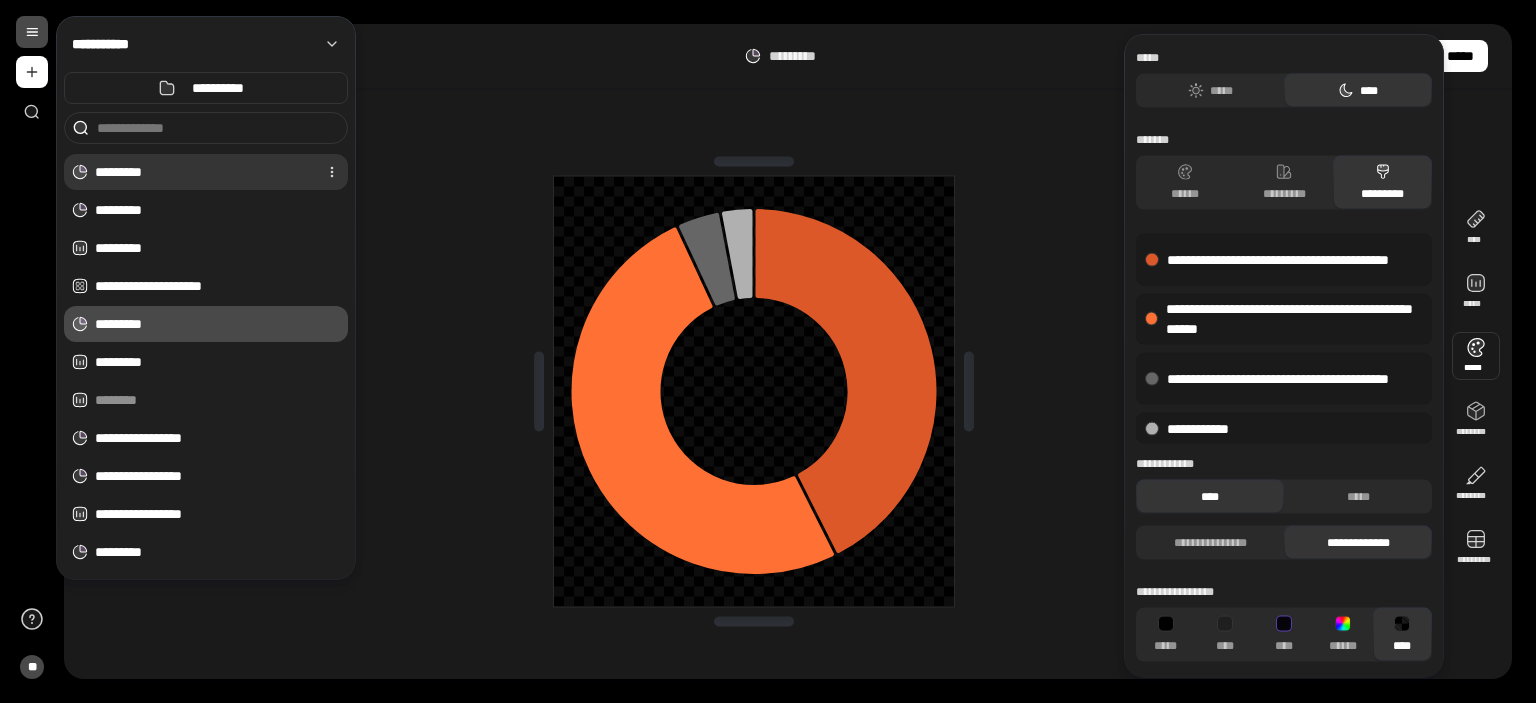 click on "*********" at bounding box center (202, 172) 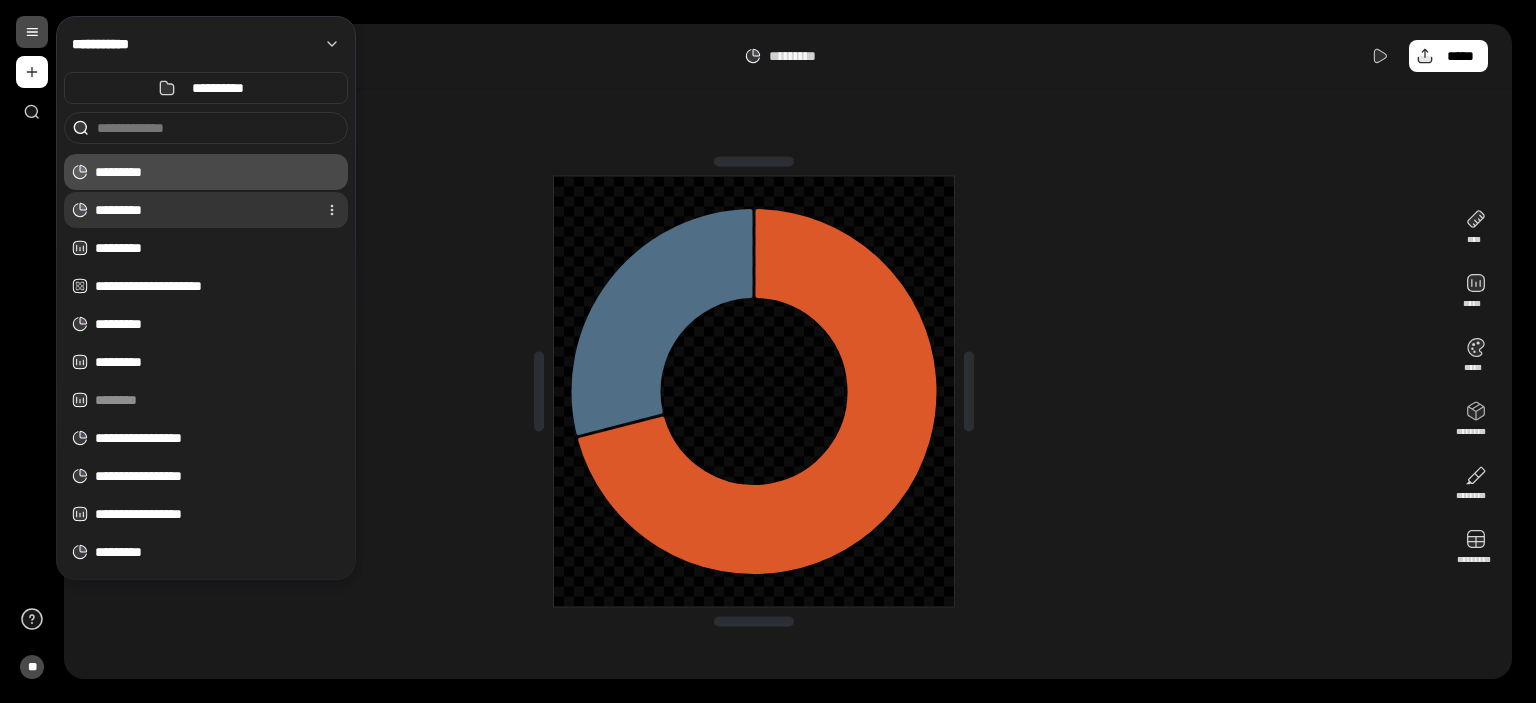 click on "*********" at bounding box center (202, 210) 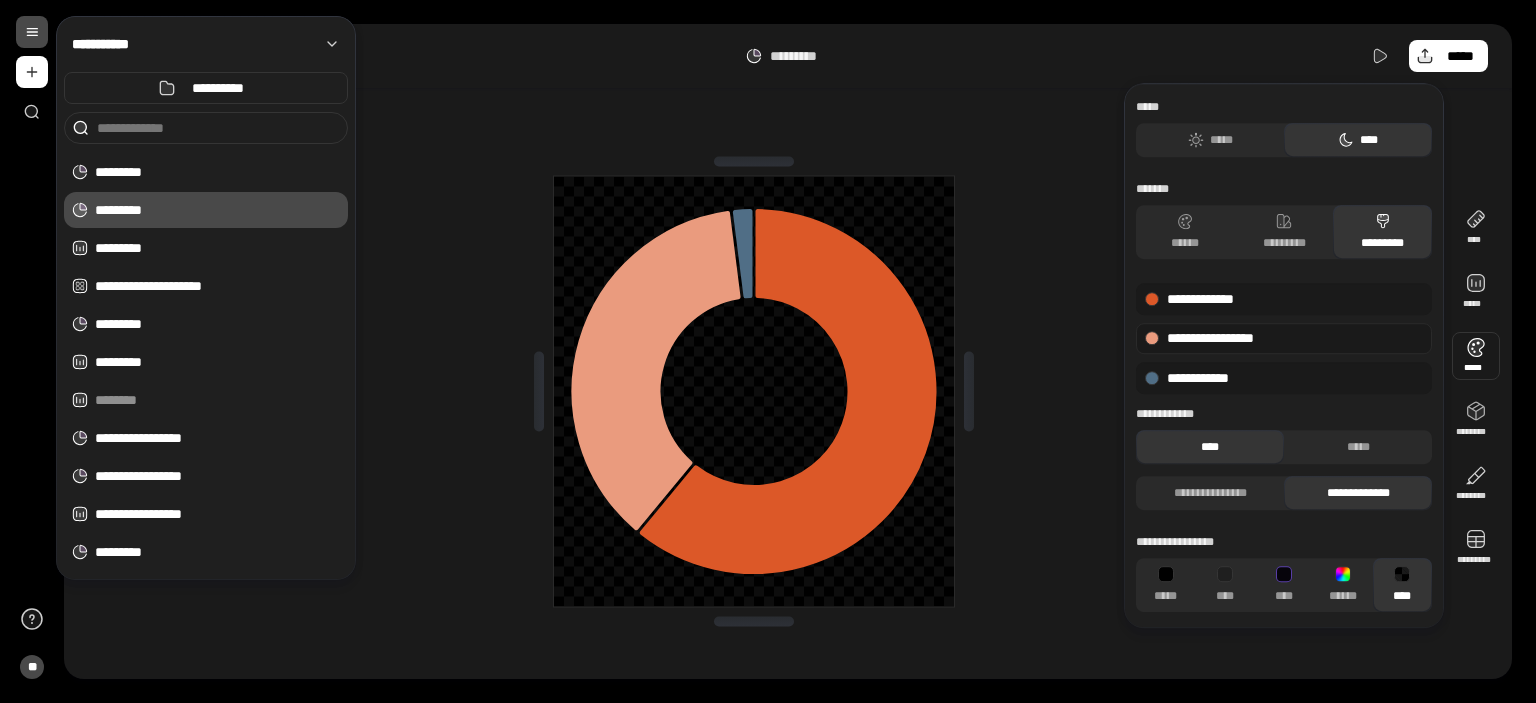 click on "**********" at bounding box center (1284, 339) 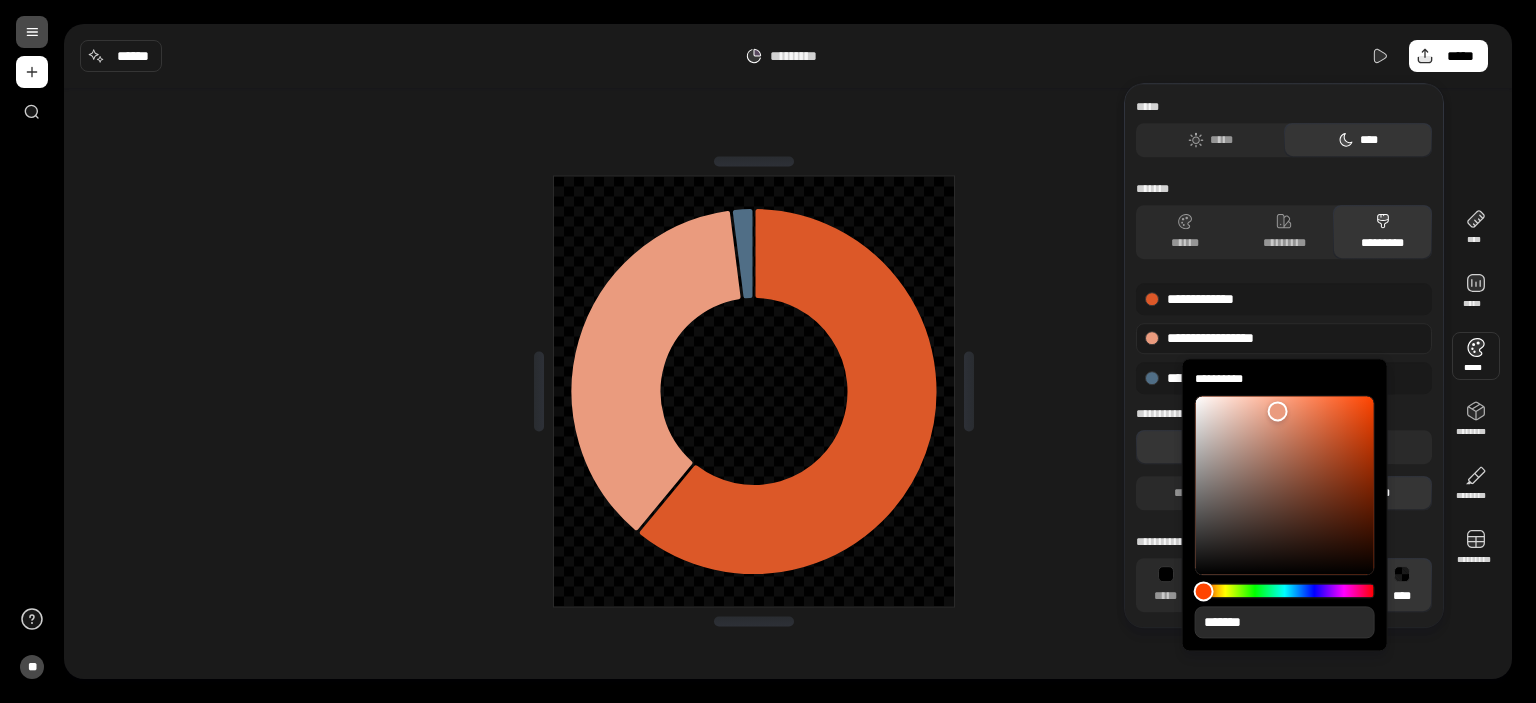 click on "*******" at bounding box center (1285, 622) 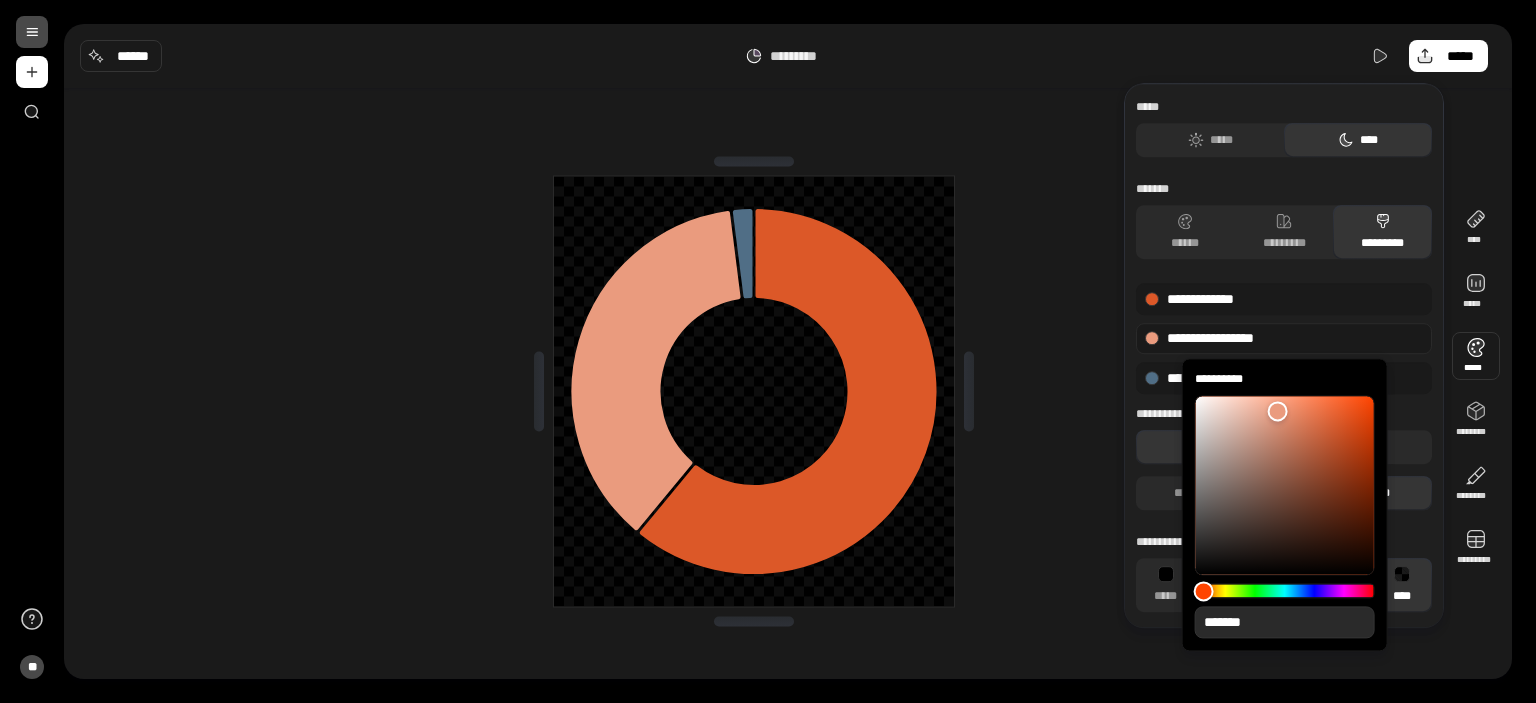 click at bounding box center [32, 32] 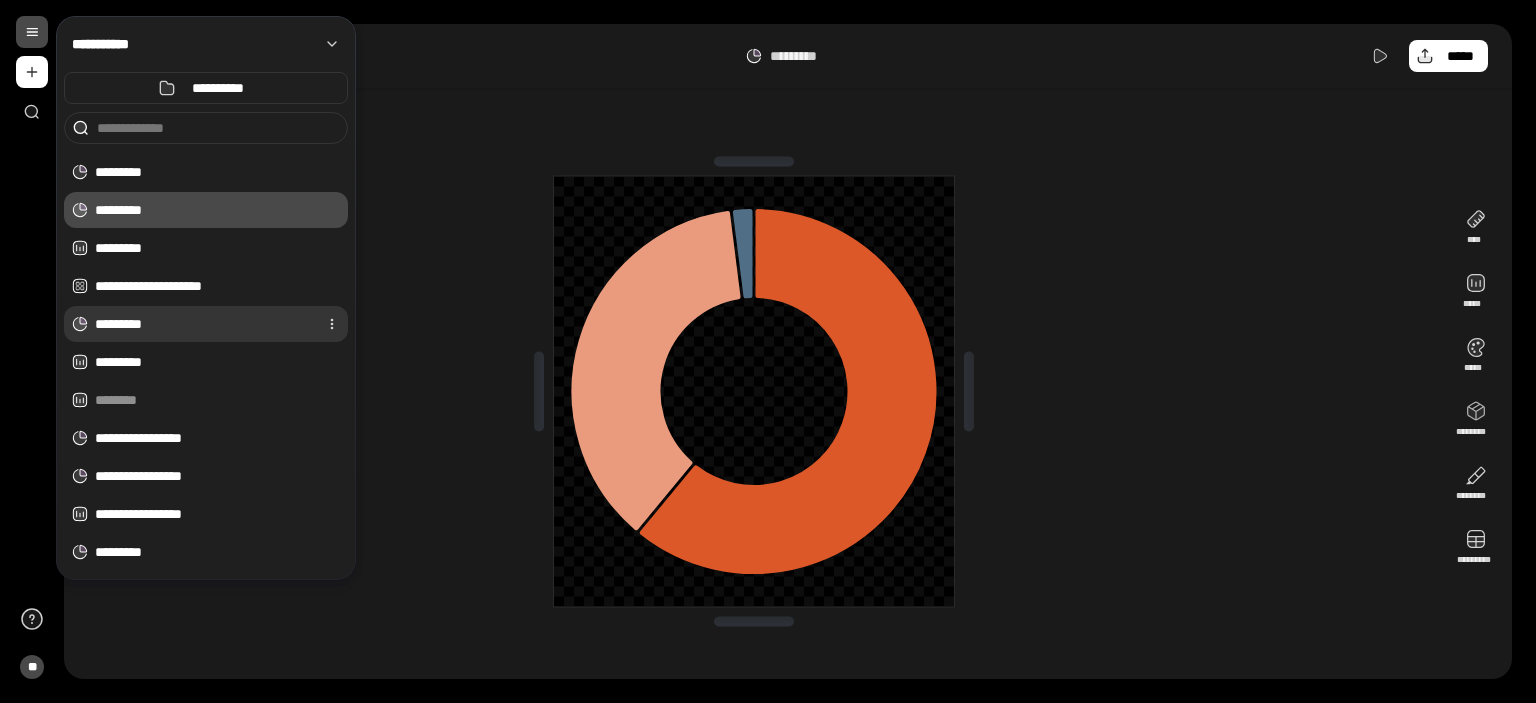 click on "*********" at bounding box center [202, 324] 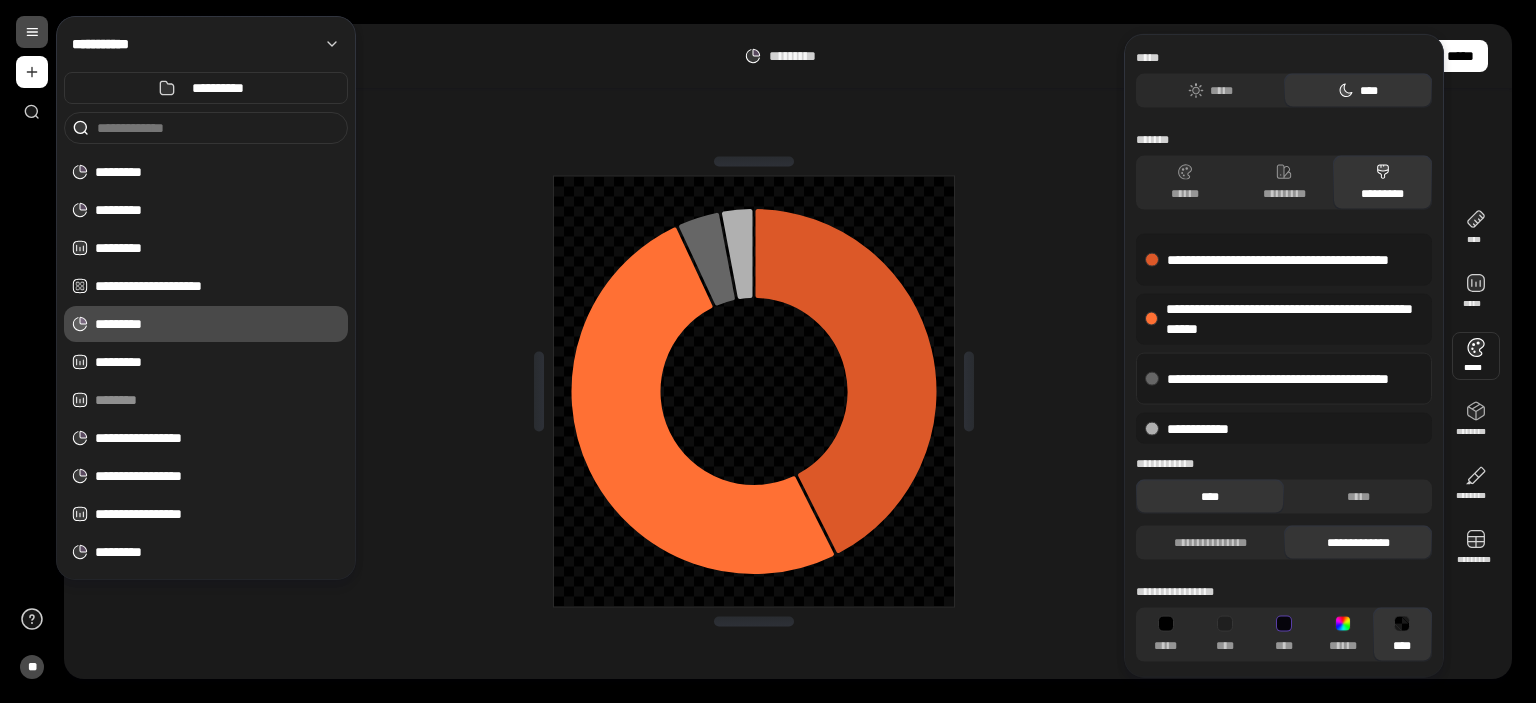 click on "**********" at bounding box center [1284, 379] 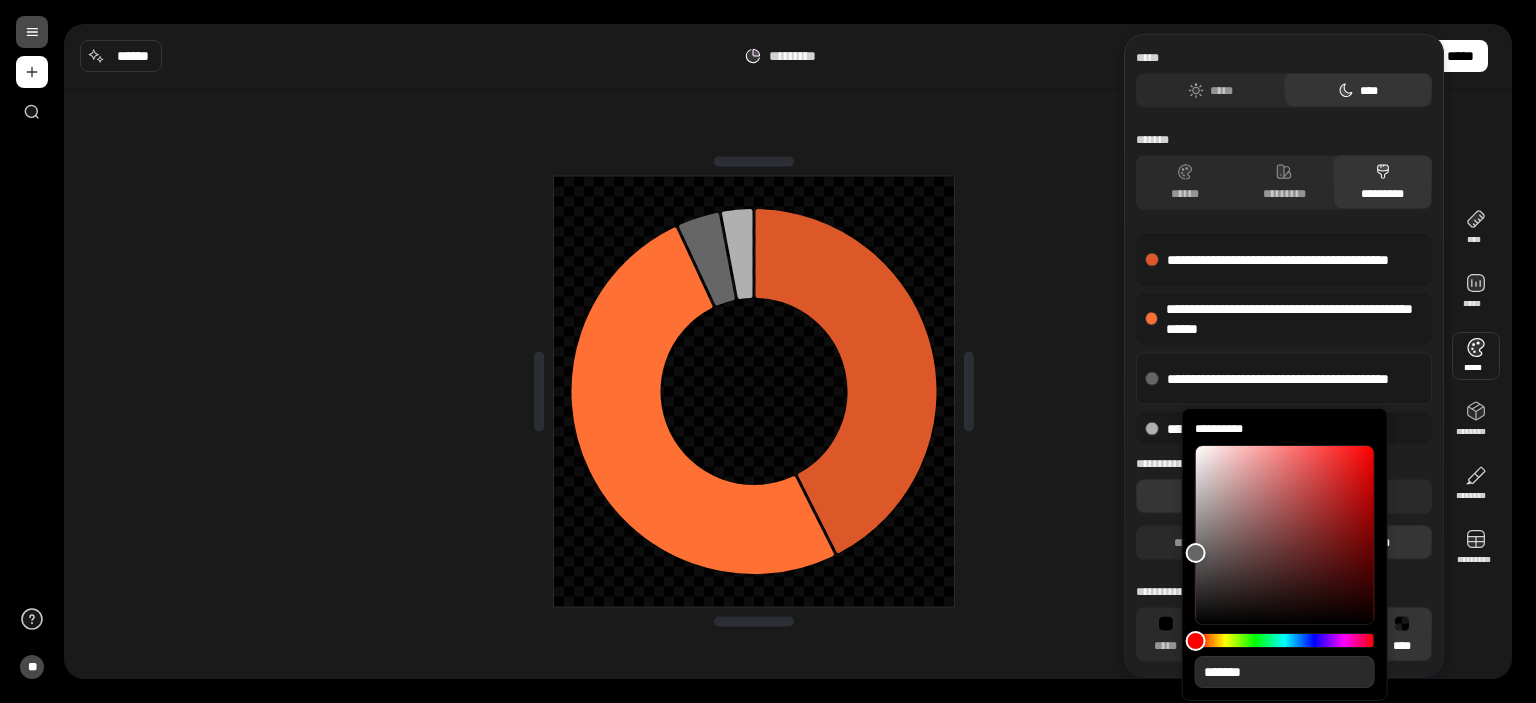 click on "*******" at bounding box center [1285, 672] 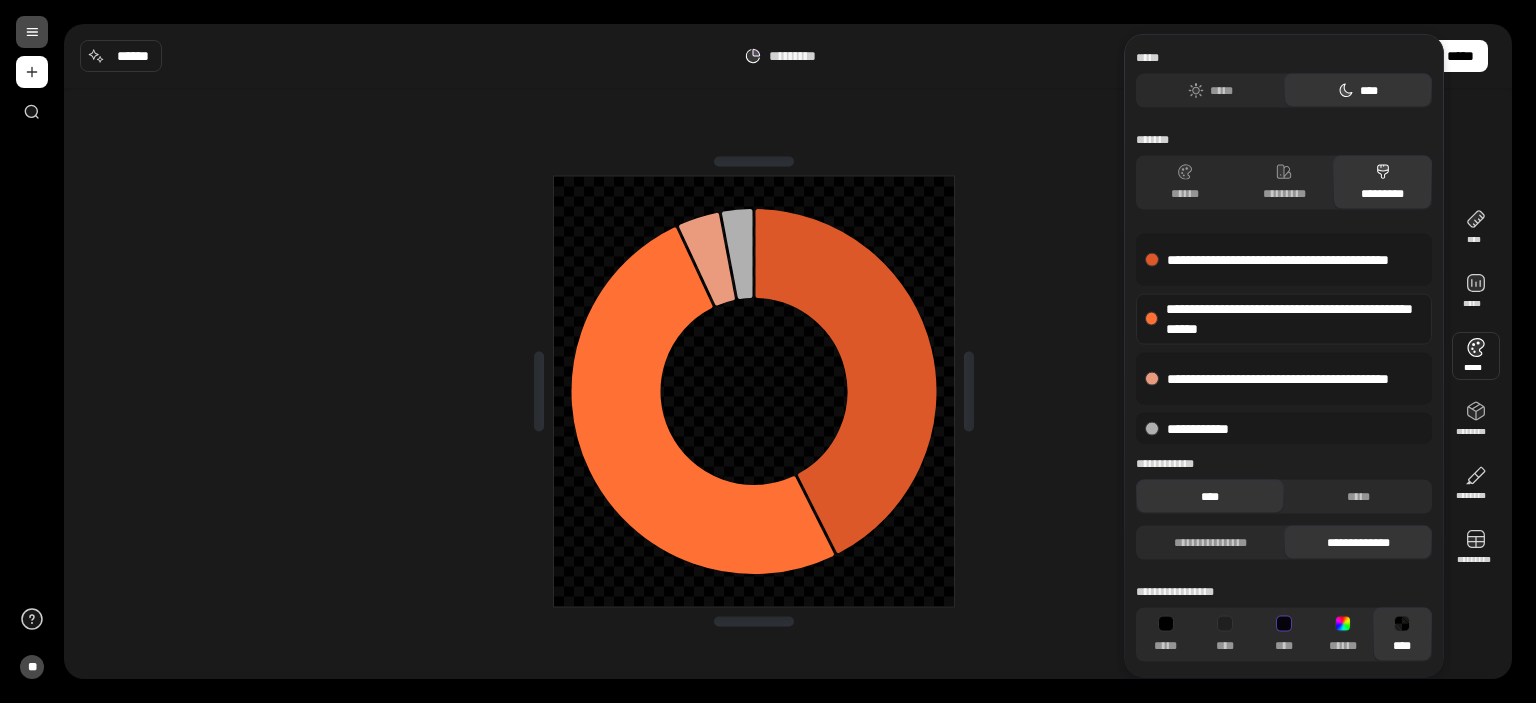 click on "**********" at bounding box center (1284, 319) 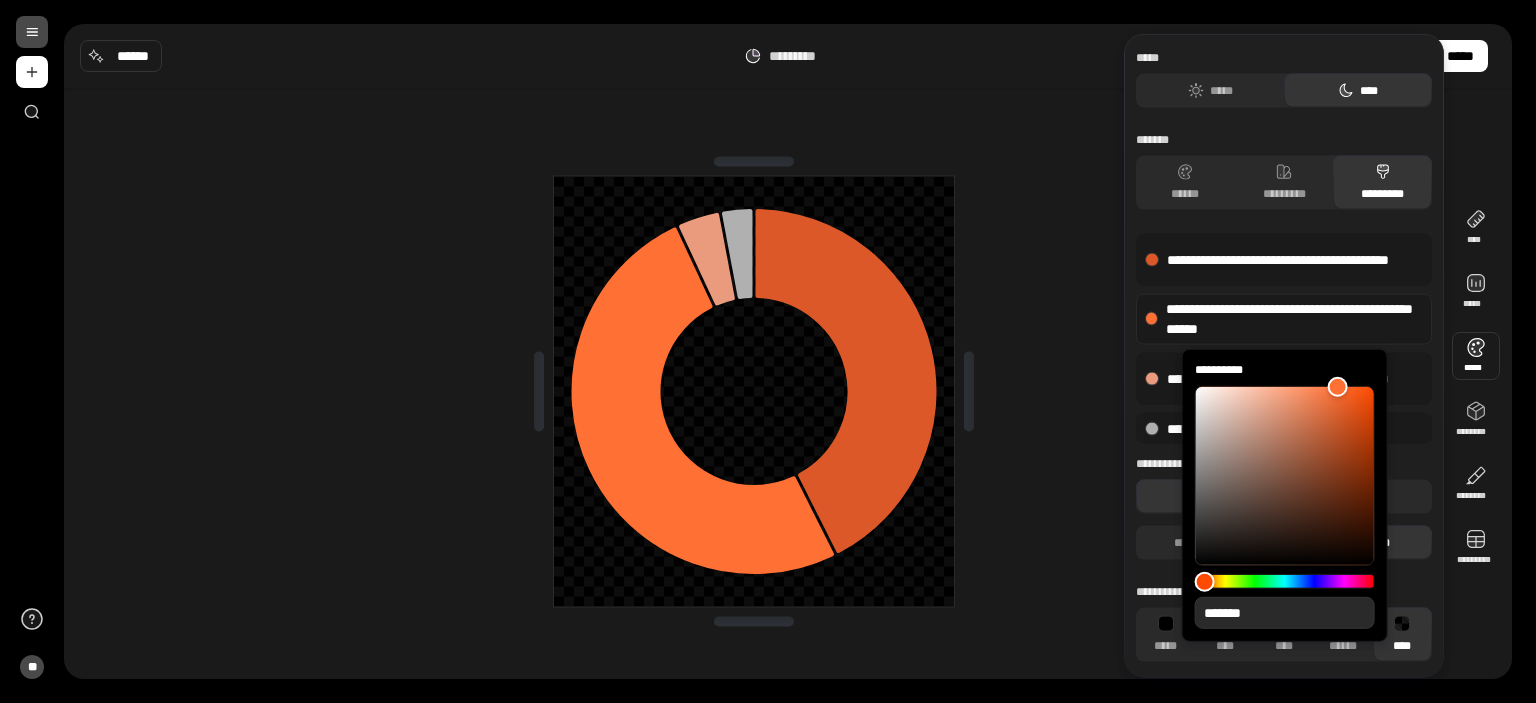 click on "*******" at bounding box center (1285, 613) 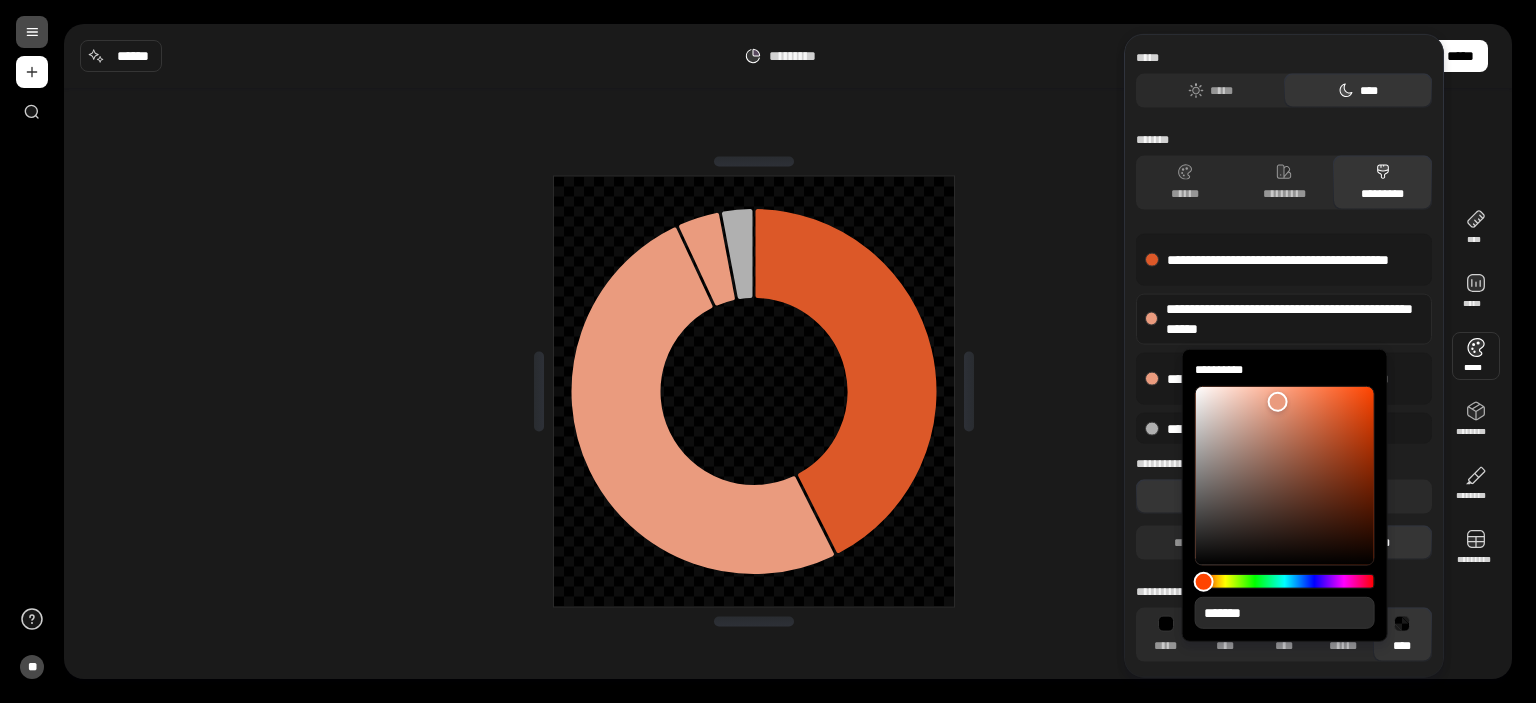 type on "**" 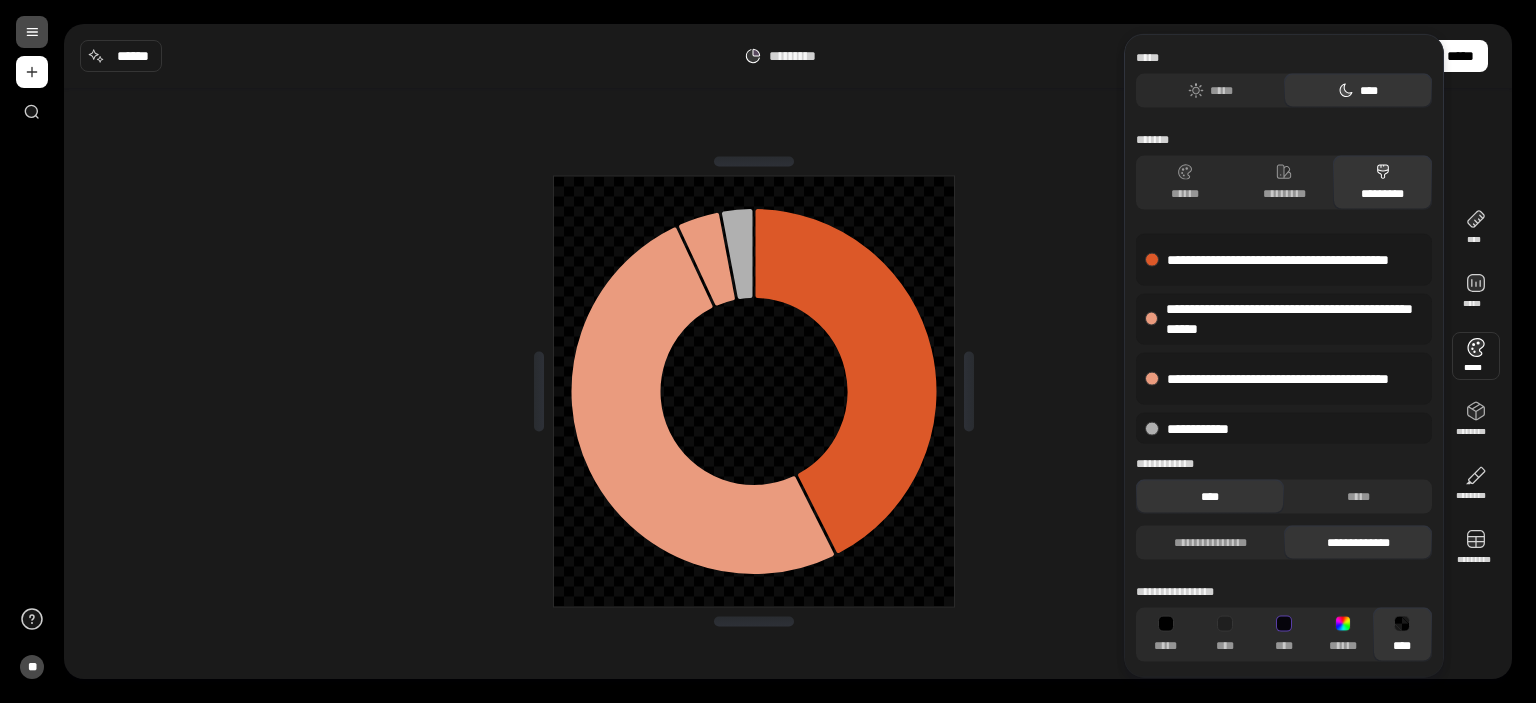 click at bounding box center [32, 32] 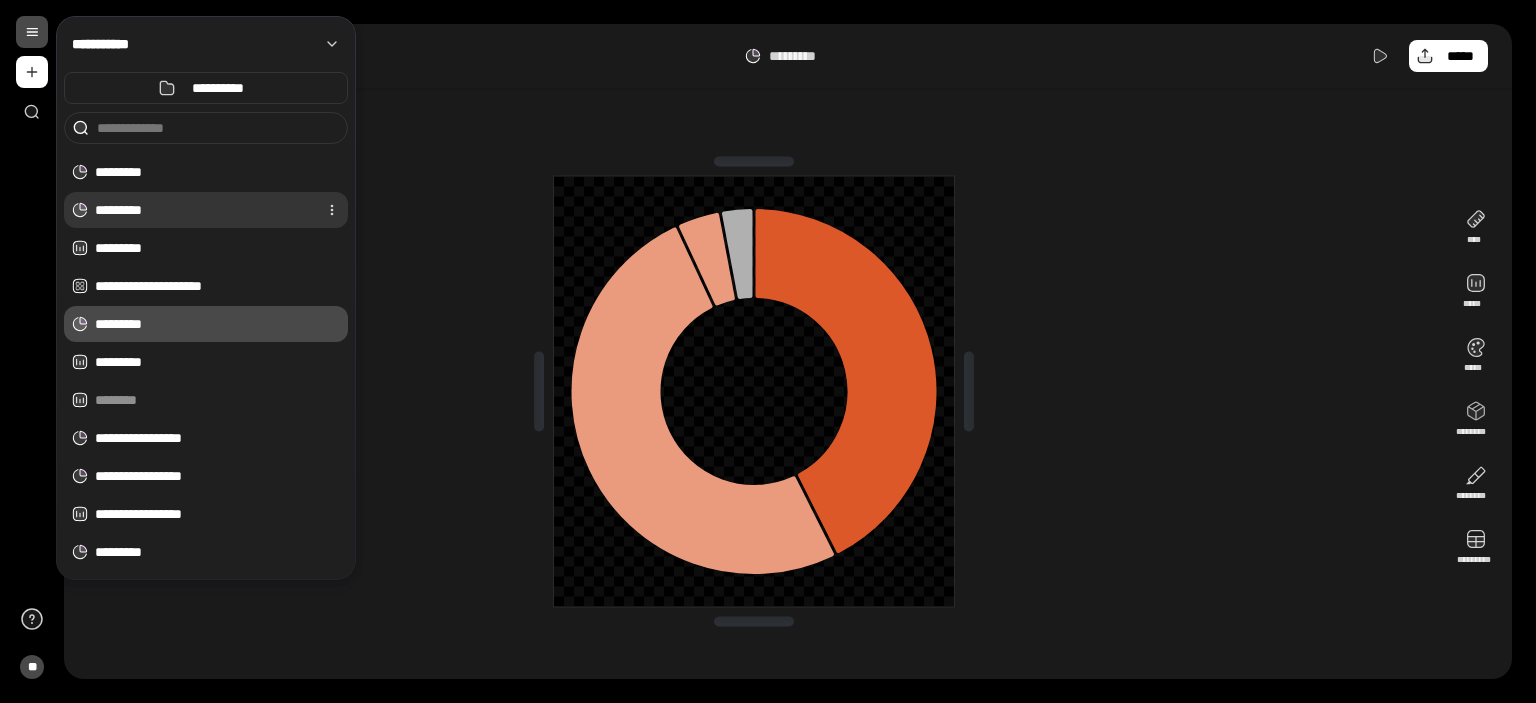 click on "*********" at bounding box center [202, 210] 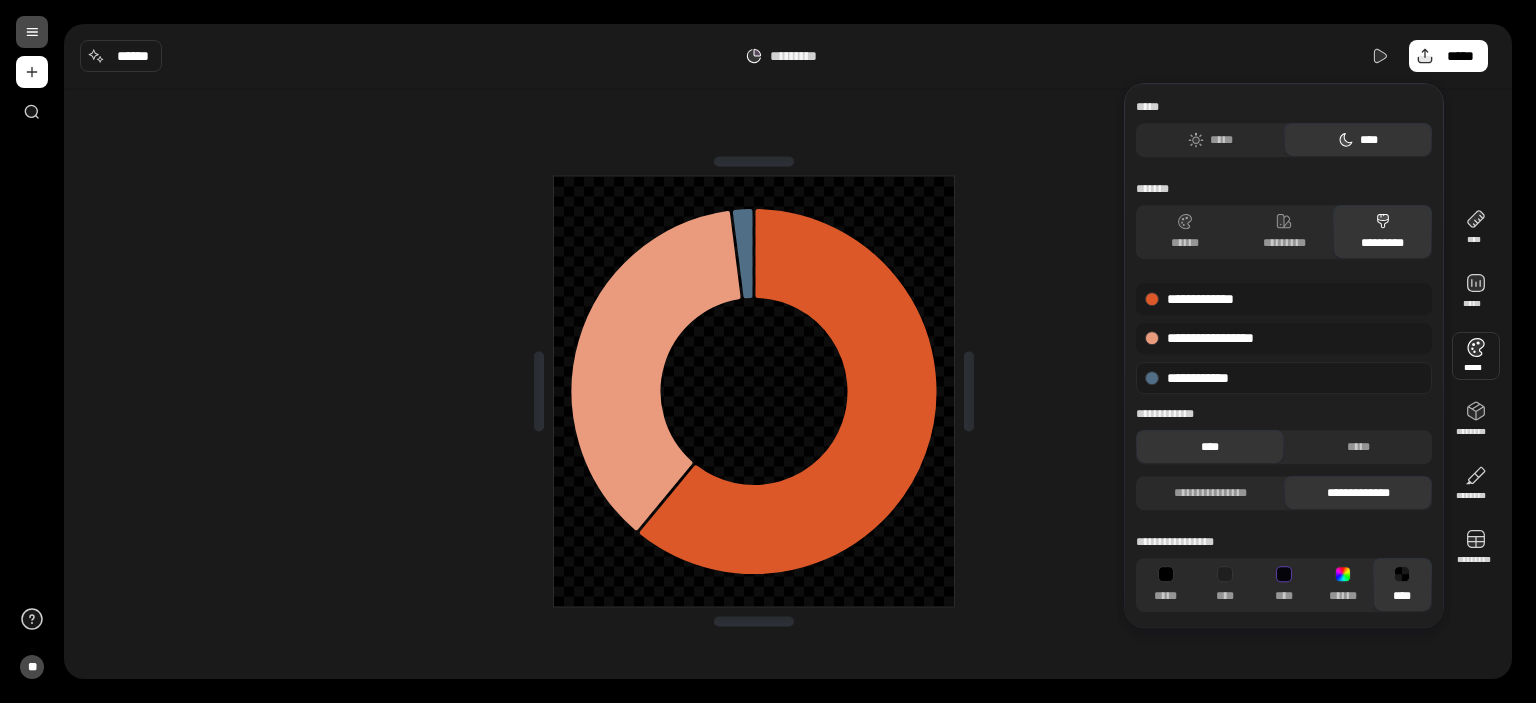 click on "**********" at bounding box center (1284, 378) 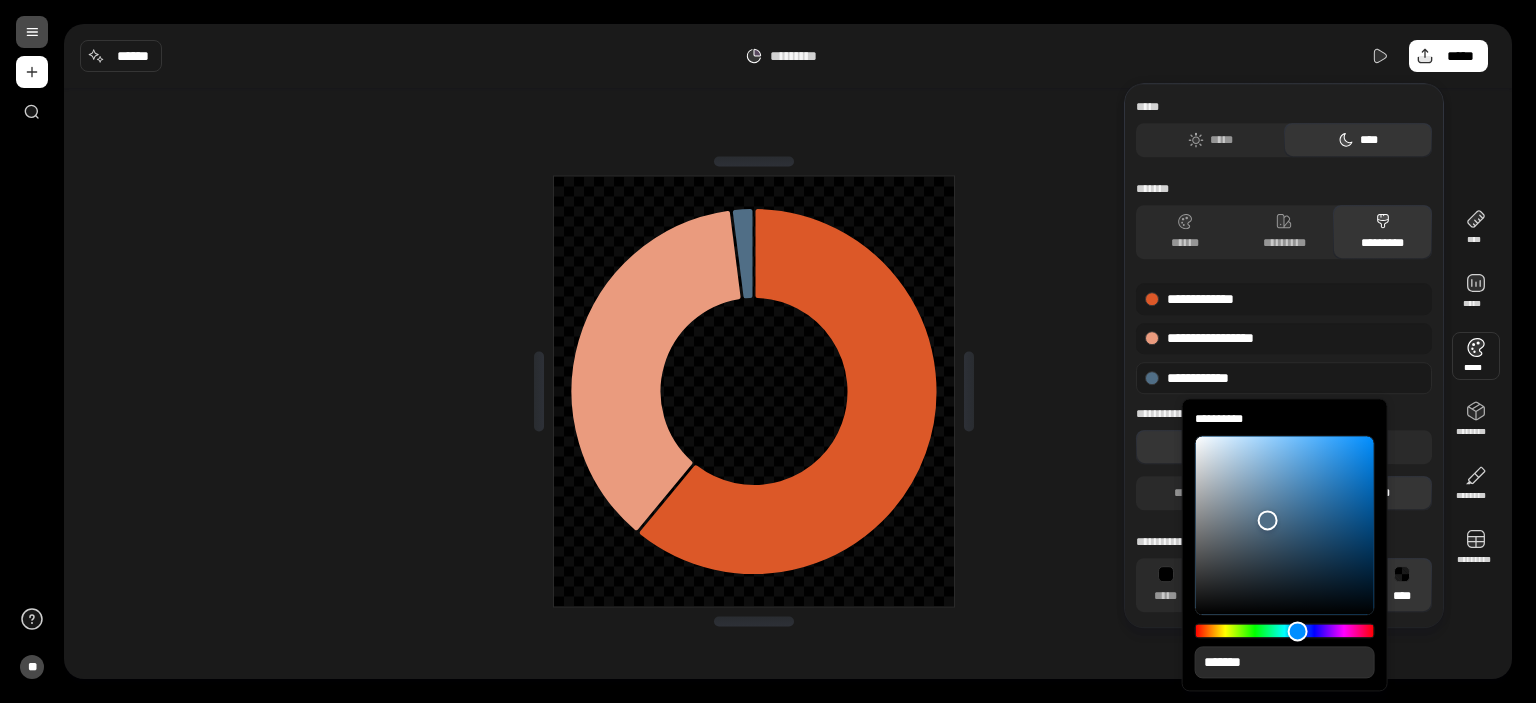 click on "*******" at bounding box center [1285, 662] 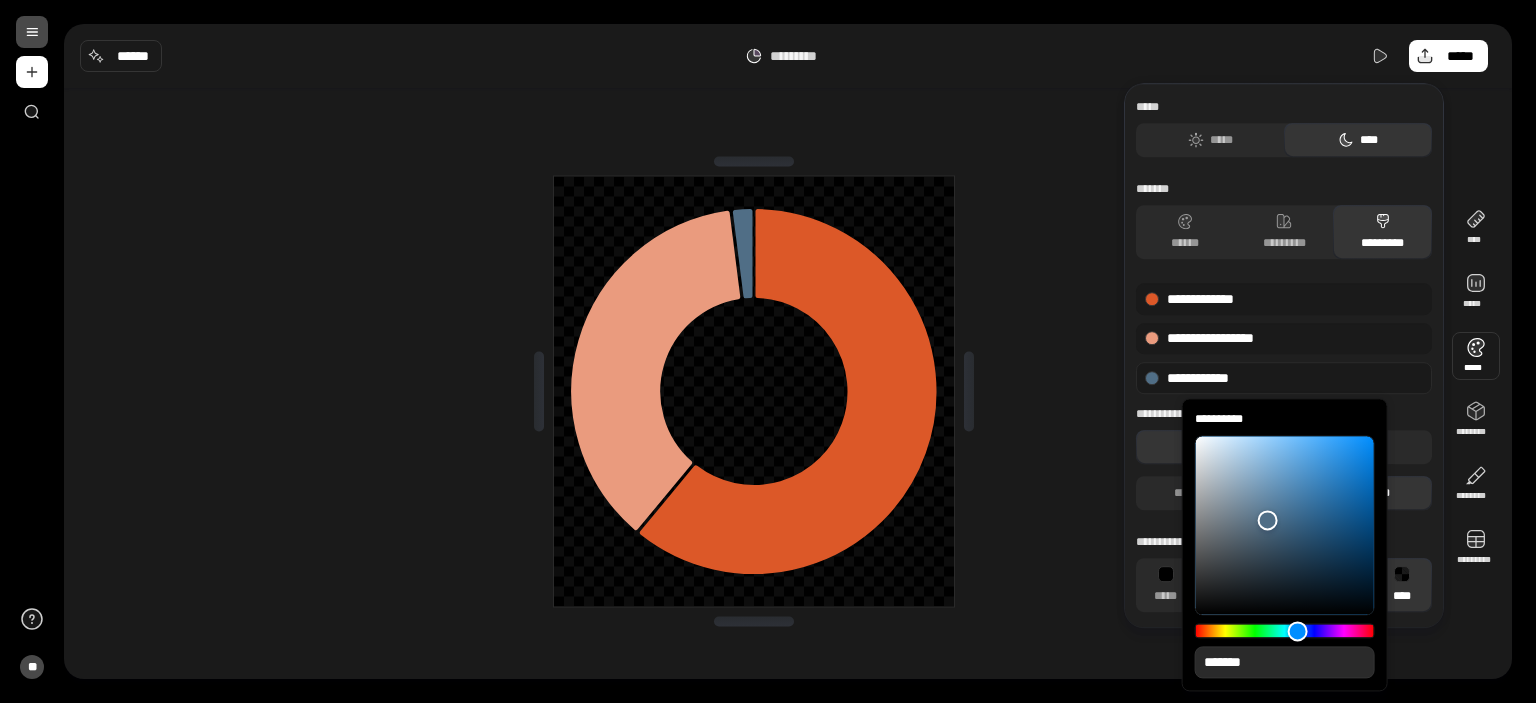 click at bounding box center (754, 391) 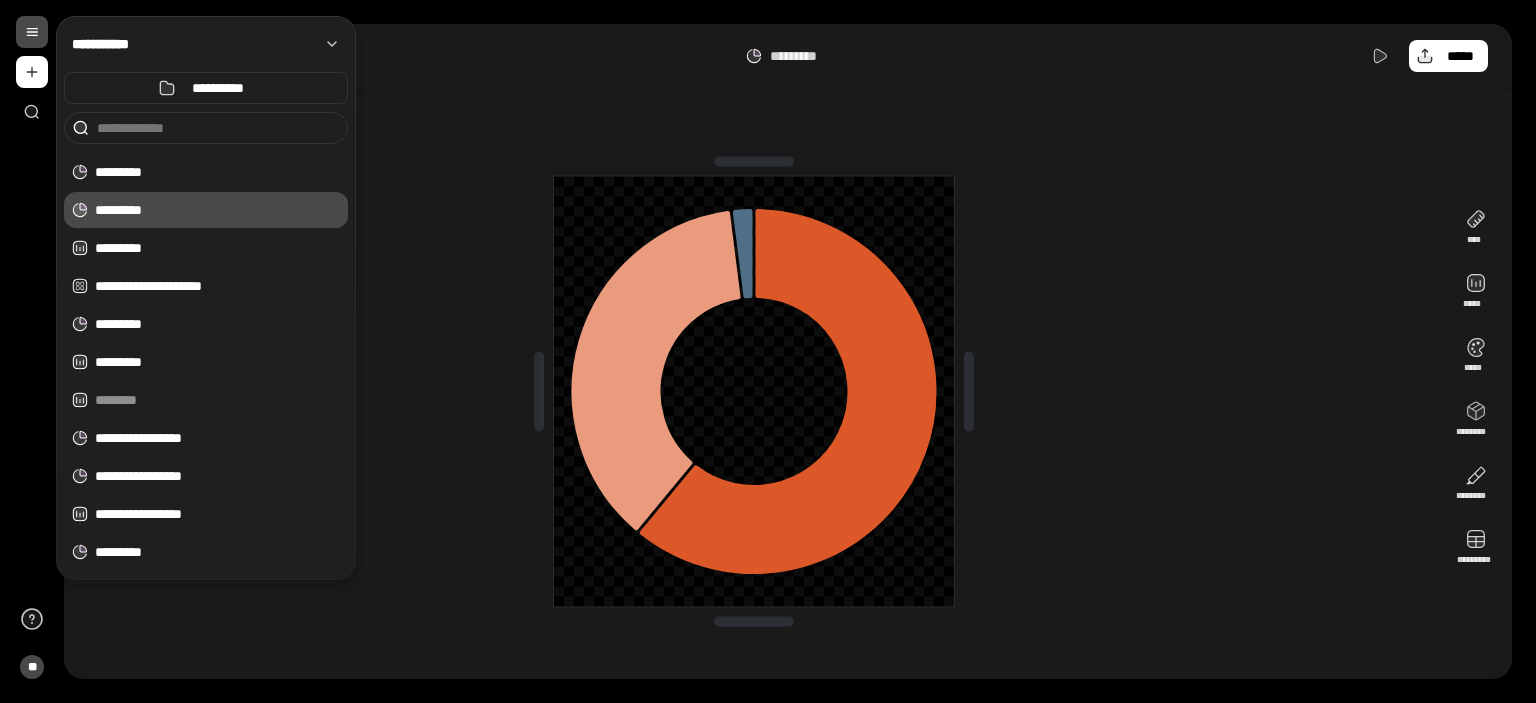 click at bounding box center [32, 32] 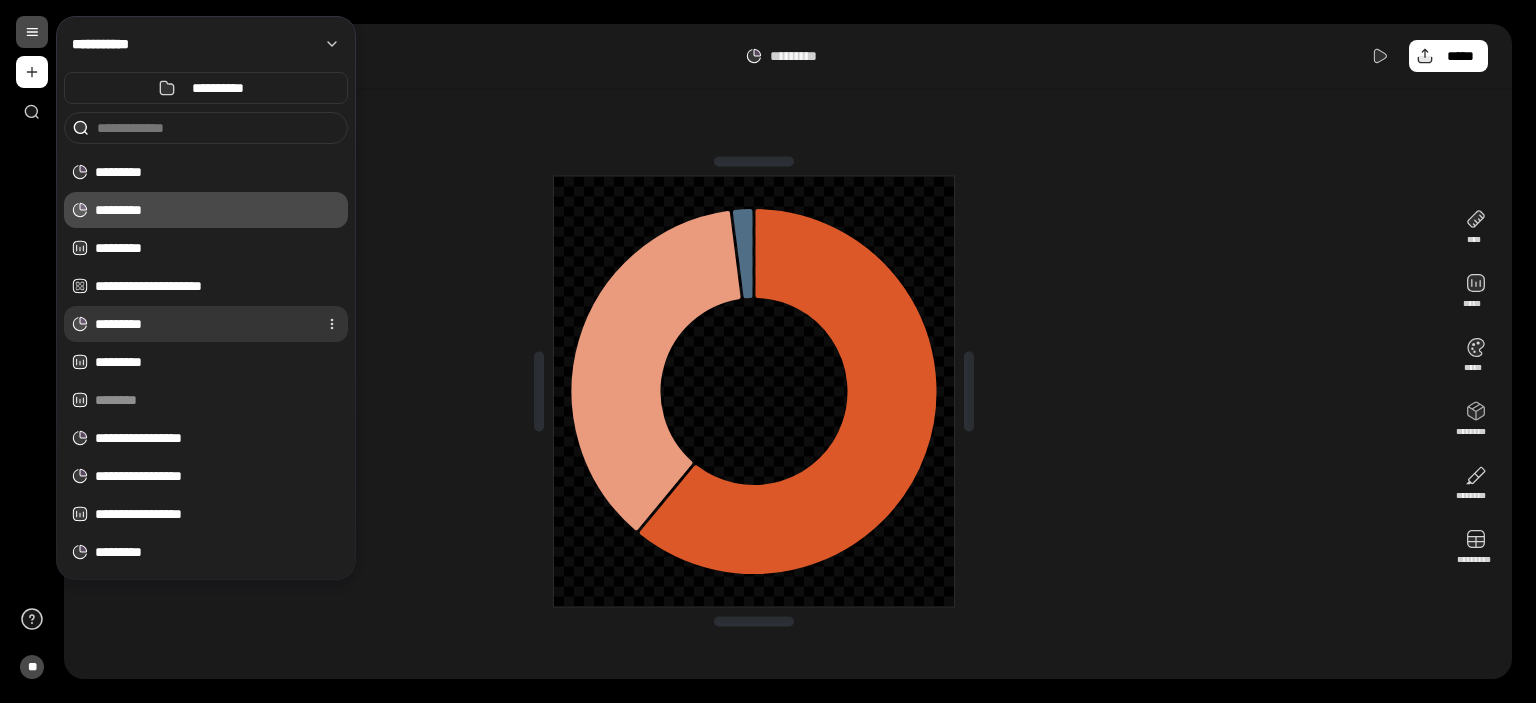 click on "*********" at bounding box center [202, 324] 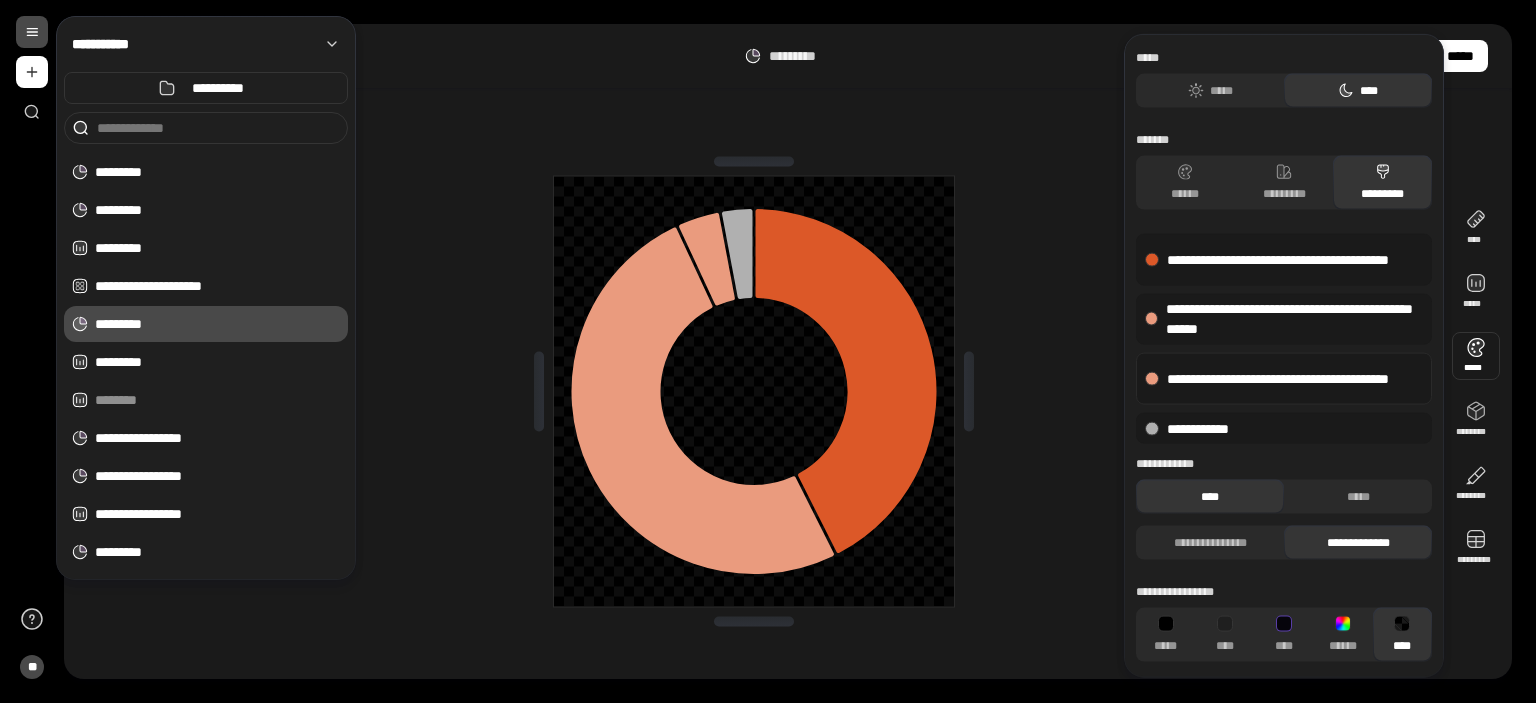 click on "**********" at bounding box center [1284, 379] 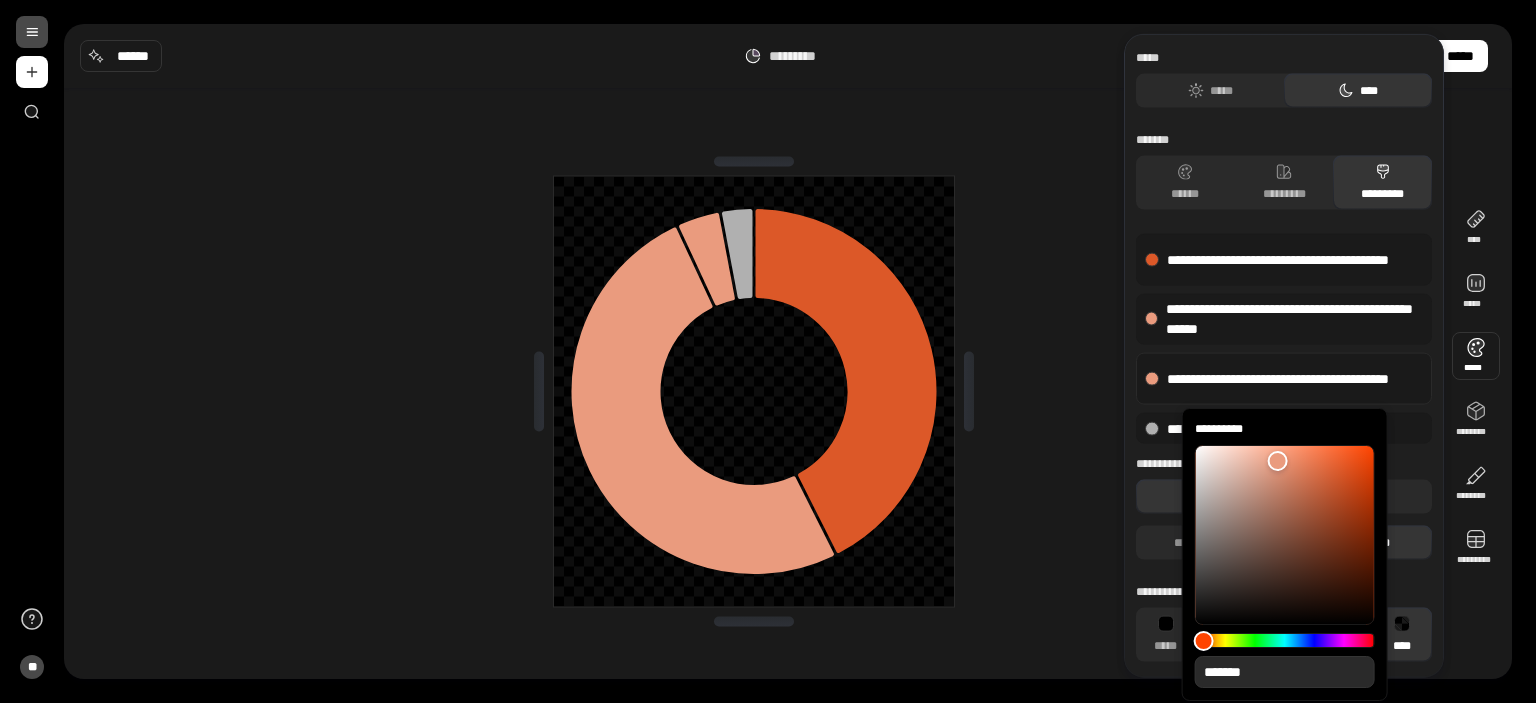 click on "*******" at bounding box center (1285, 672) 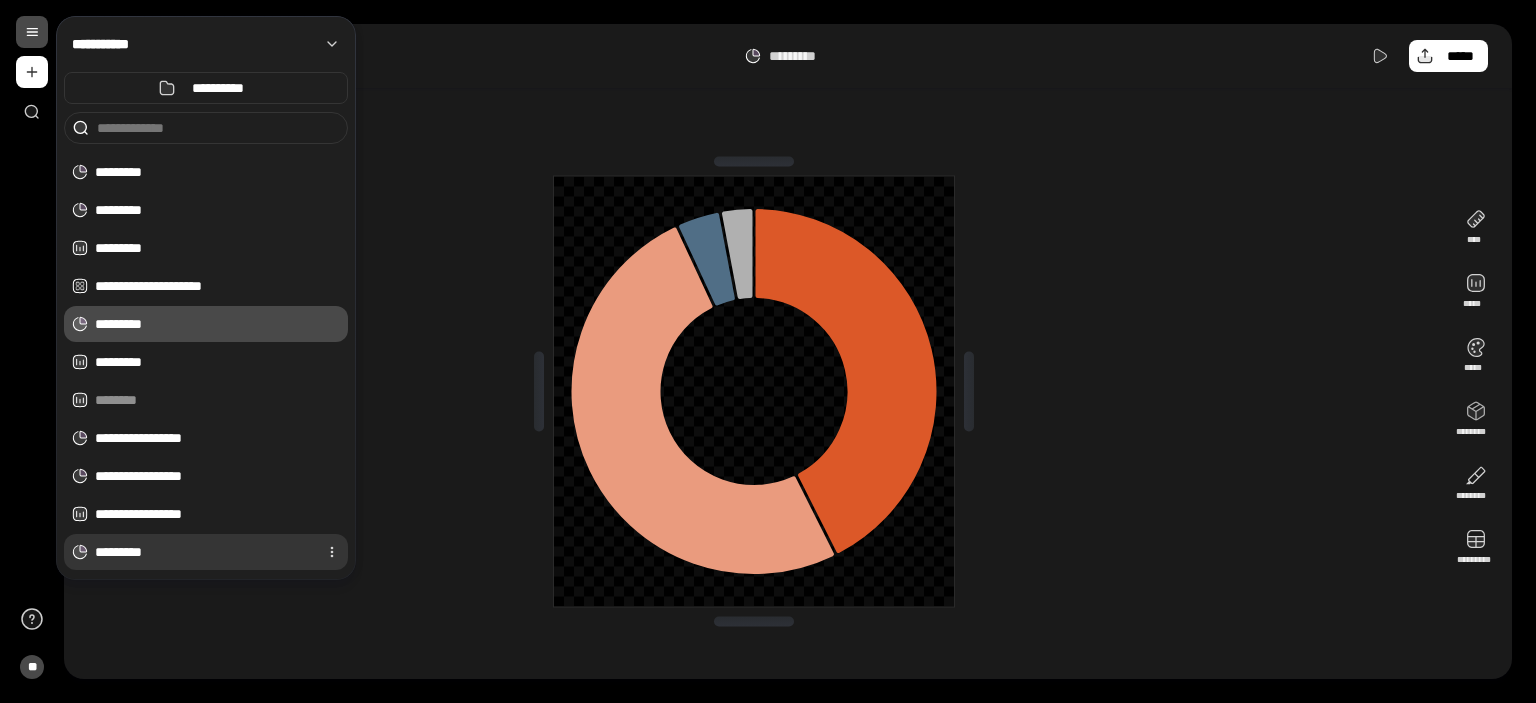 click on "*********" at bounding box center (202, 552) 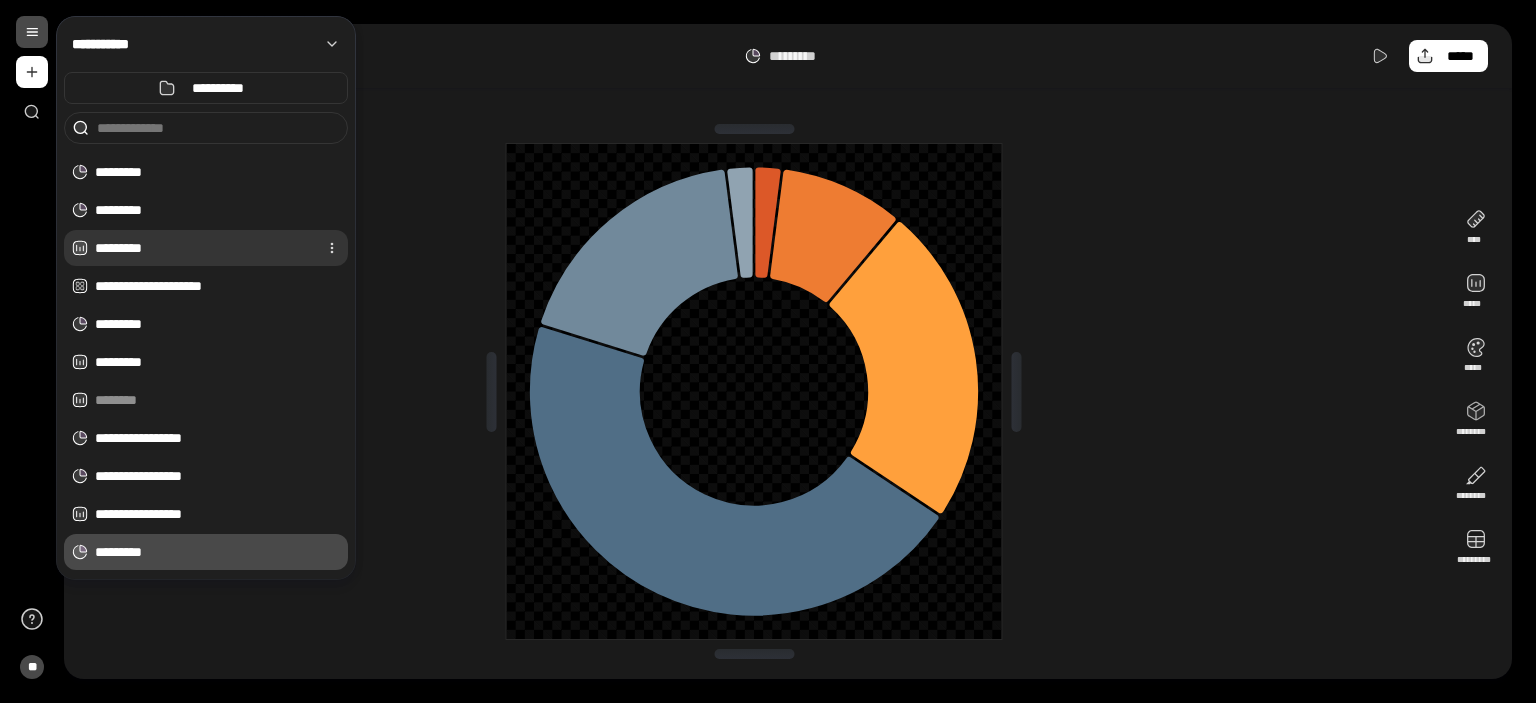 click on "*********" at bounding box center [202, 248] 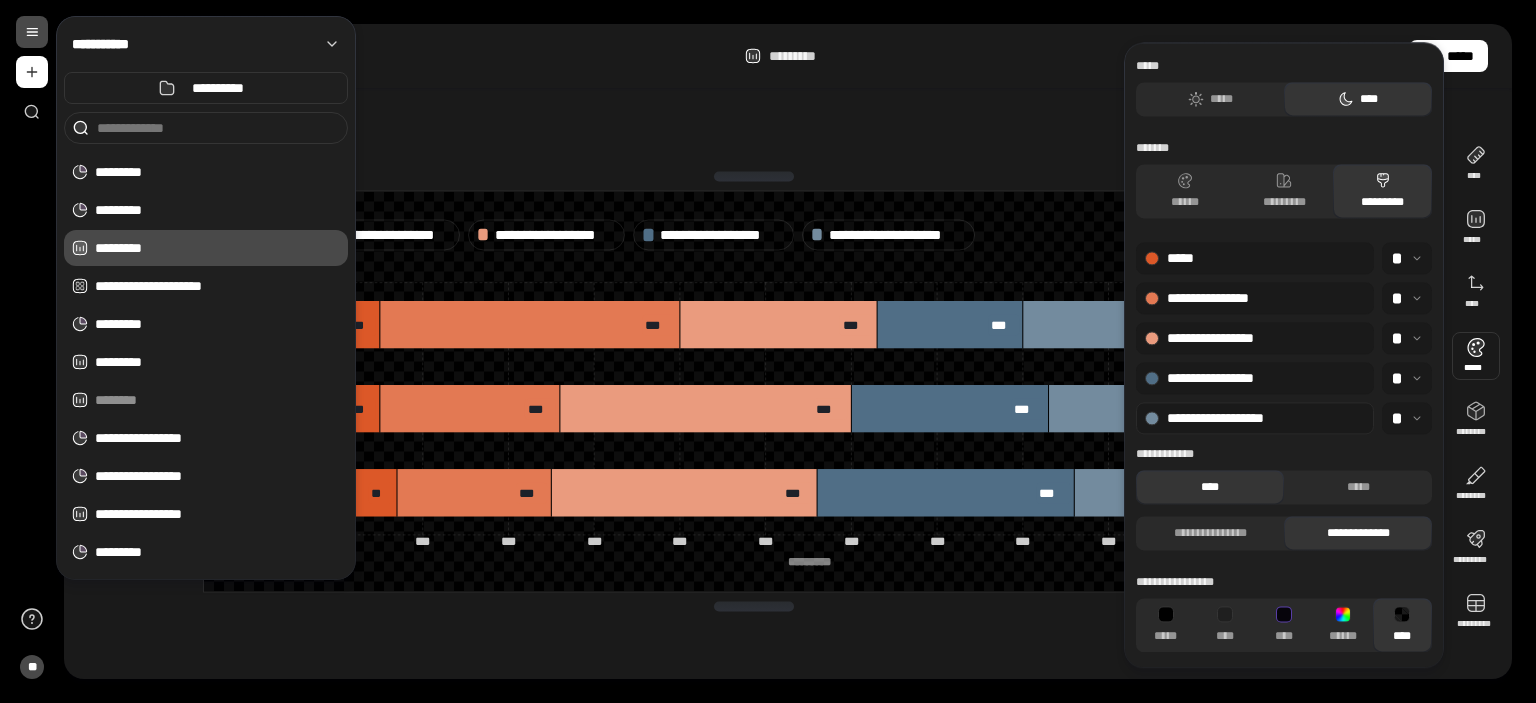 click at bounding box center [1152, 418] 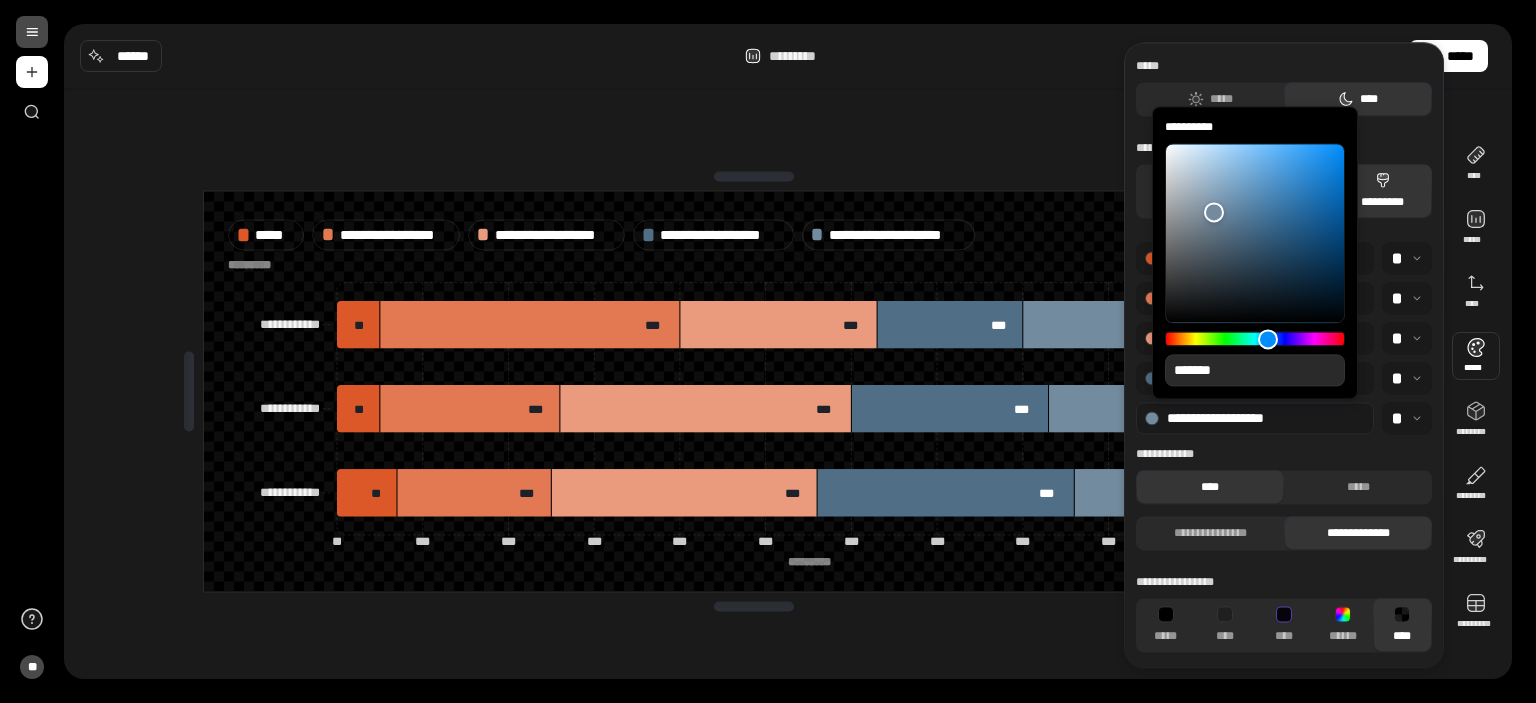 click on "*******" at bounding box center [1255, 370] 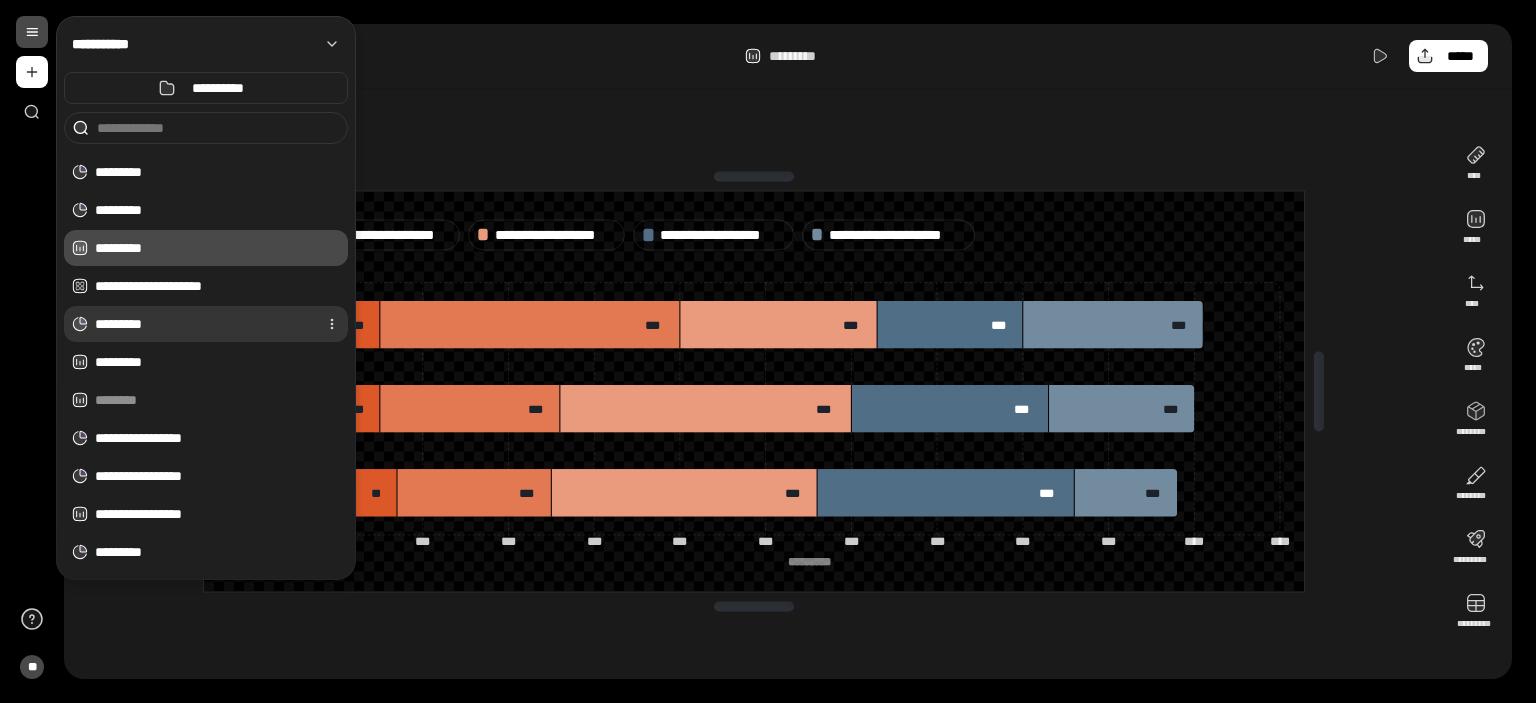 click on "*********" at bounding box center [202, 324] 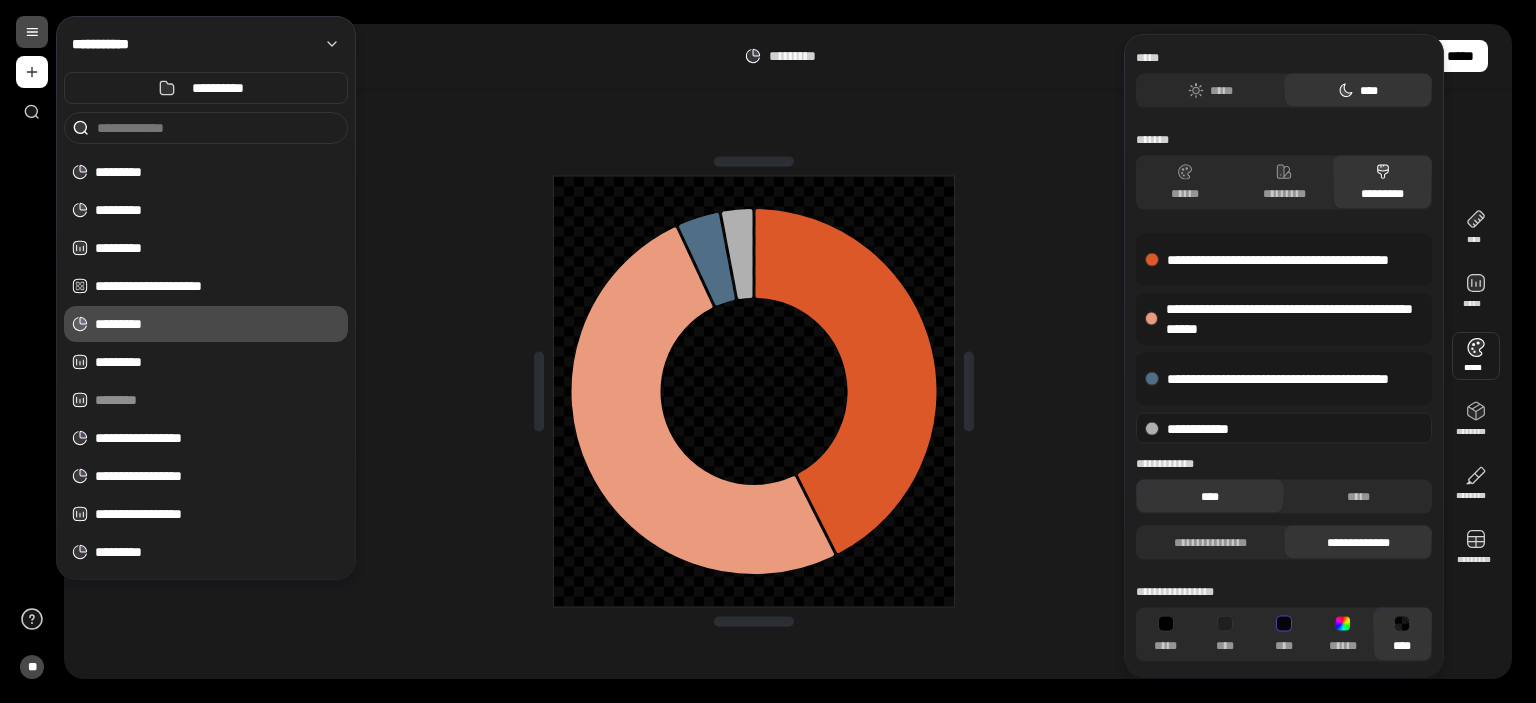 click on "**********" at bounding box center (1284, 428) 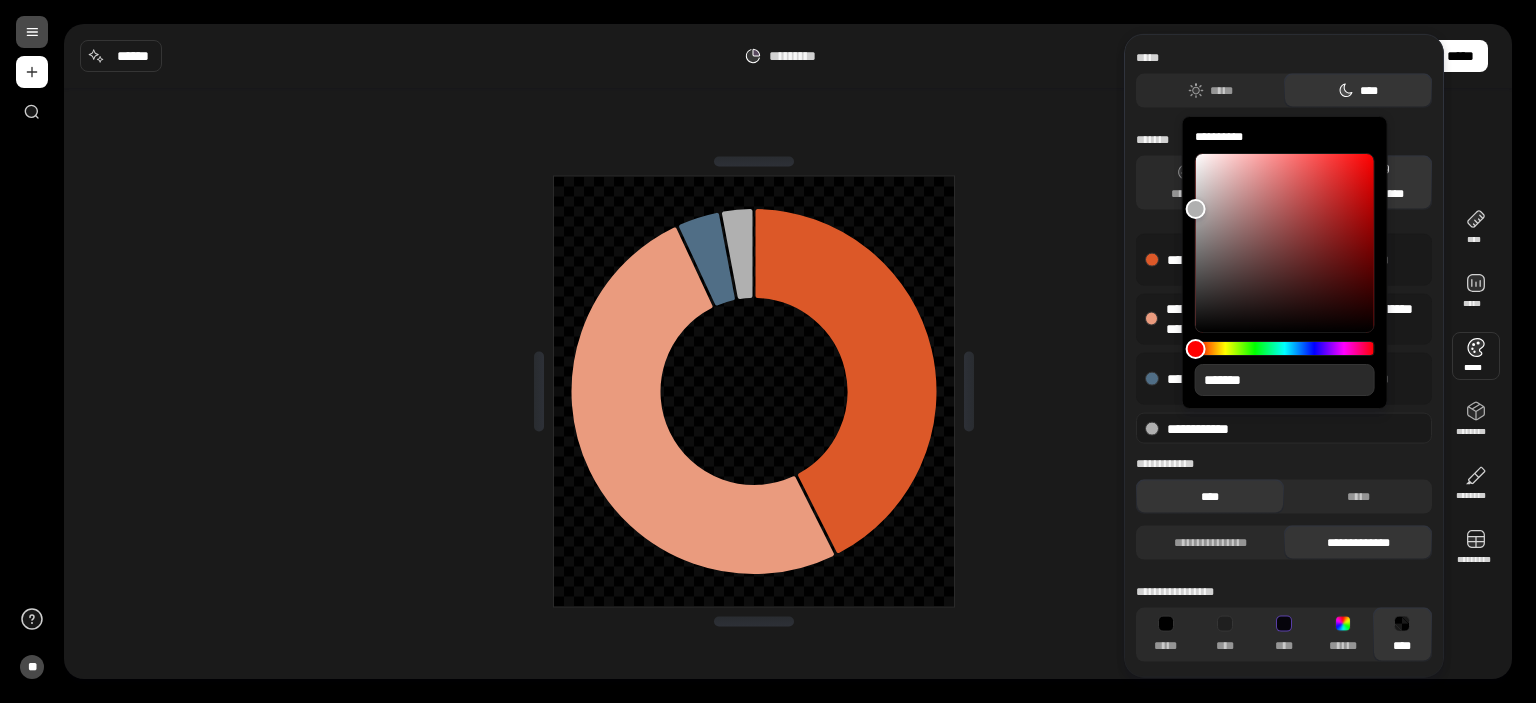 click on "*******" at bounding box center [1285, 380] 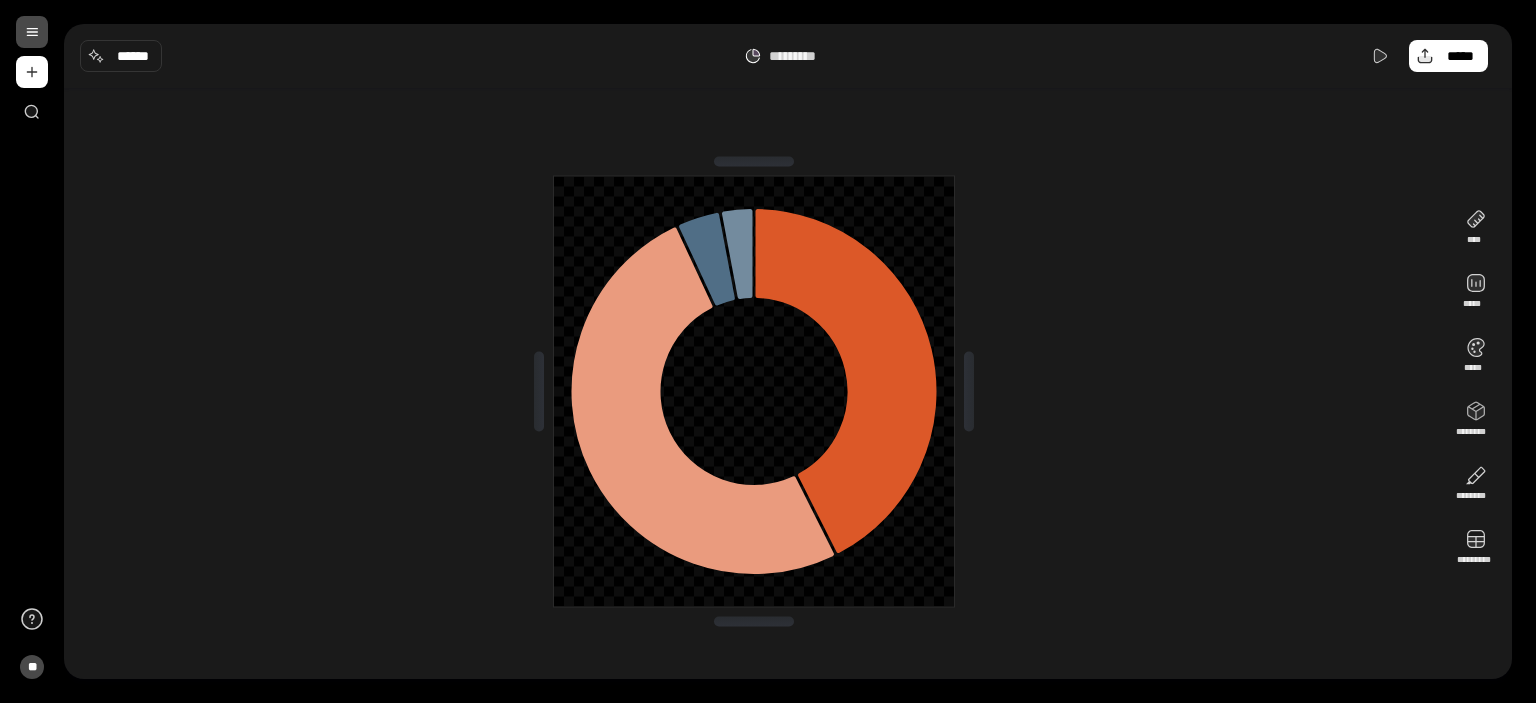 click at bounding box center [754, 391] 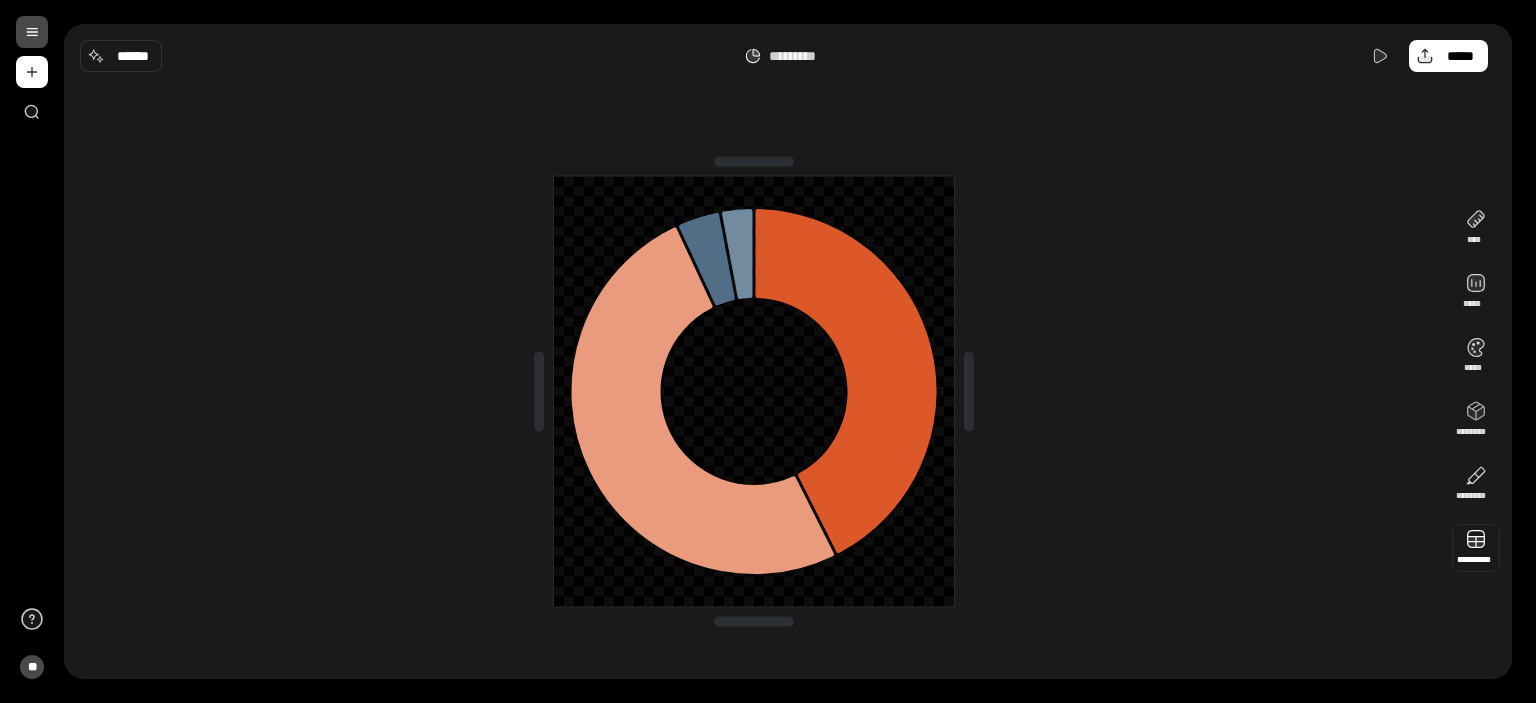 click at bounding box center [1476, 548] 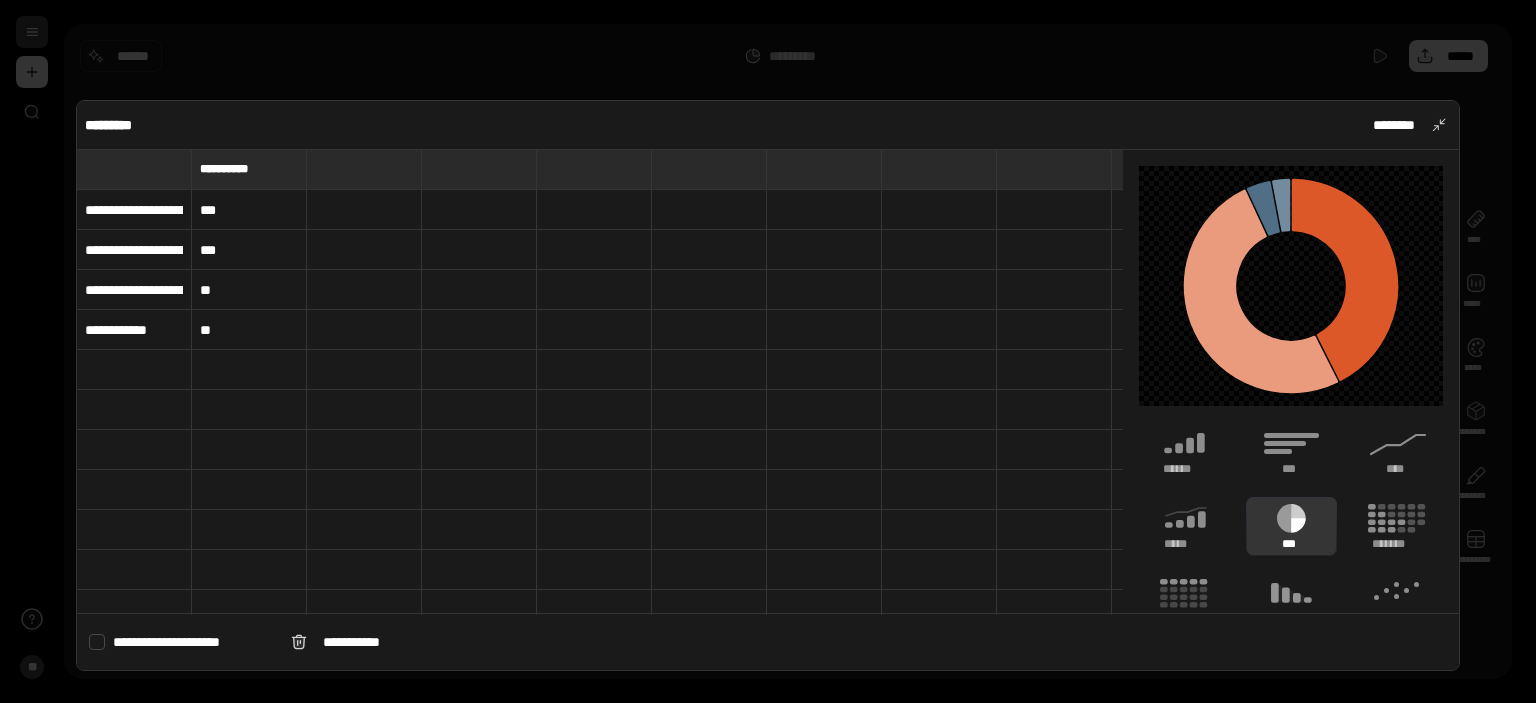click on "**********" at bounding box center [768, 385] 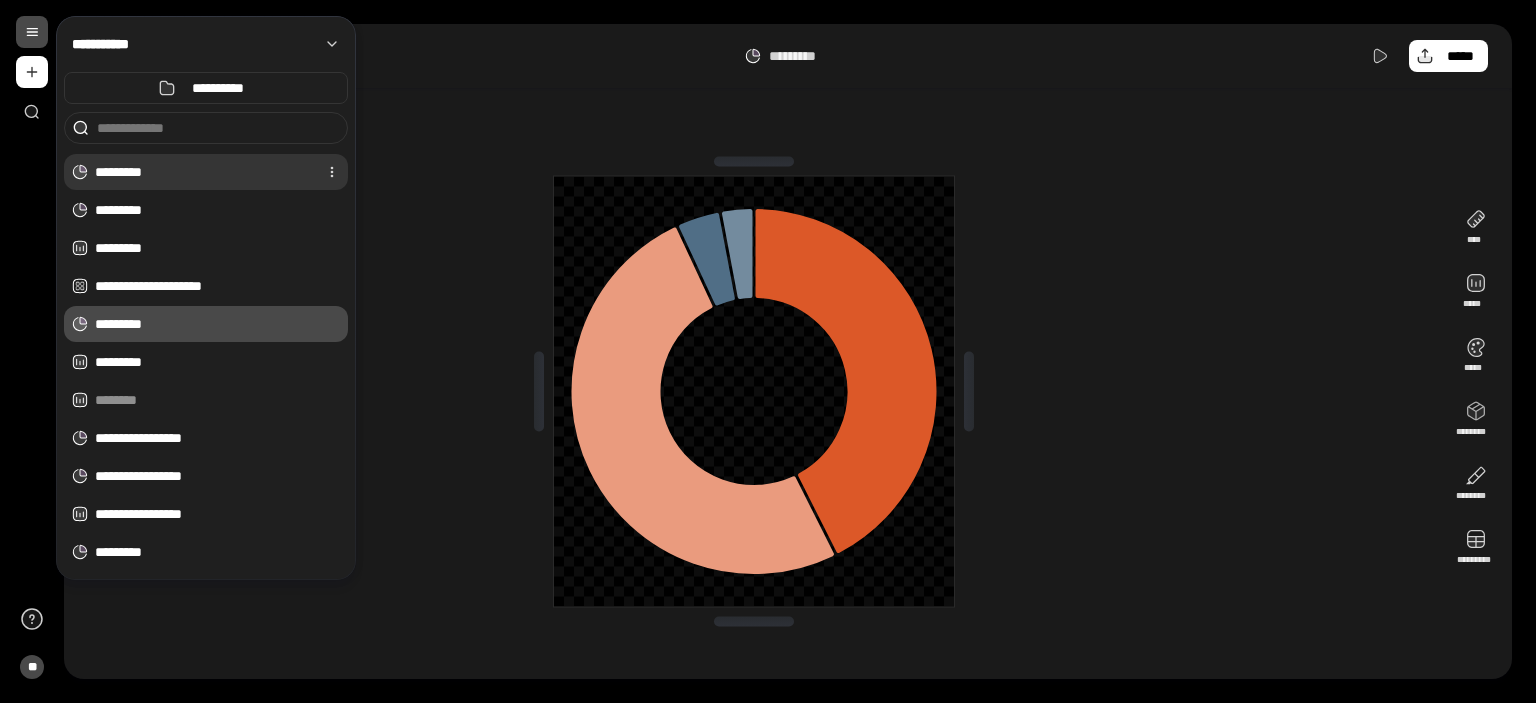 click on "*********" at bounding box center (202, 172) 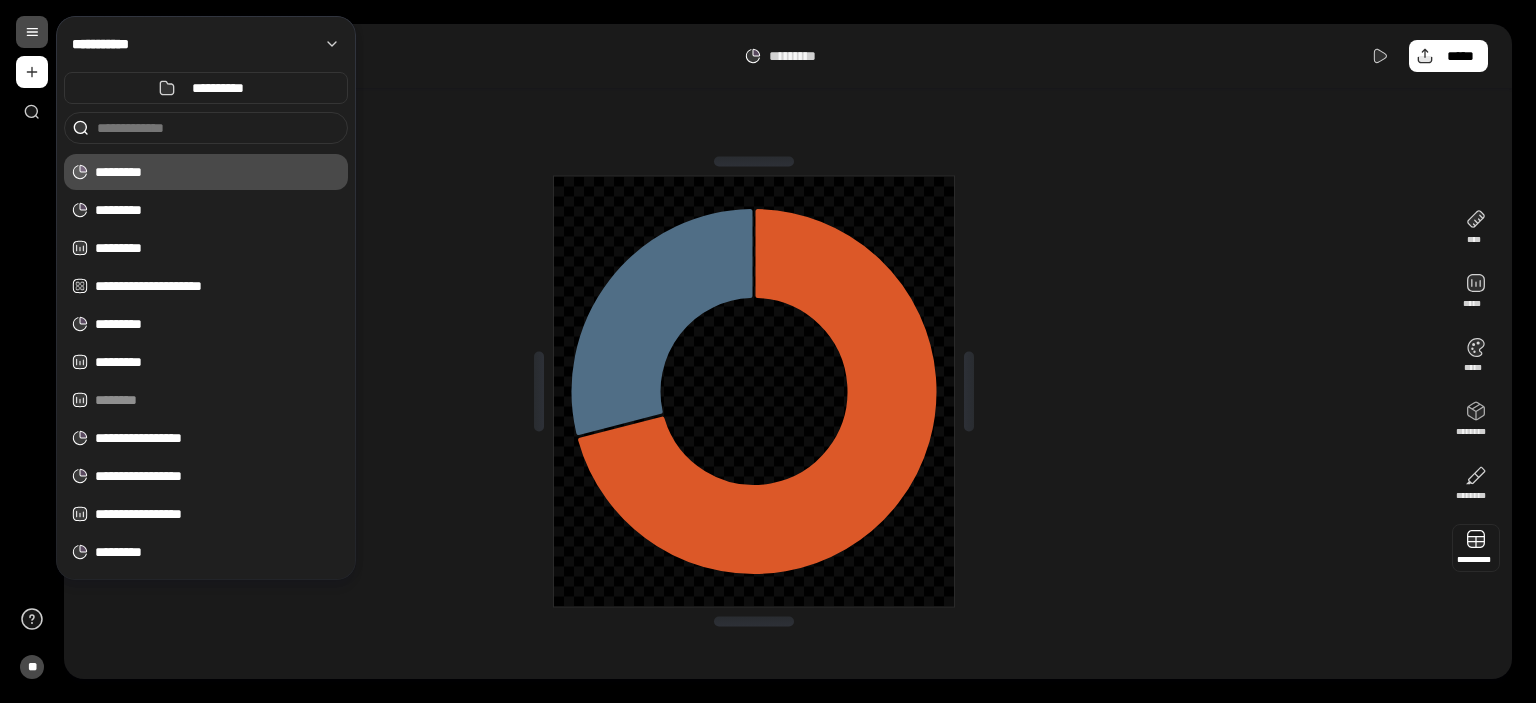 click at bounding box center (1476, 548) 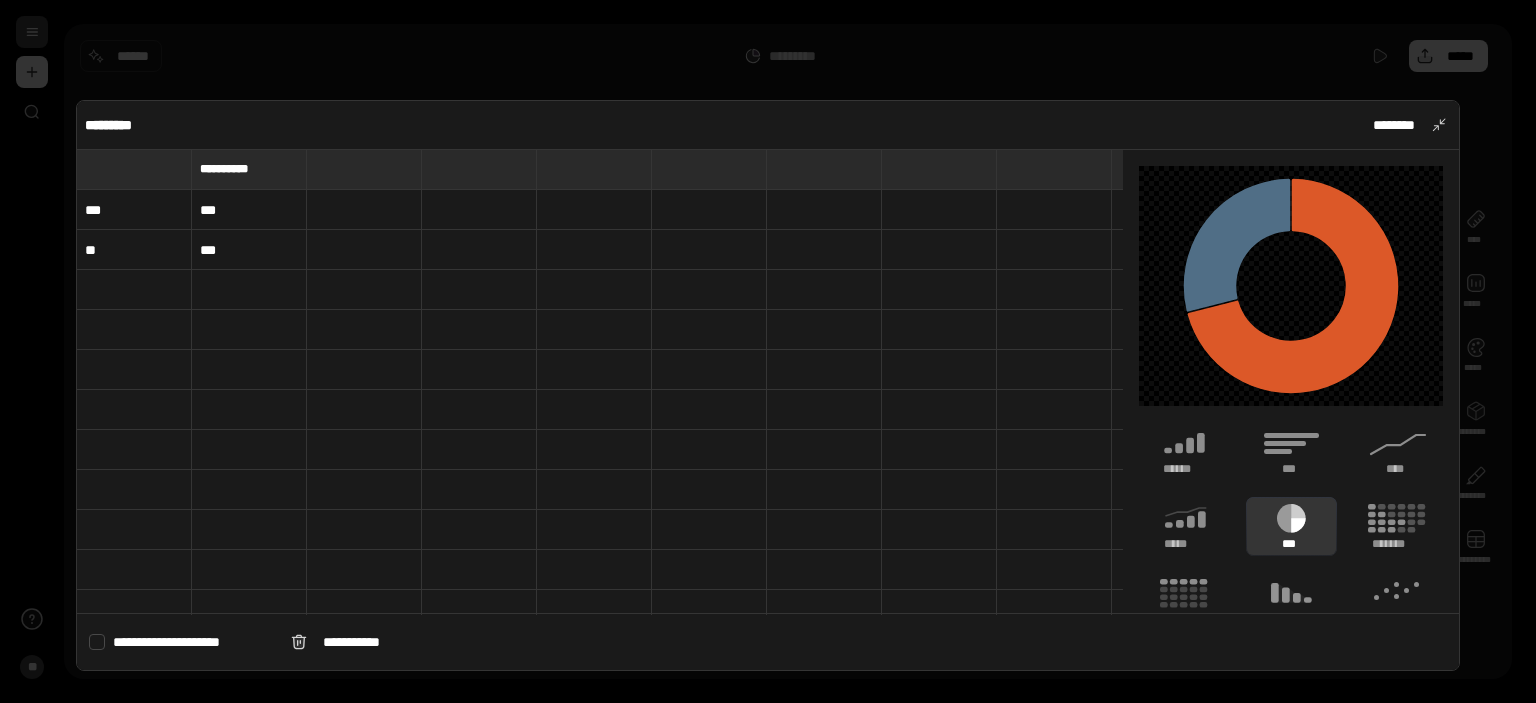 click at bounding box center (768, 351) 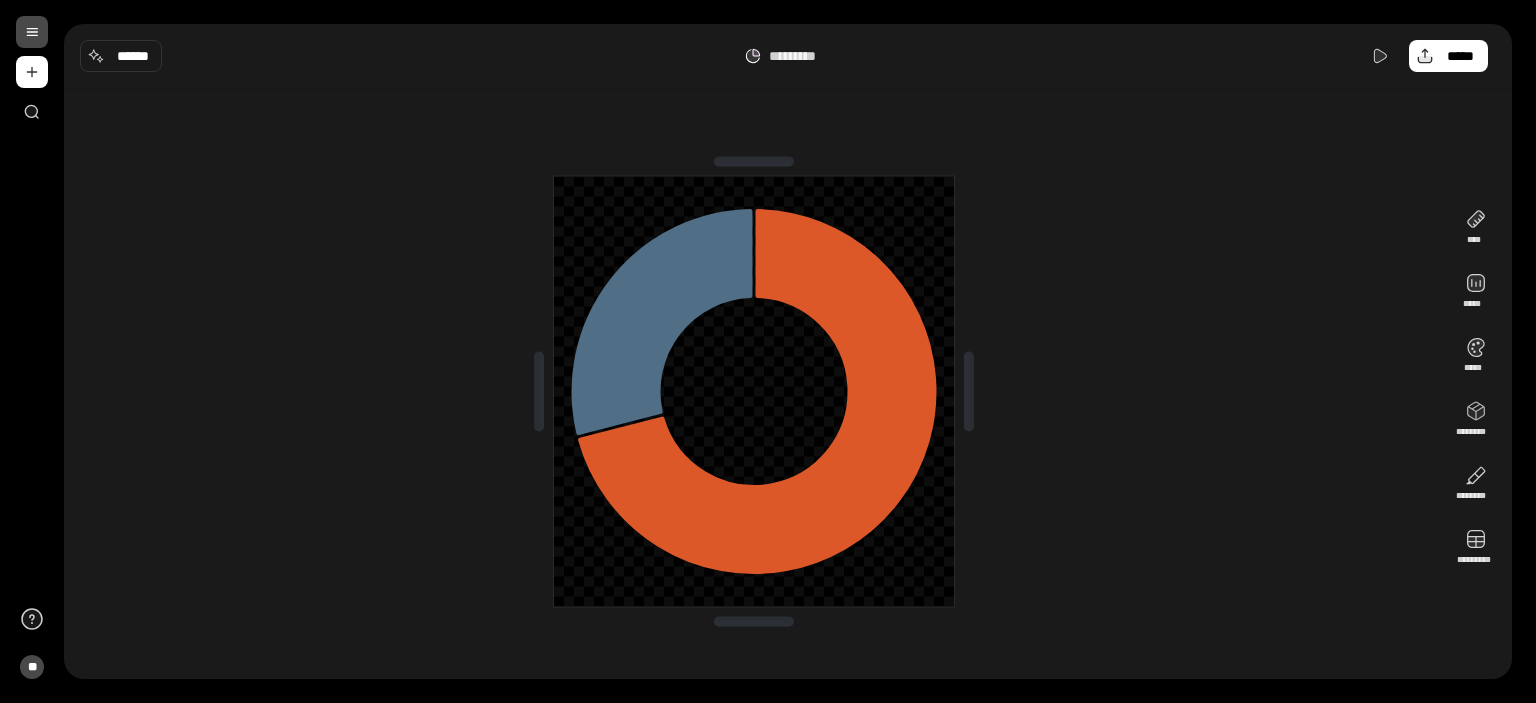 click at bounding box center [32, 32] 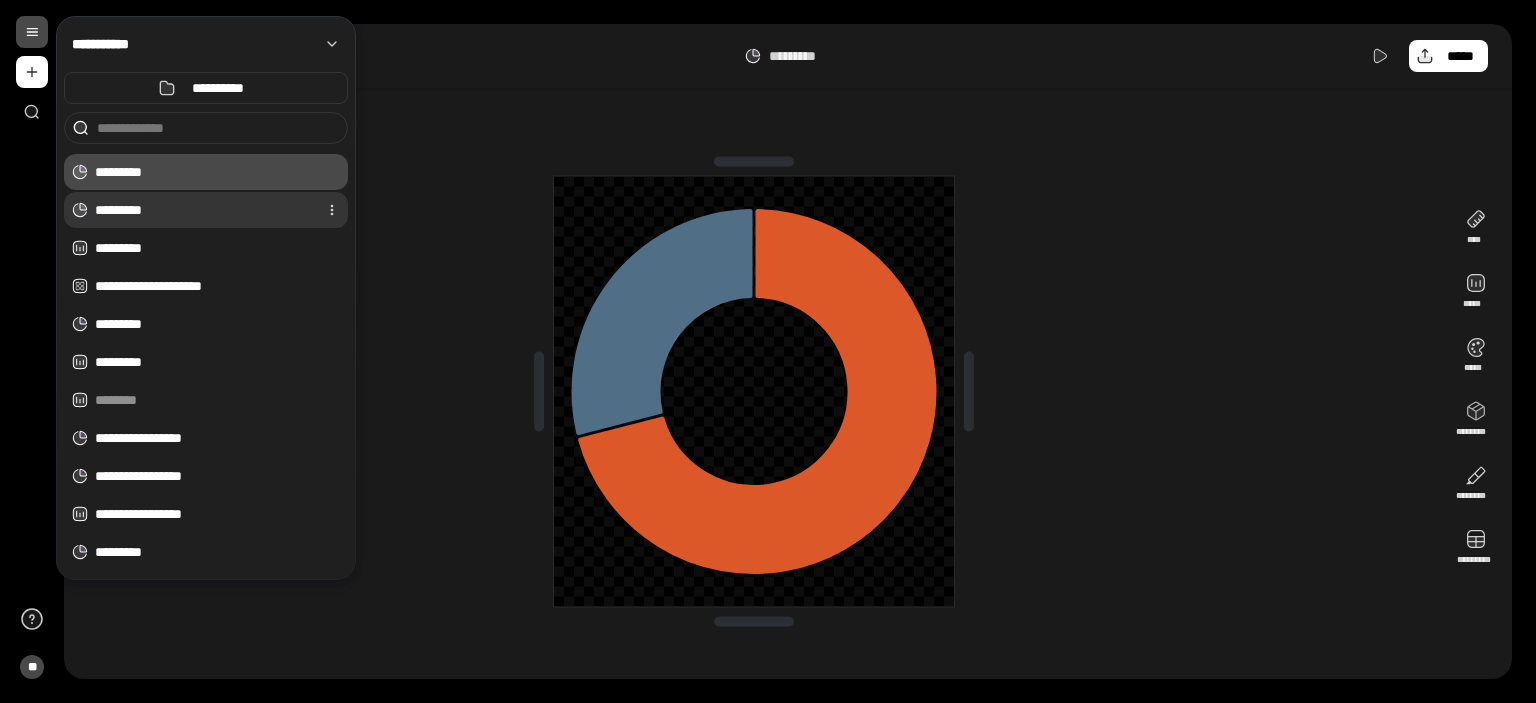 click on "*********" at bounding box center (202, 210) 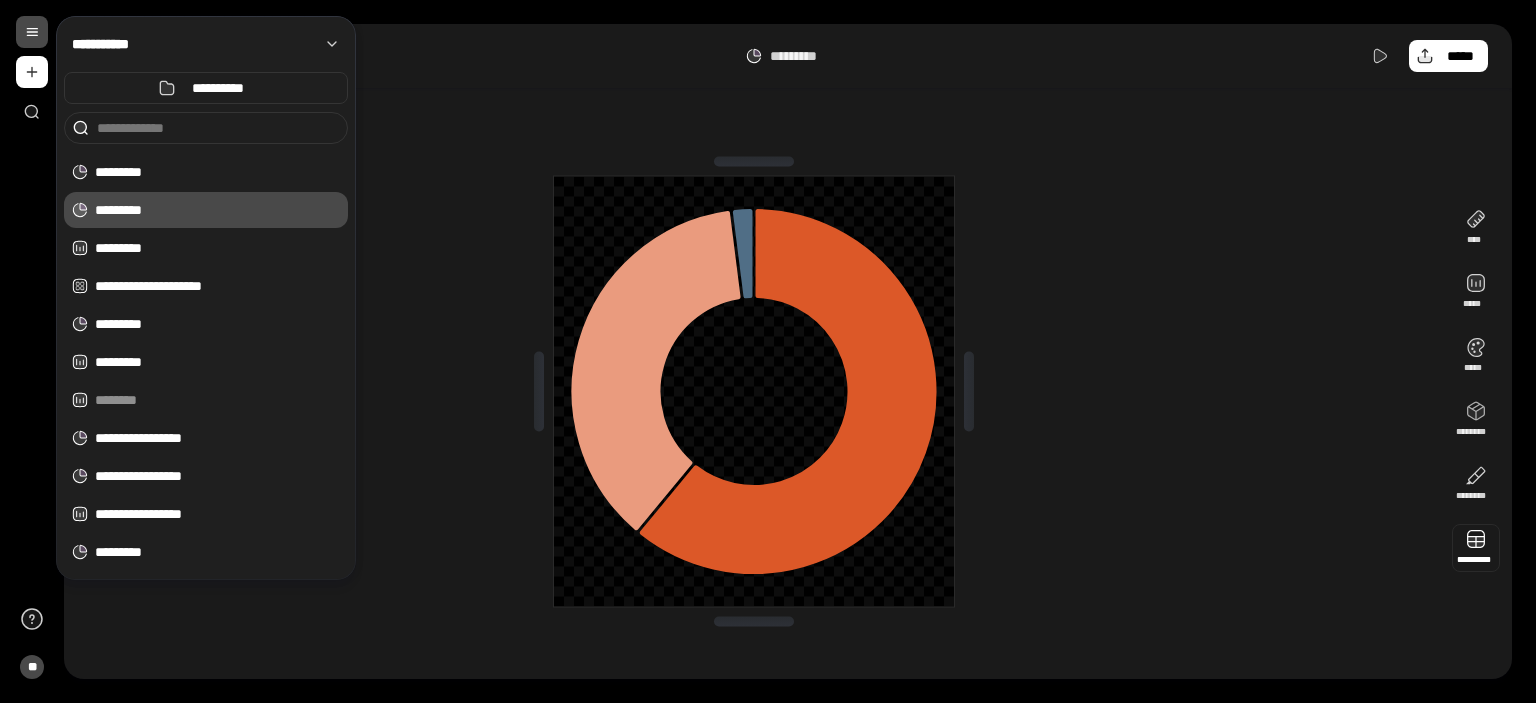click at bounding box center [1476, 548] 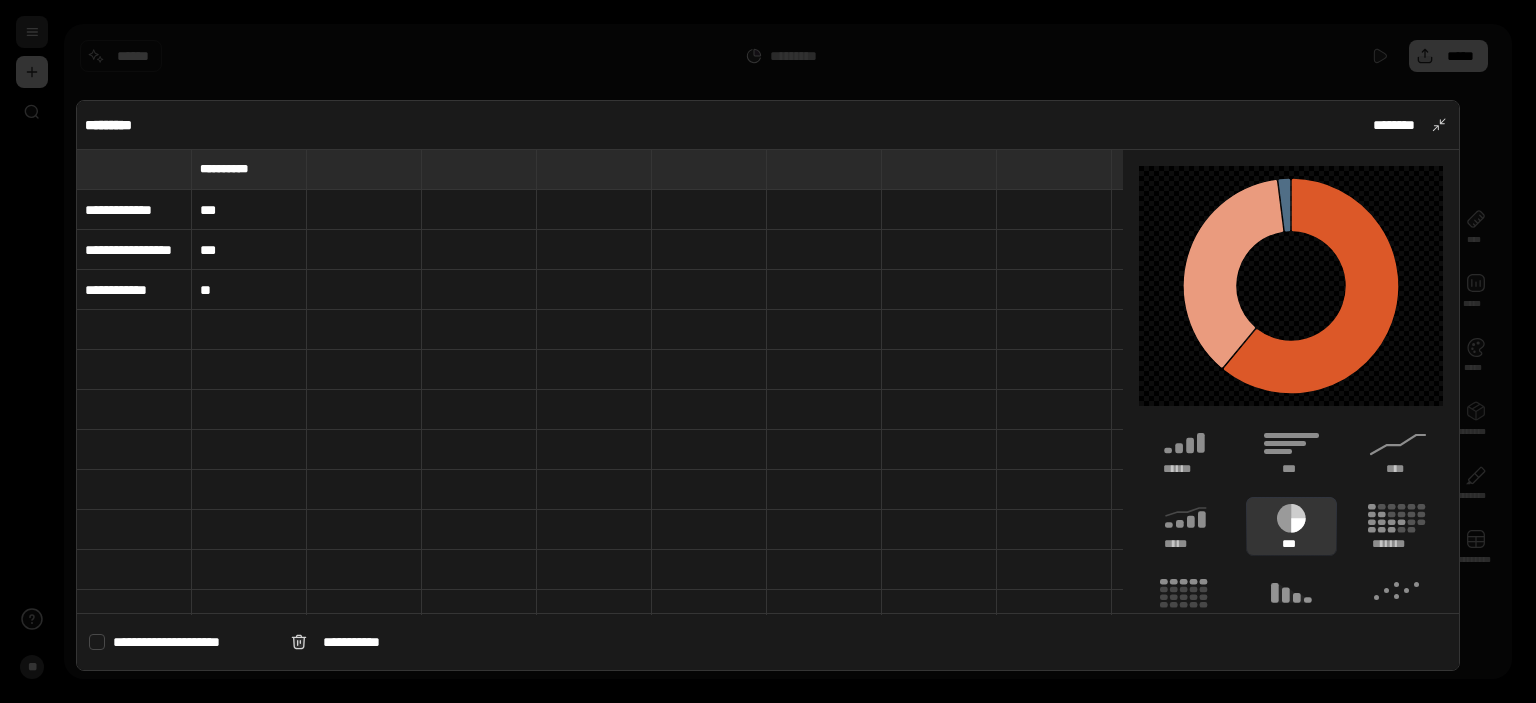 click at bounding box center [768, 351] 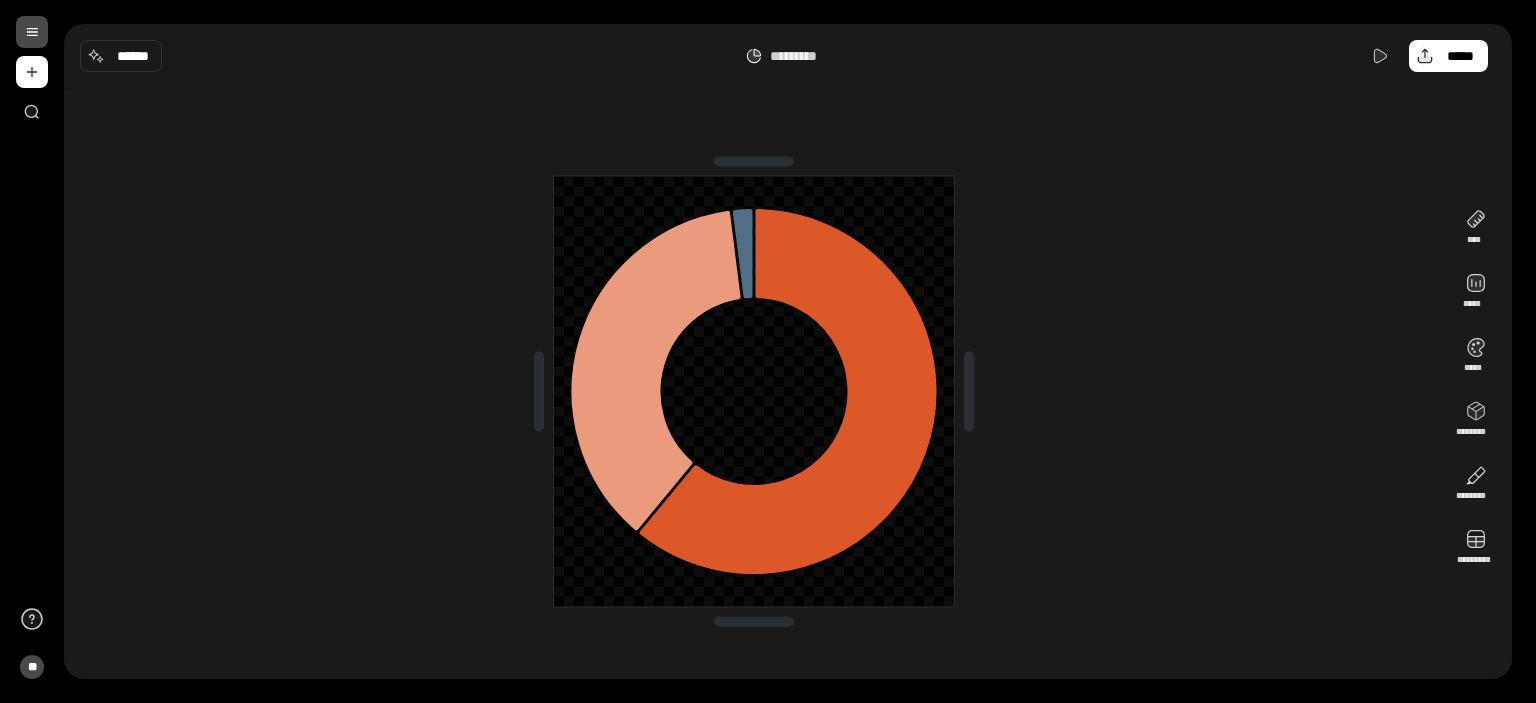 click at bounding box center [32, 32] 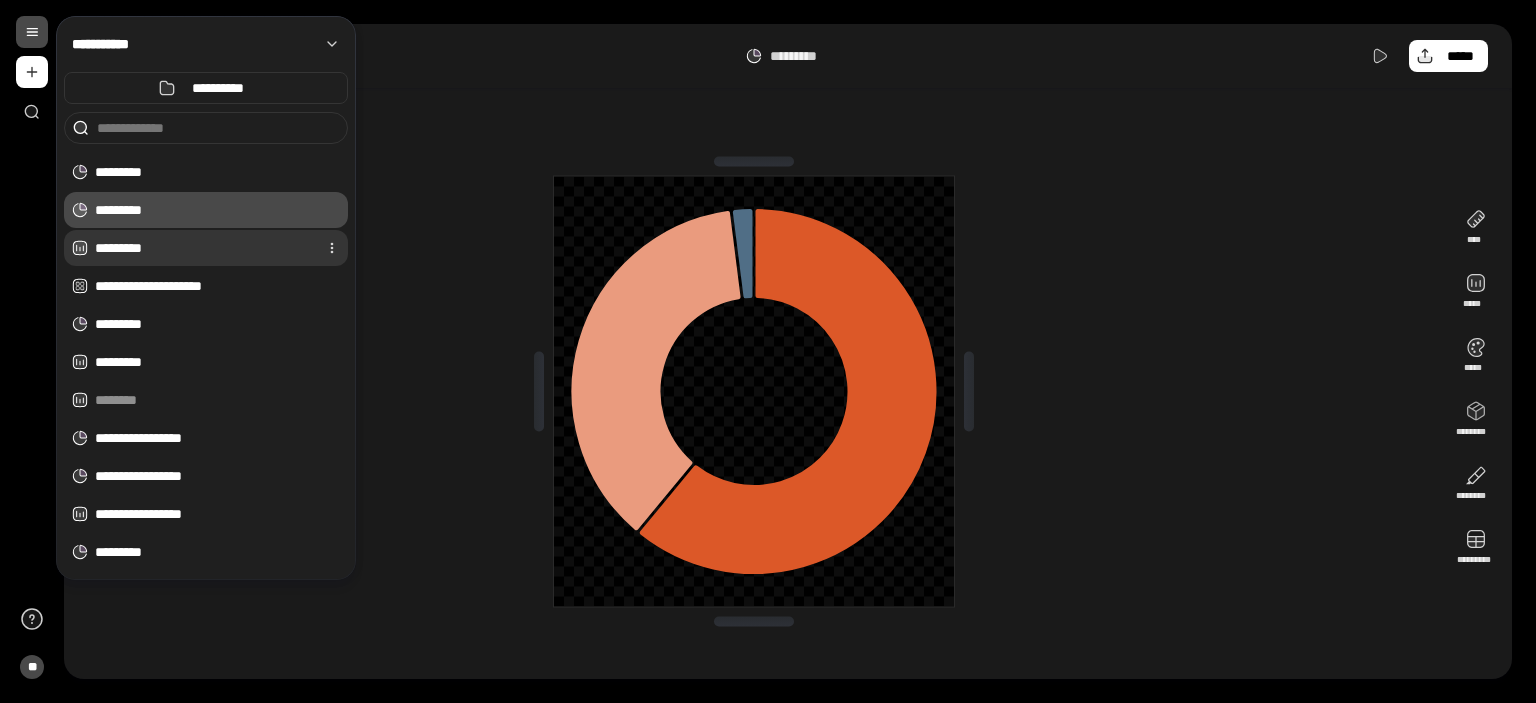 click on "*********" at bounding box center (202, 248) 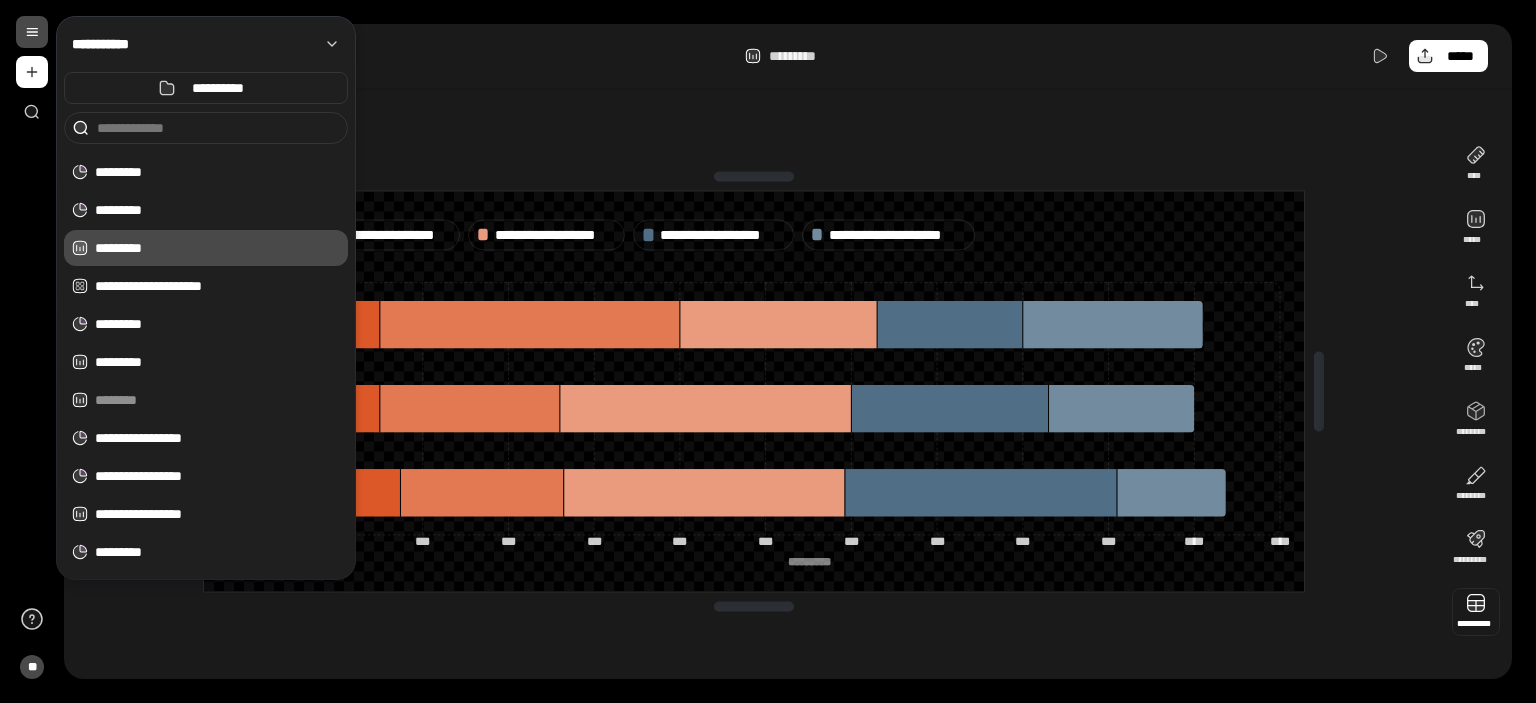 click at bounding box center (1476, 612) 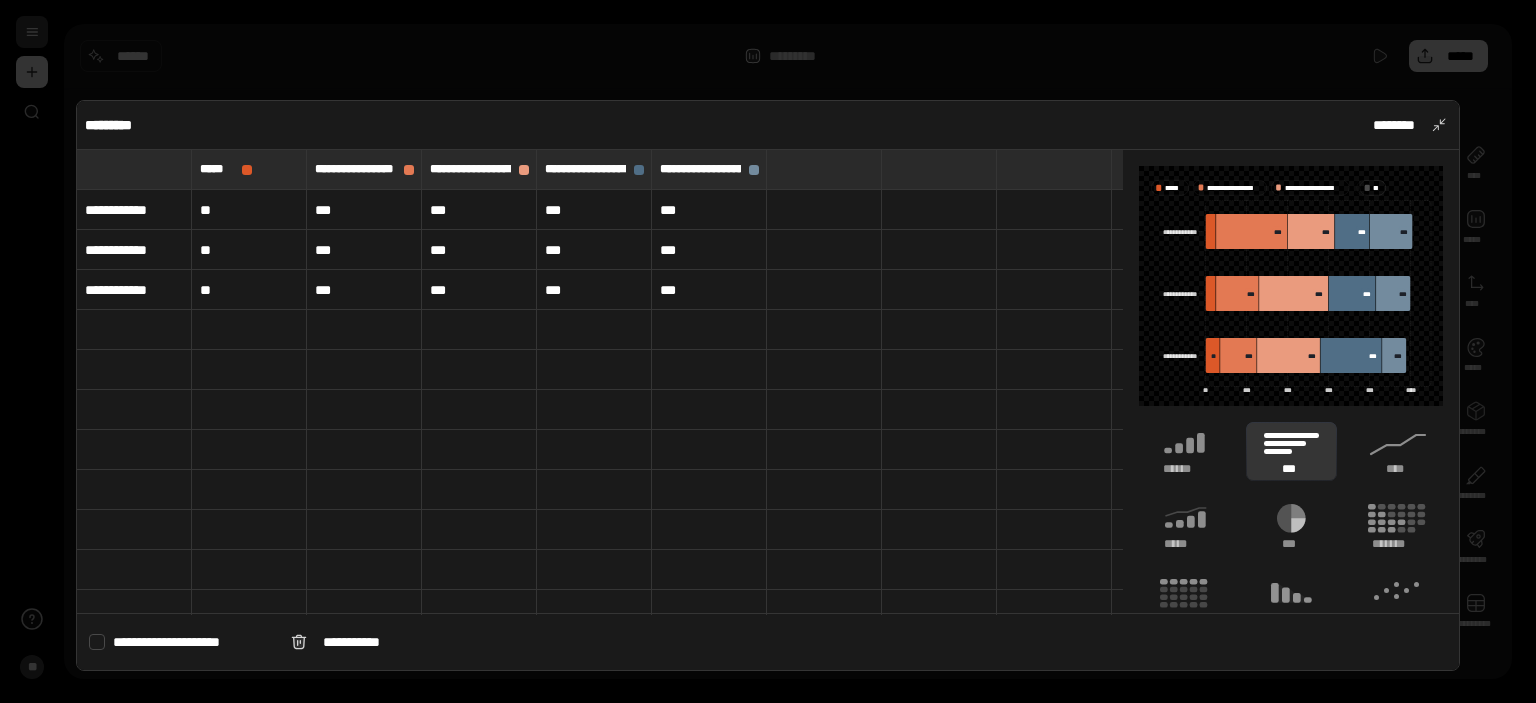 click at bounding box center [768, 351] 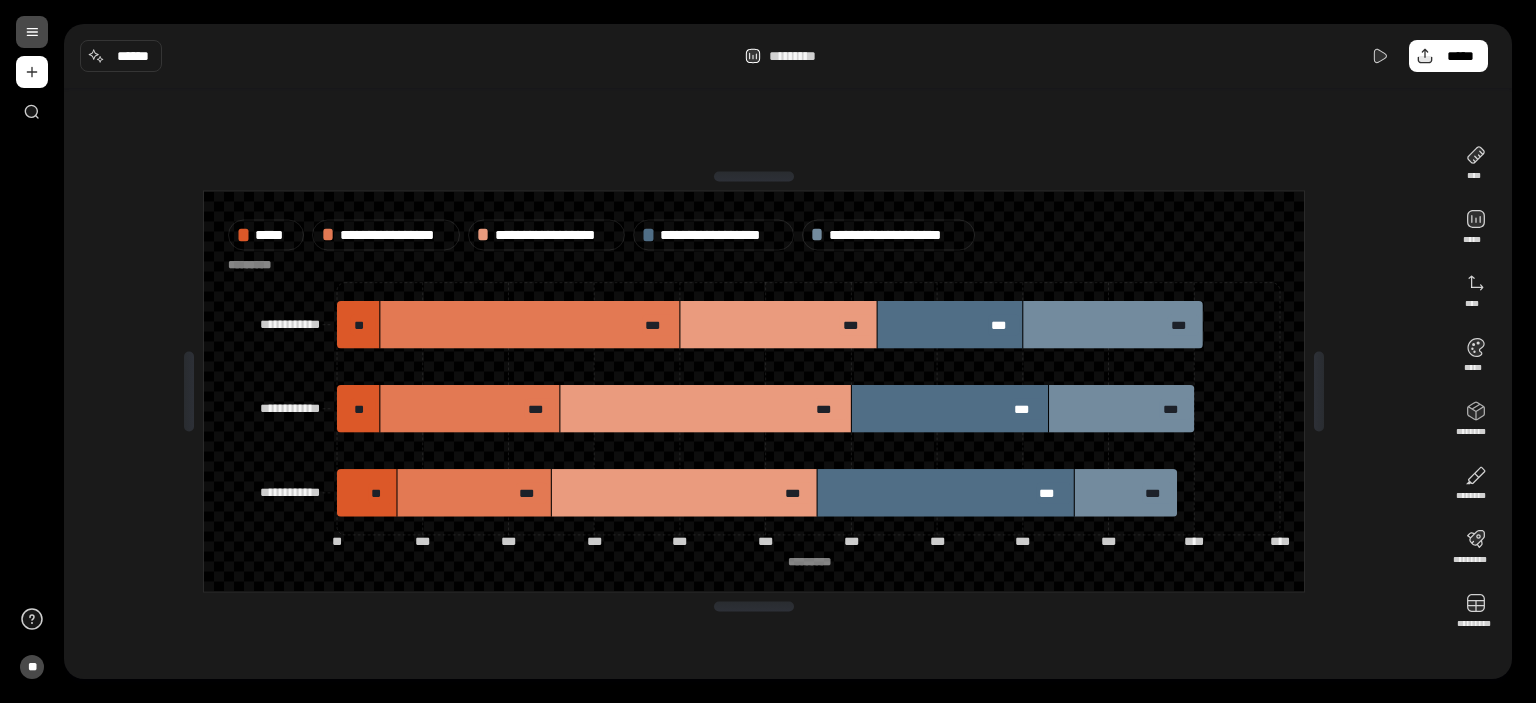 click at bounding box center [32, 32] 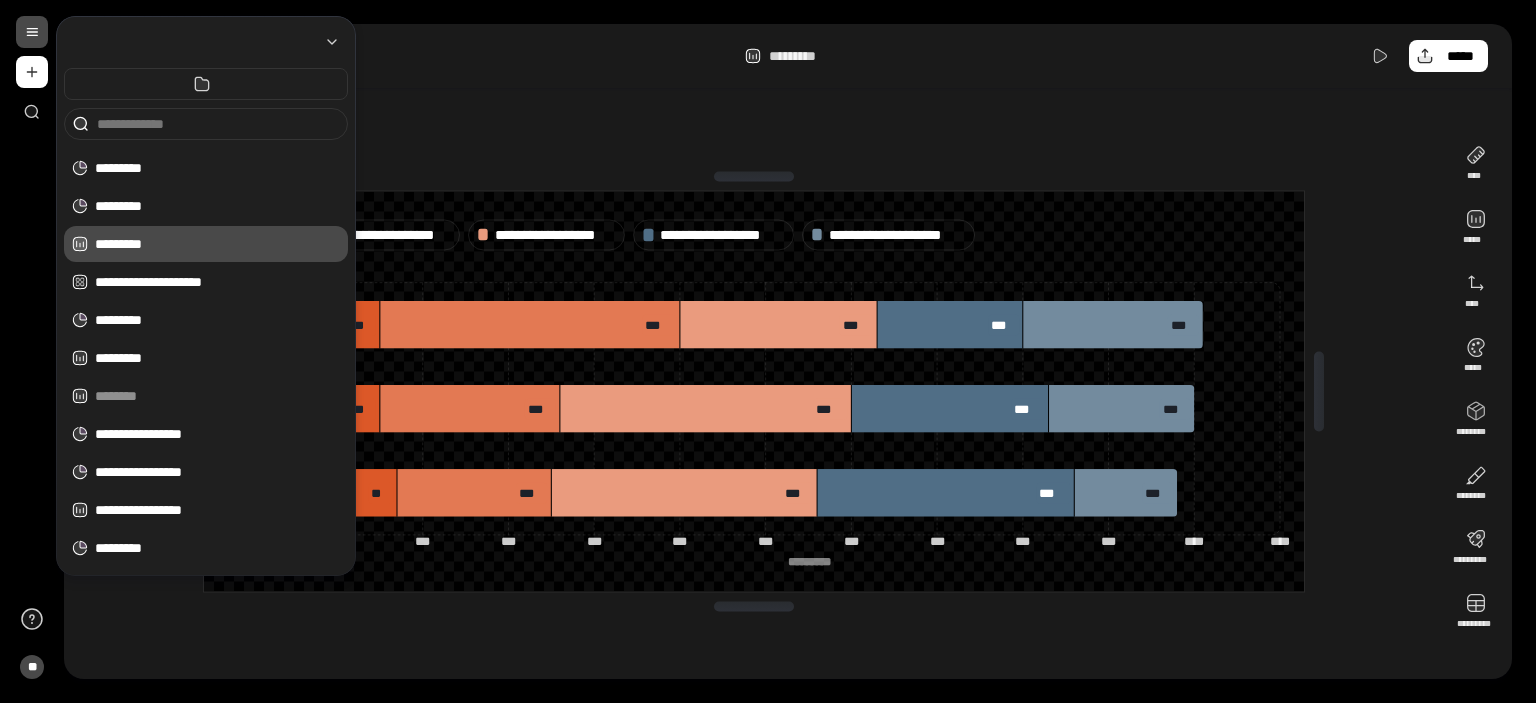 click at bounding box center [32, 32] 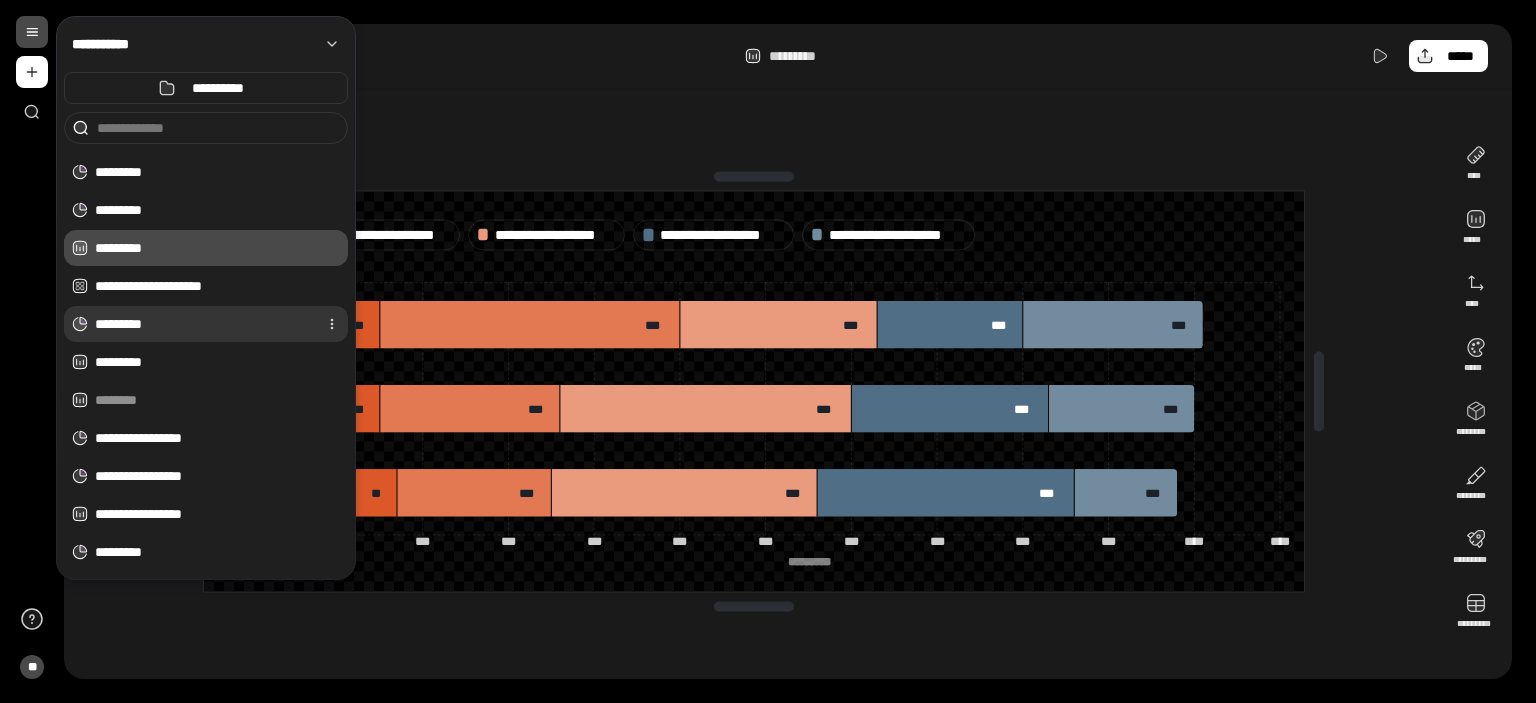click on "*********" at bounding box center [202, 324] 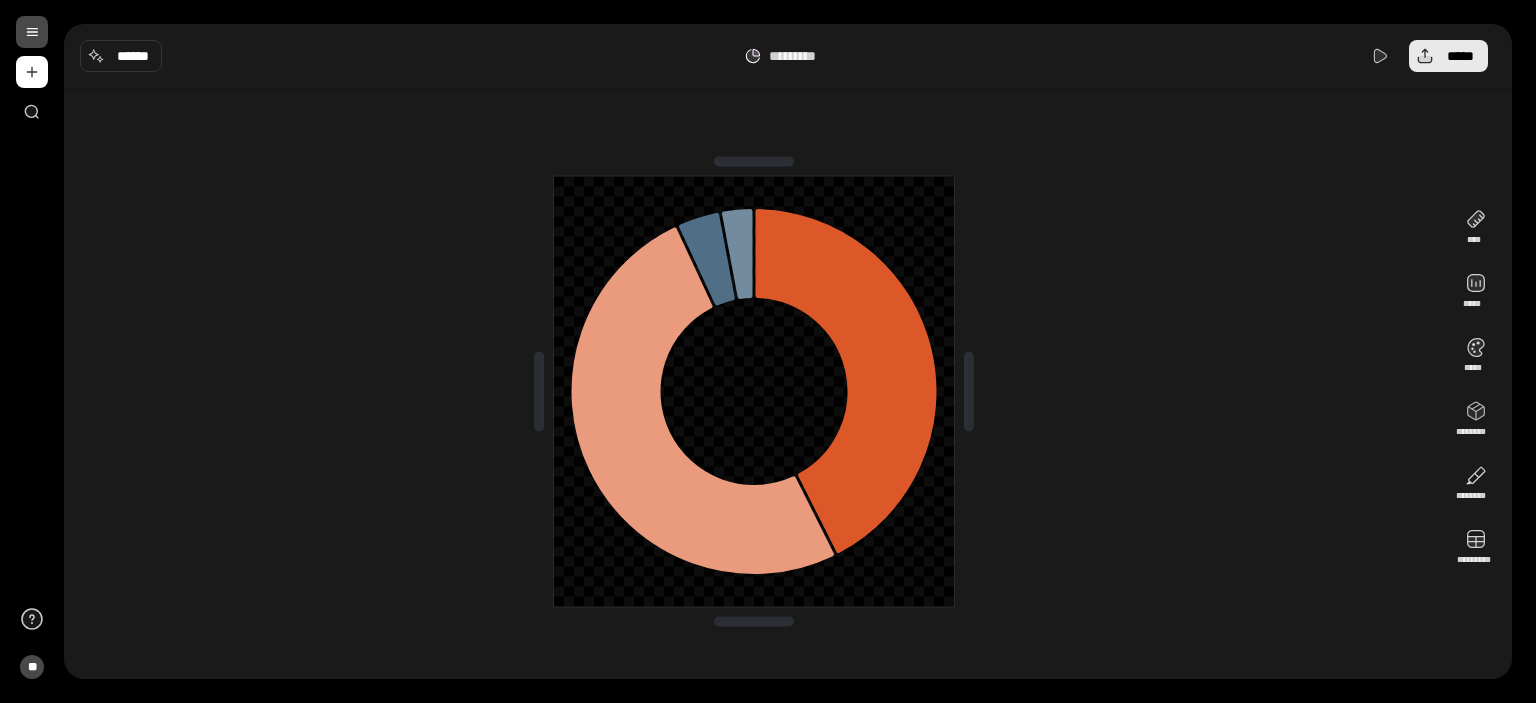 click on "*****" at bounding box center (1460, 56) 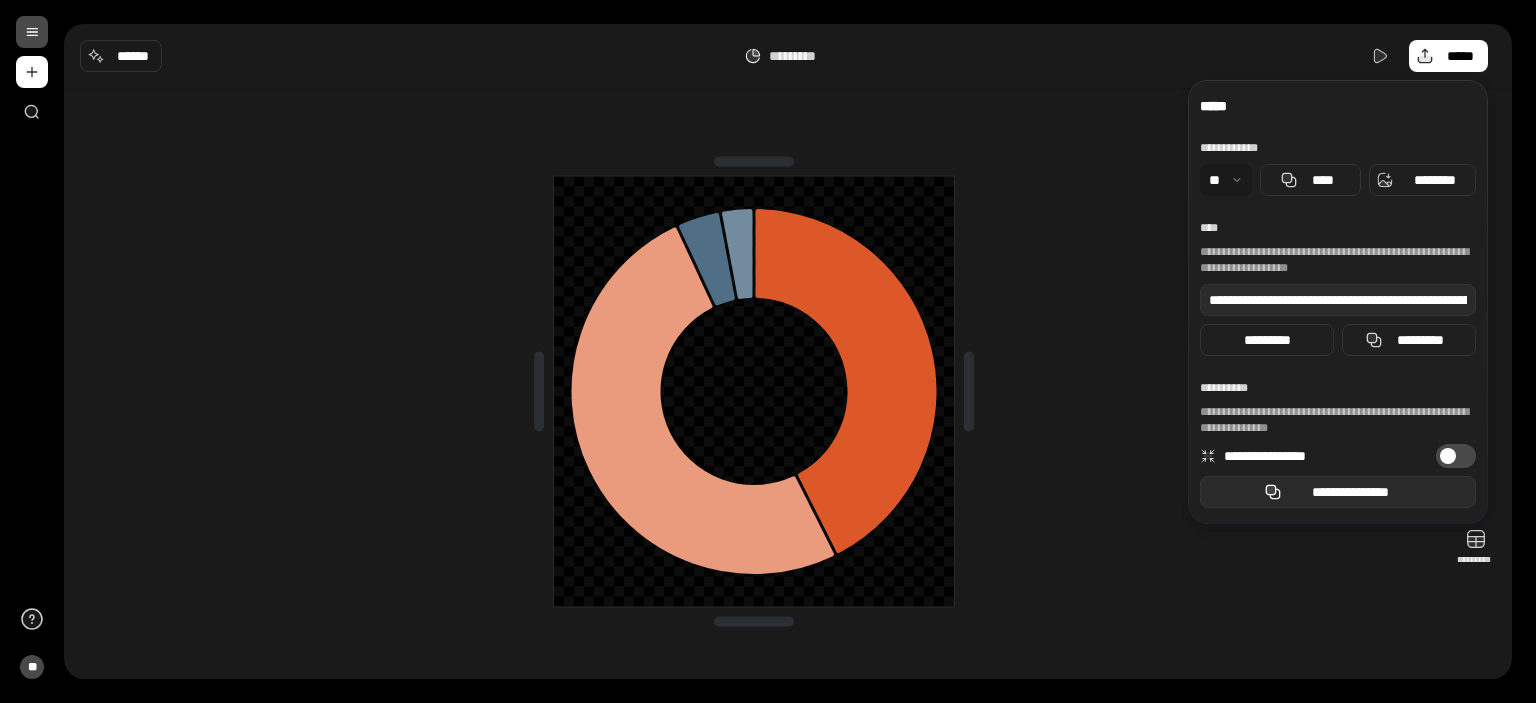 click on "**********" at bounding box center (1350, 492) 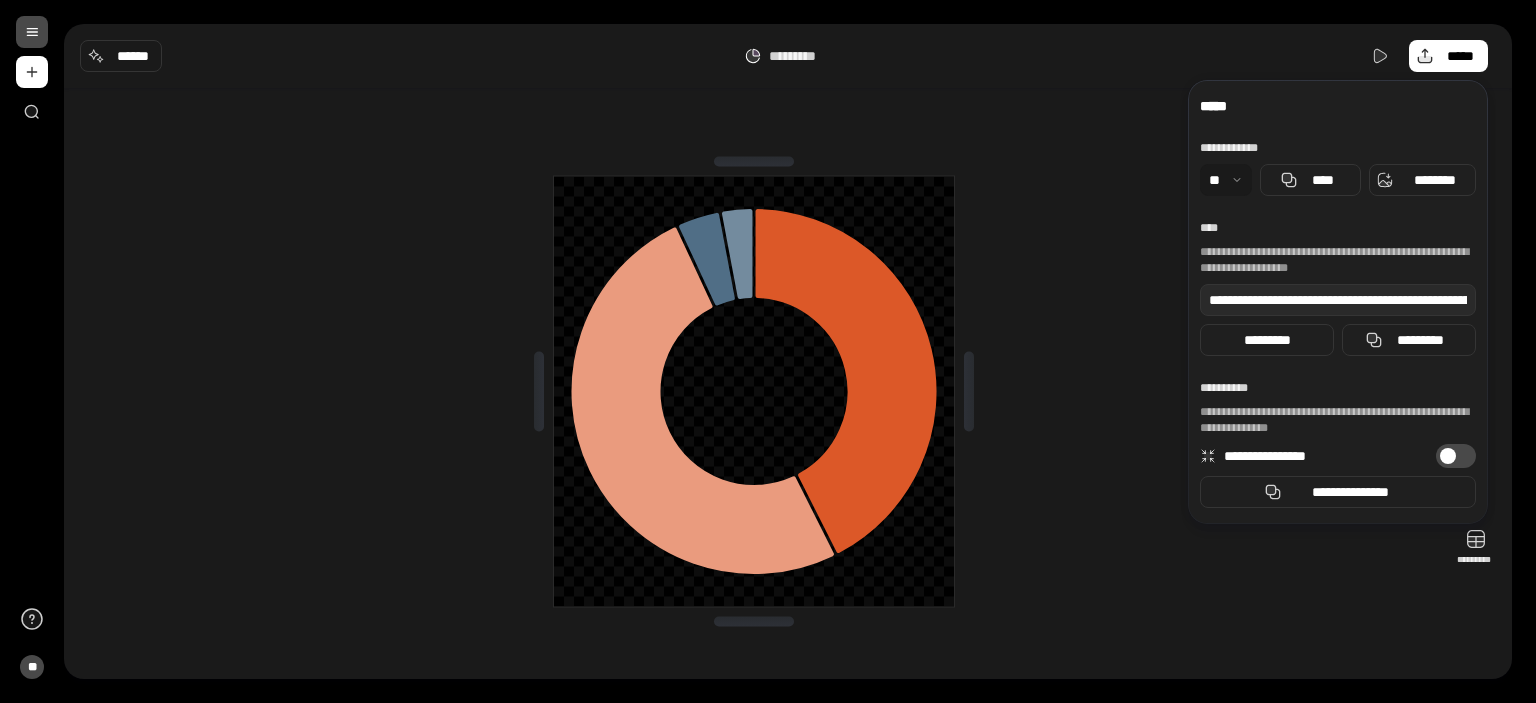 click at bounding box center [754, 391] 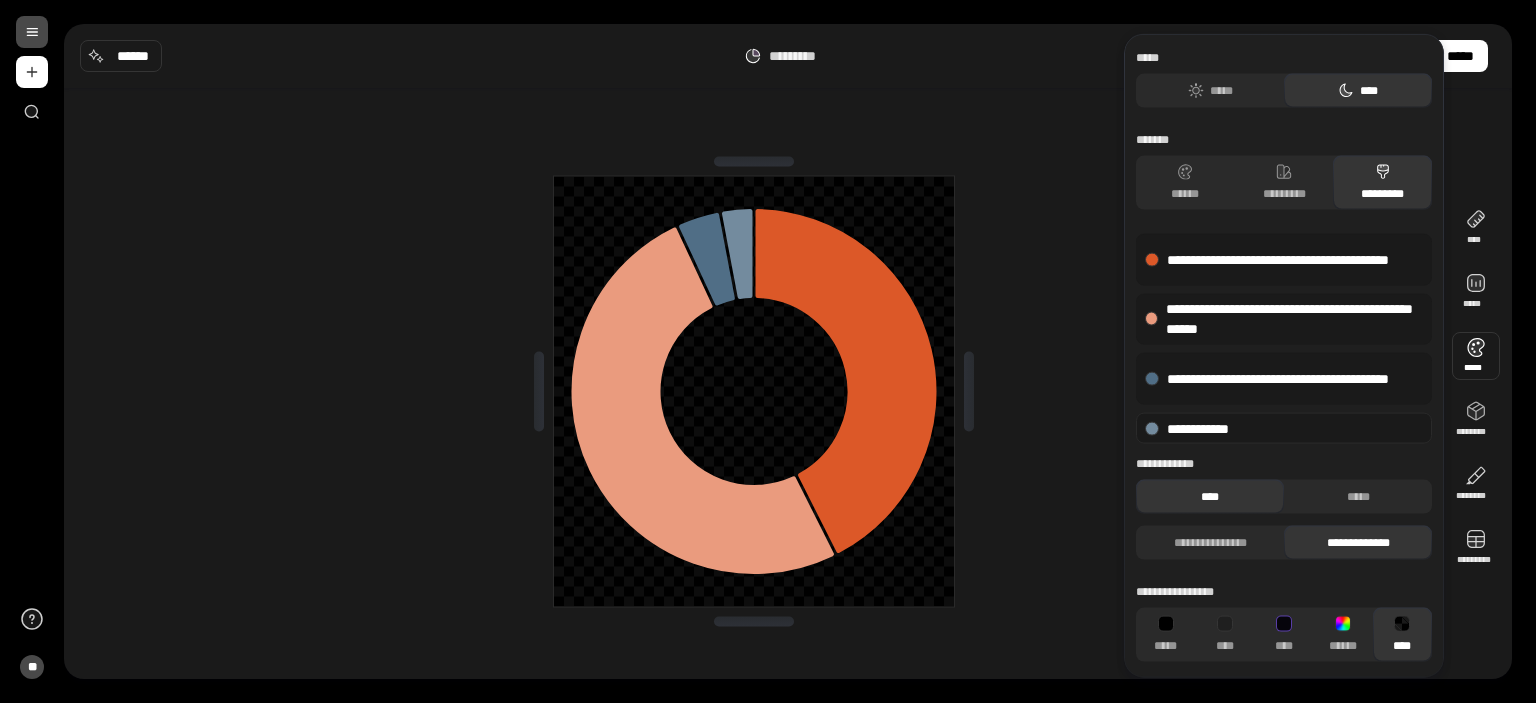 click on "**********" at bounding box center [1284, 428] 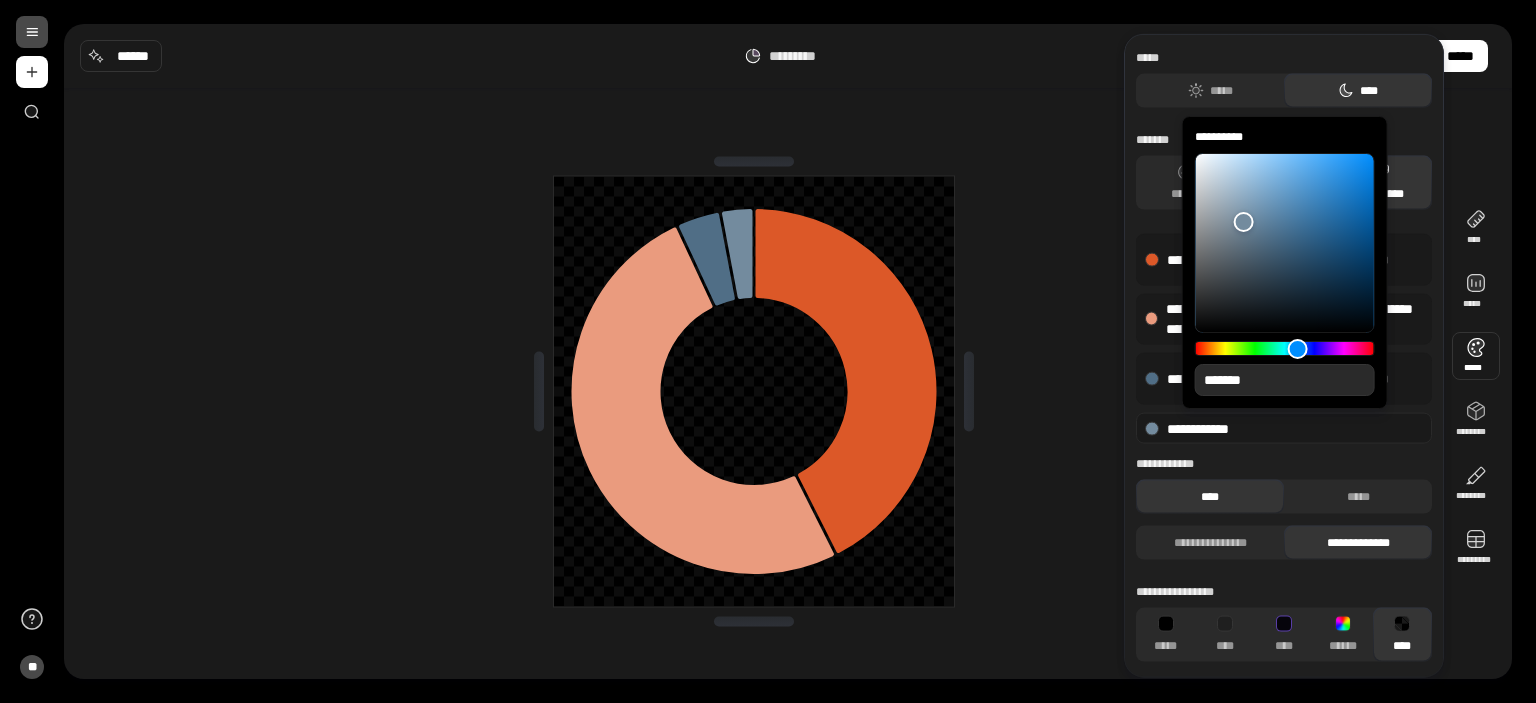 click on "*******" at bounding box center [1285, 380] 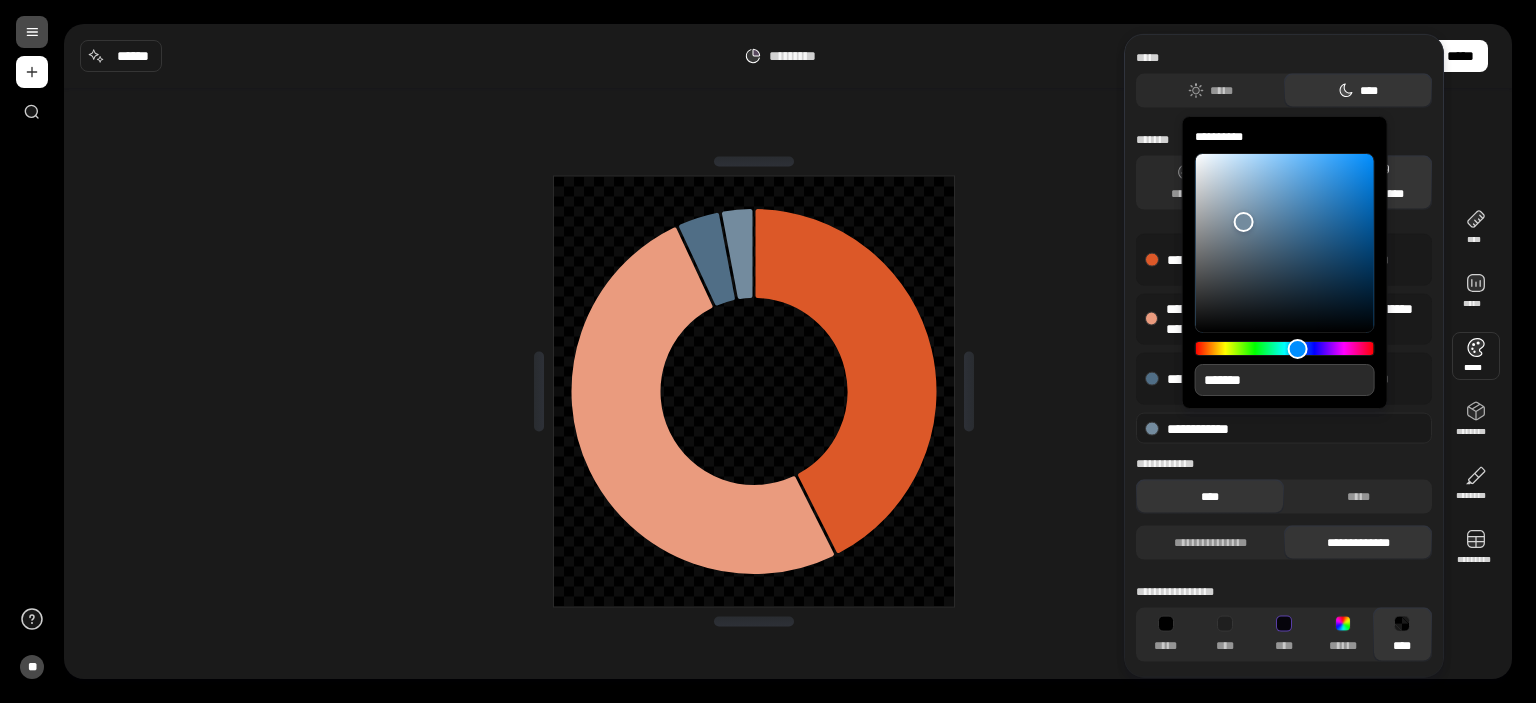 type on "**" 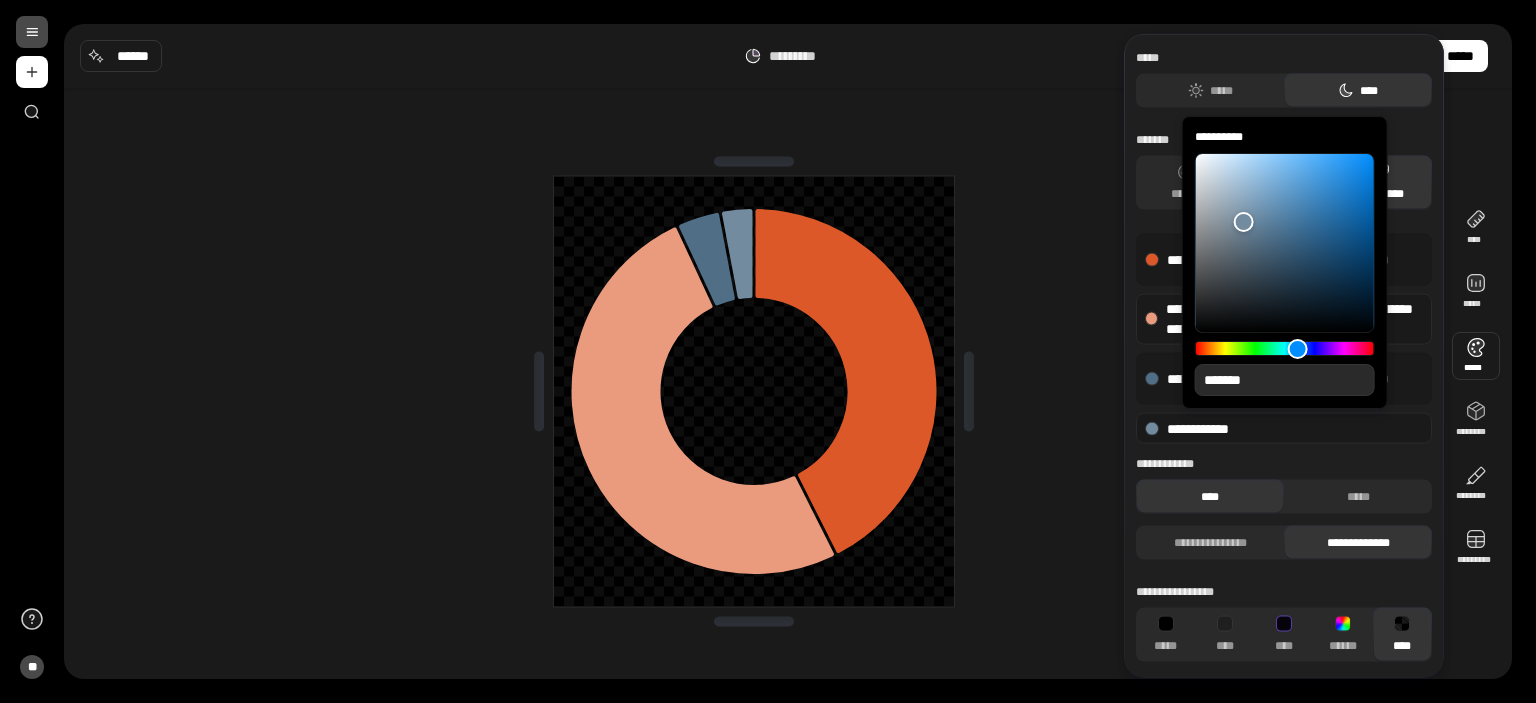 click at bounding box center (1151, 319) 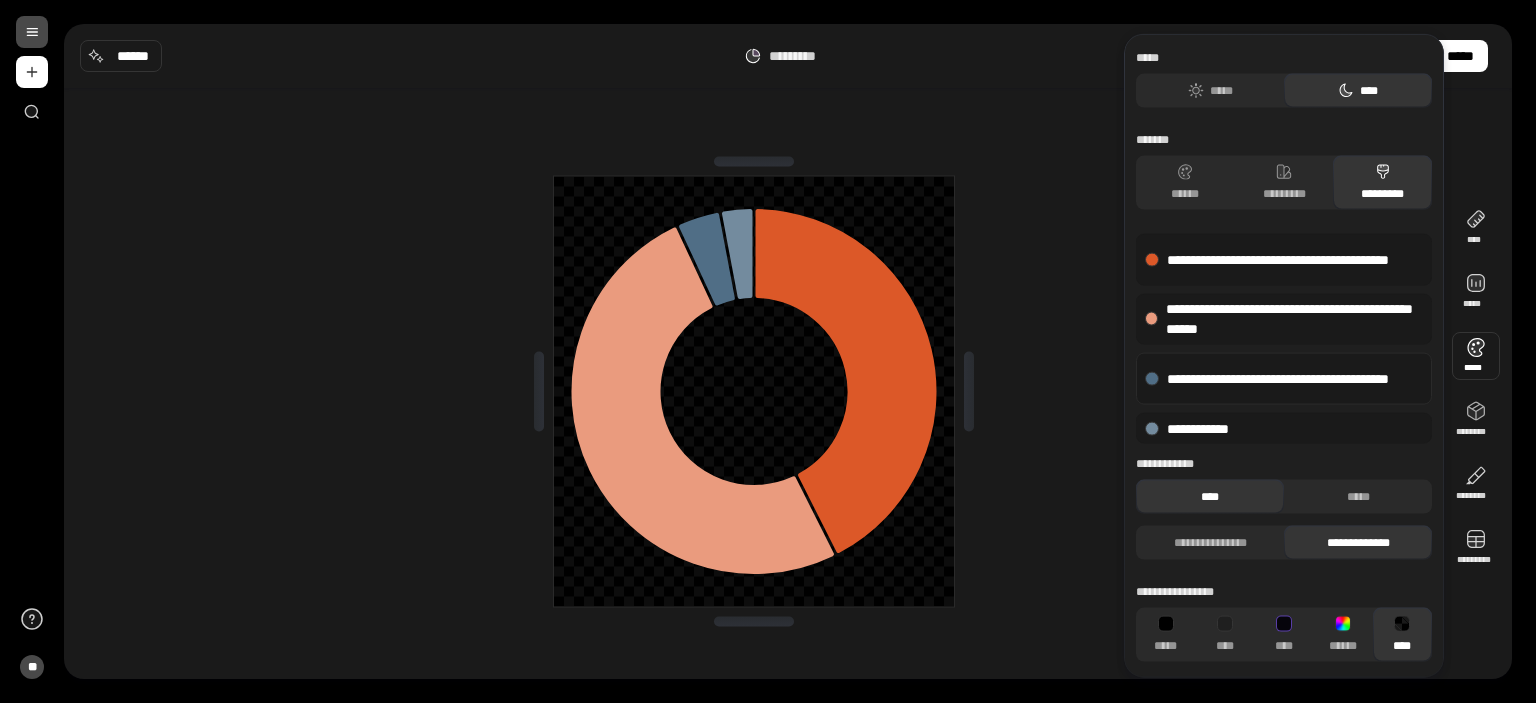 click on "**********" at bounding box center [1284, 379] 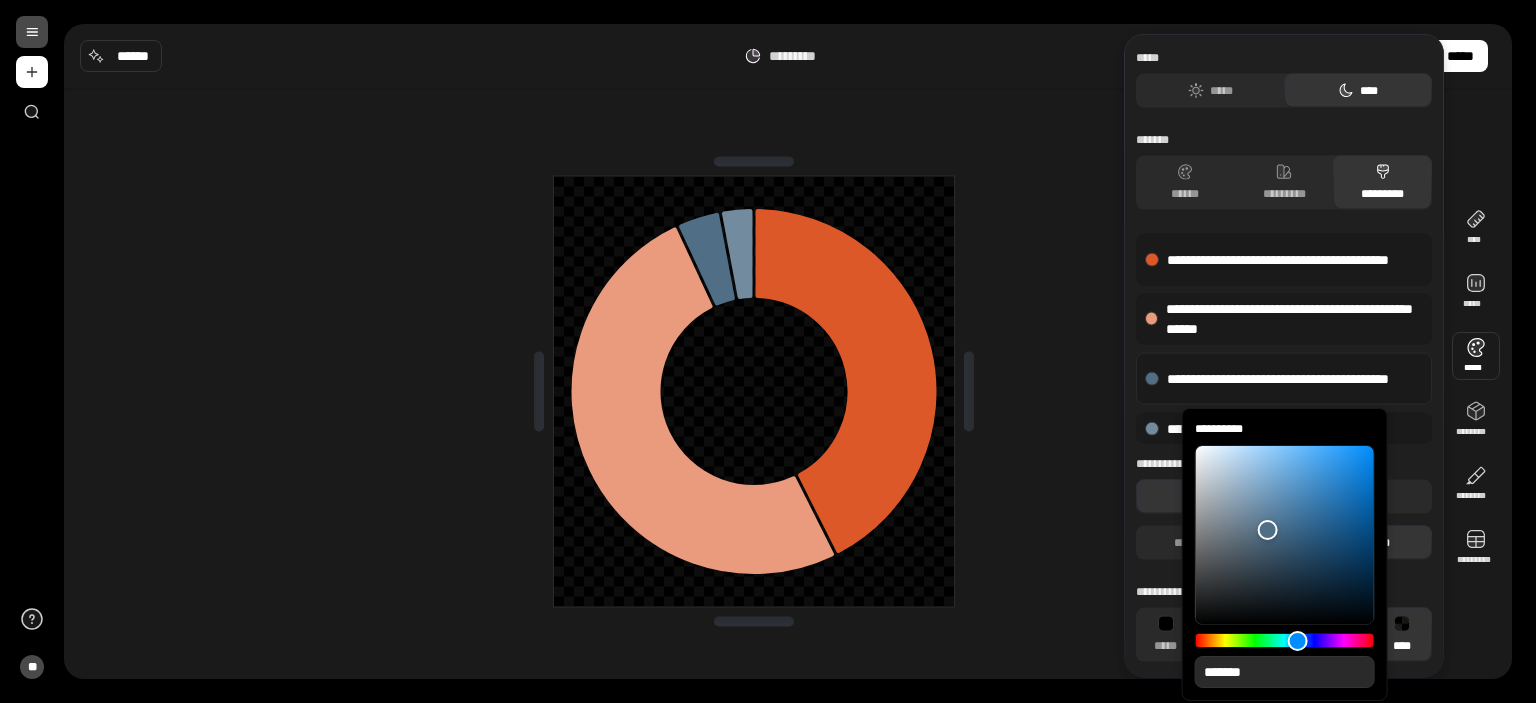 click at bounding box center [754, 391] 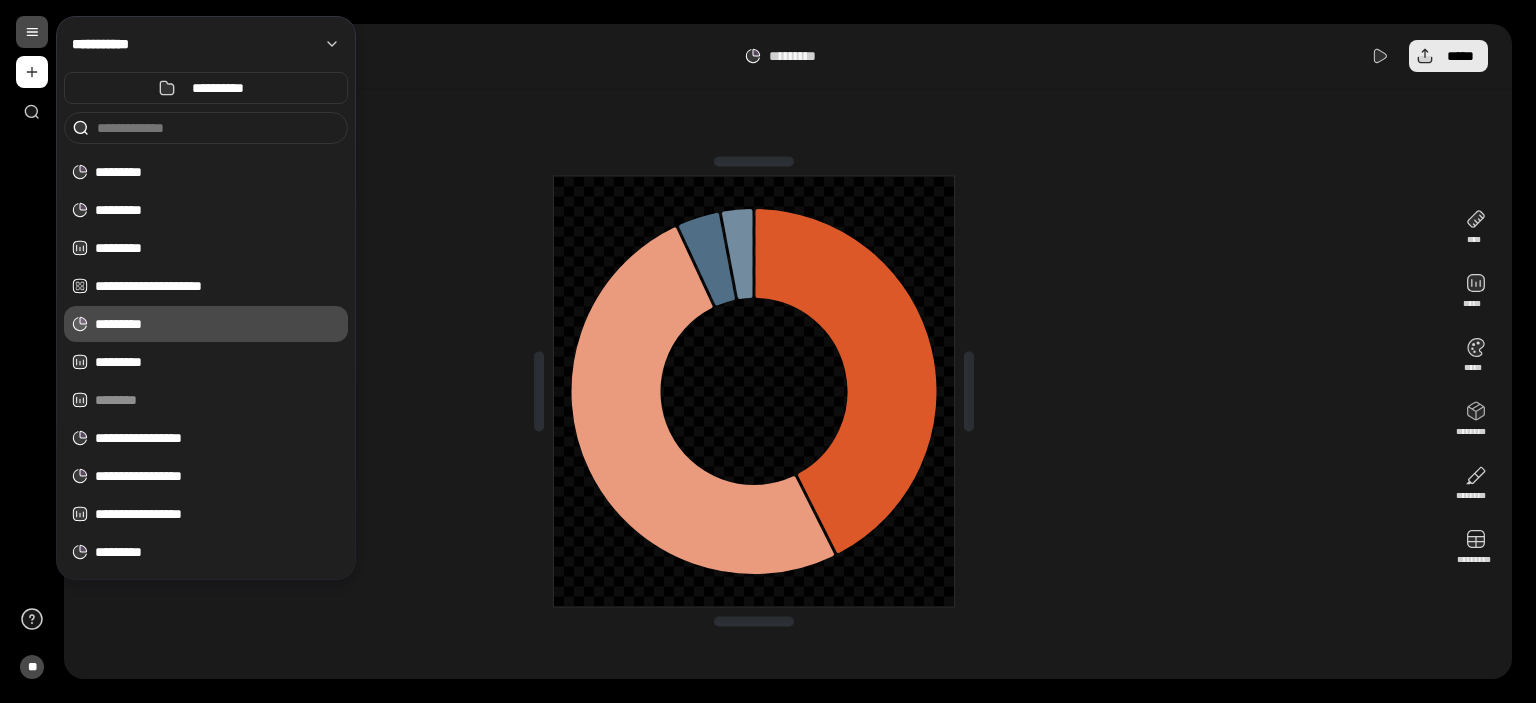 click on "*****" at bounding box center (1460, 56) 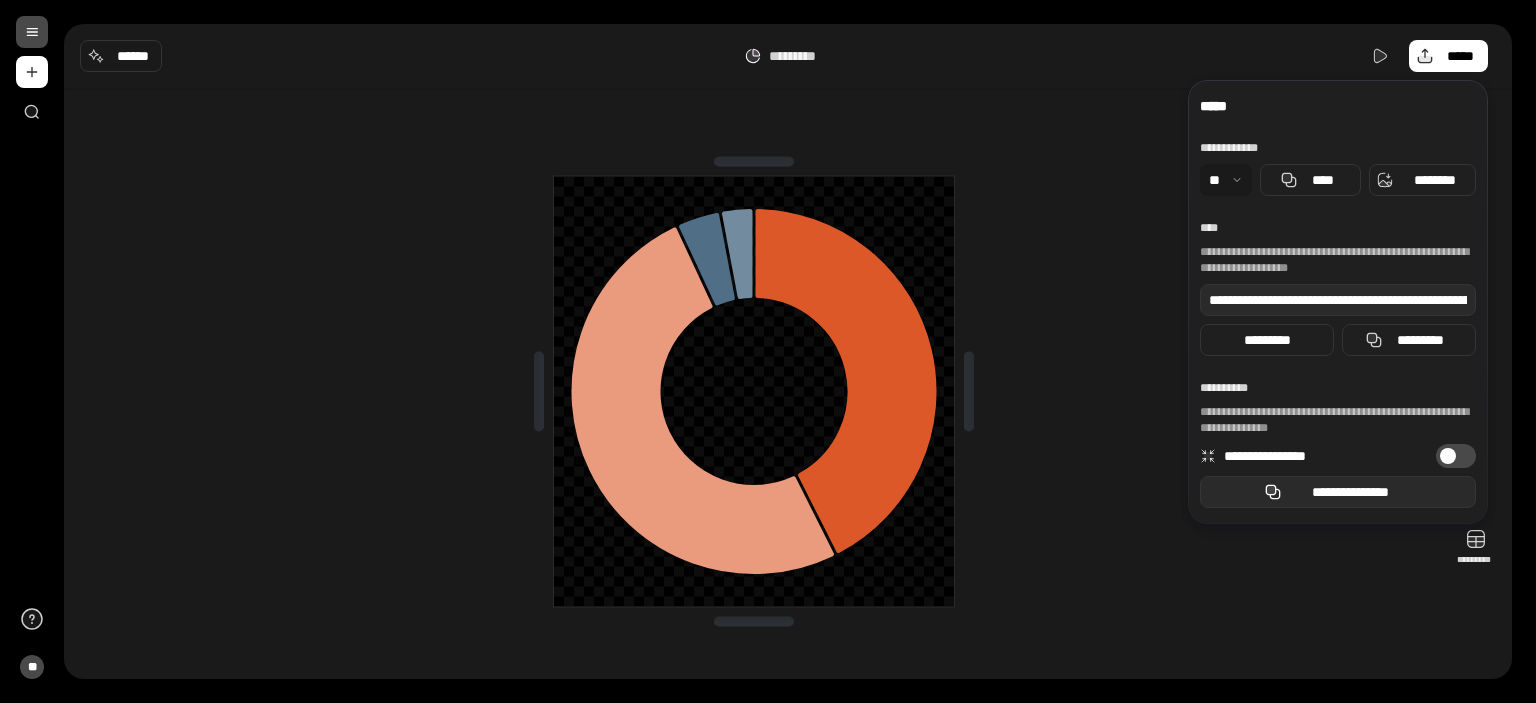 click on "**********" at bounding box center (1350, 492) 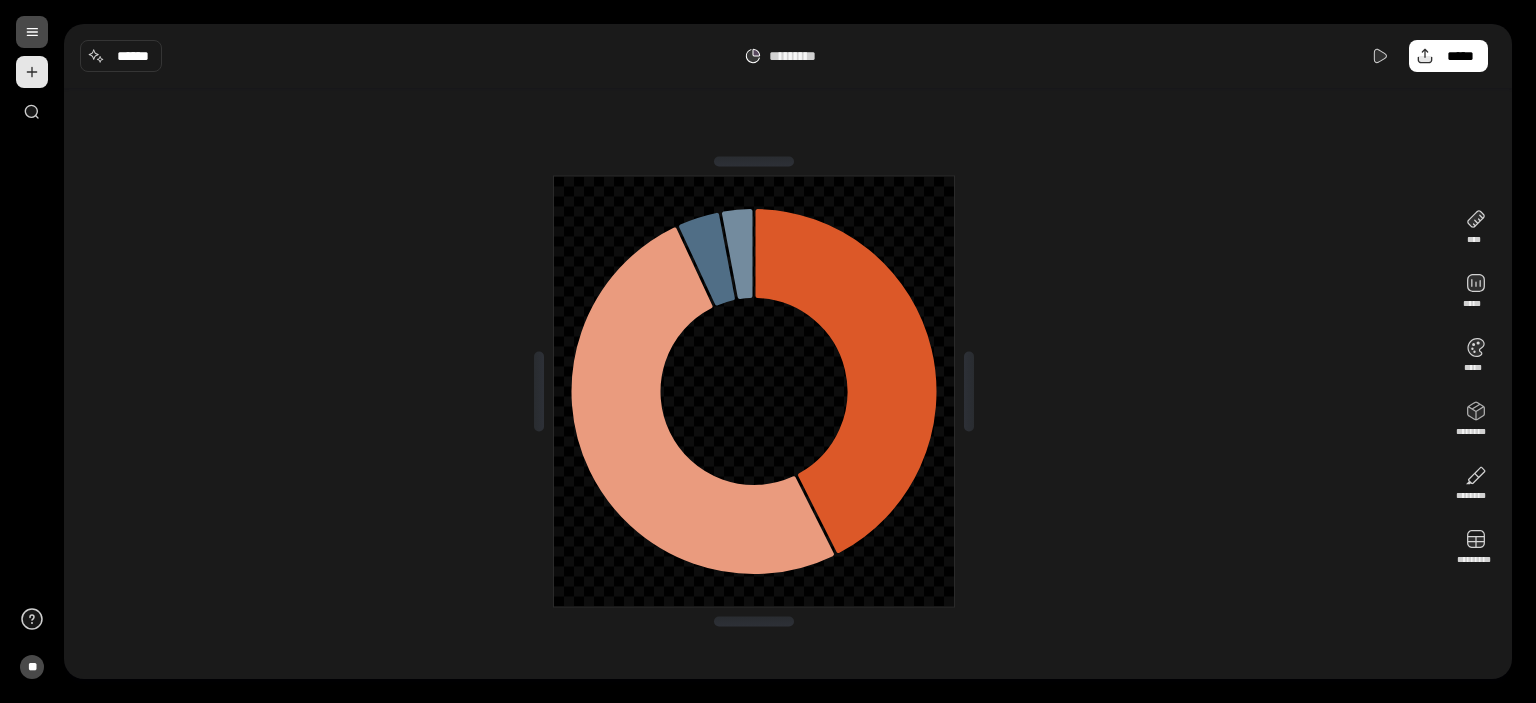 click at bounding box center [32, 72] 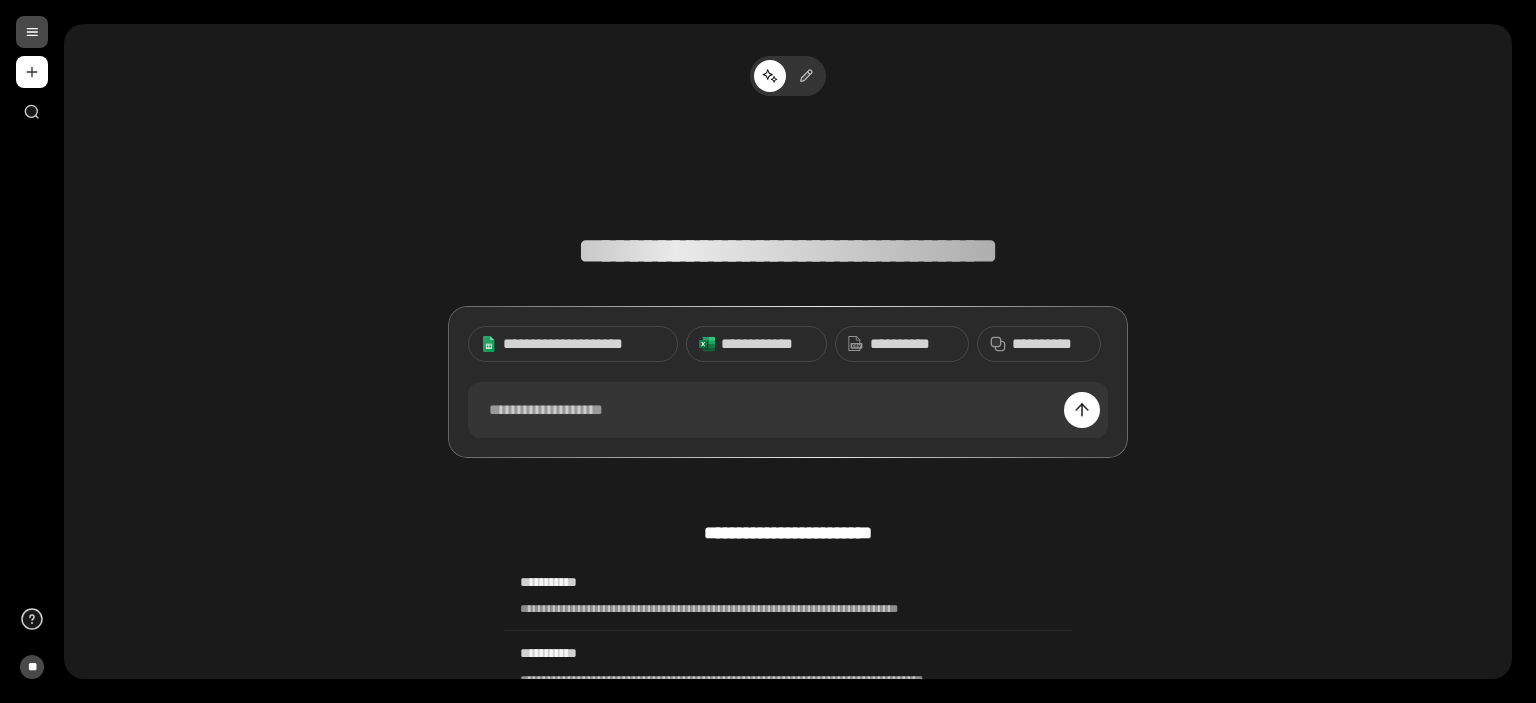 click at bounding box center (32, 32) 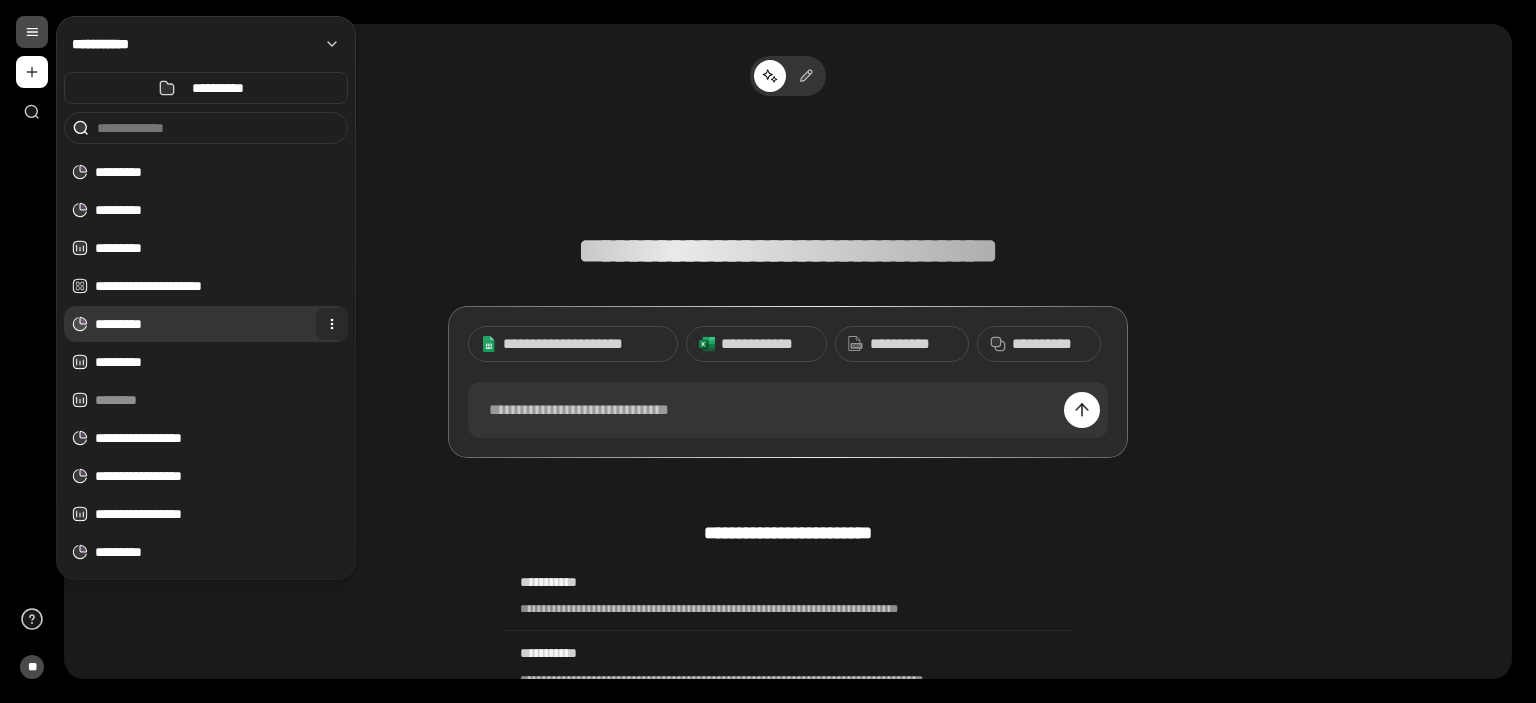 click at bounding box center (332, 324) 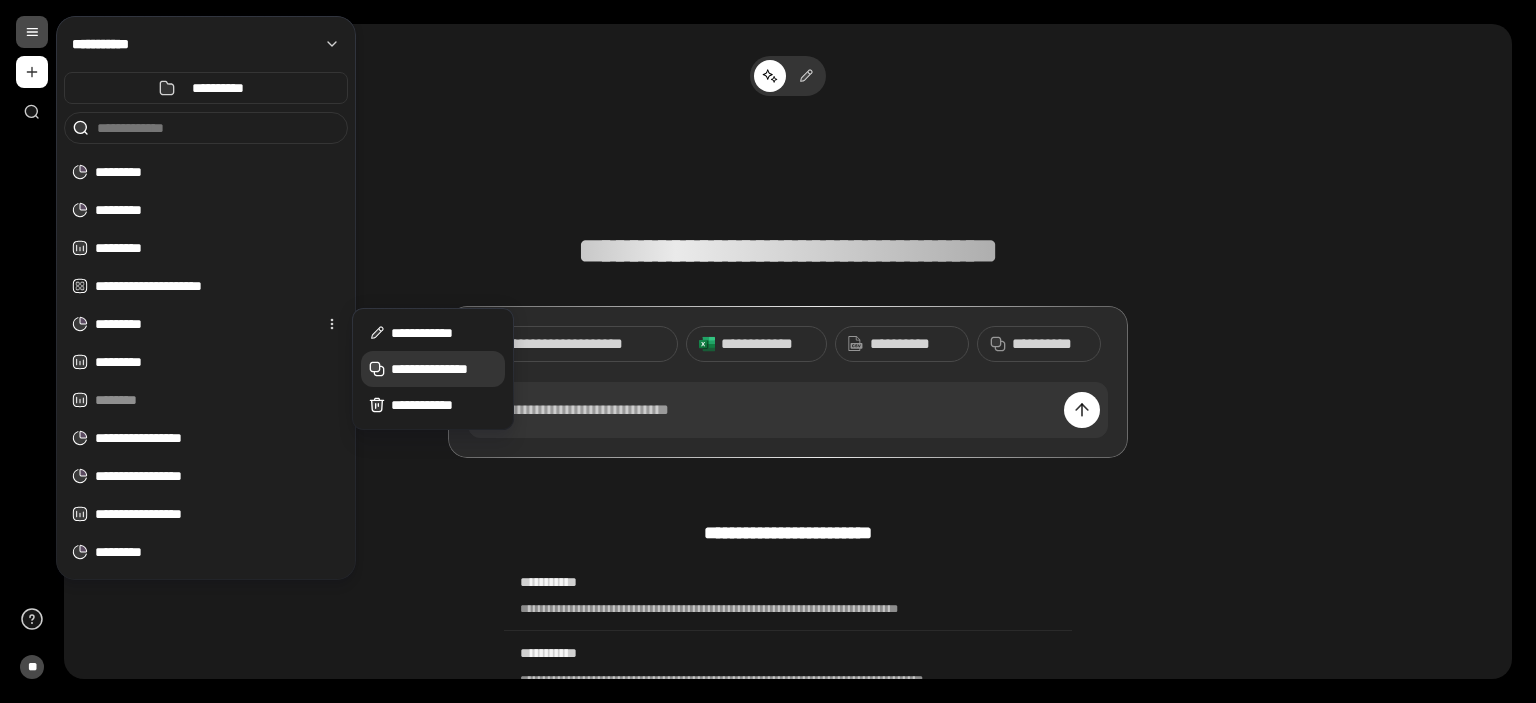 click on "**********" at bounding box center (444, 369) 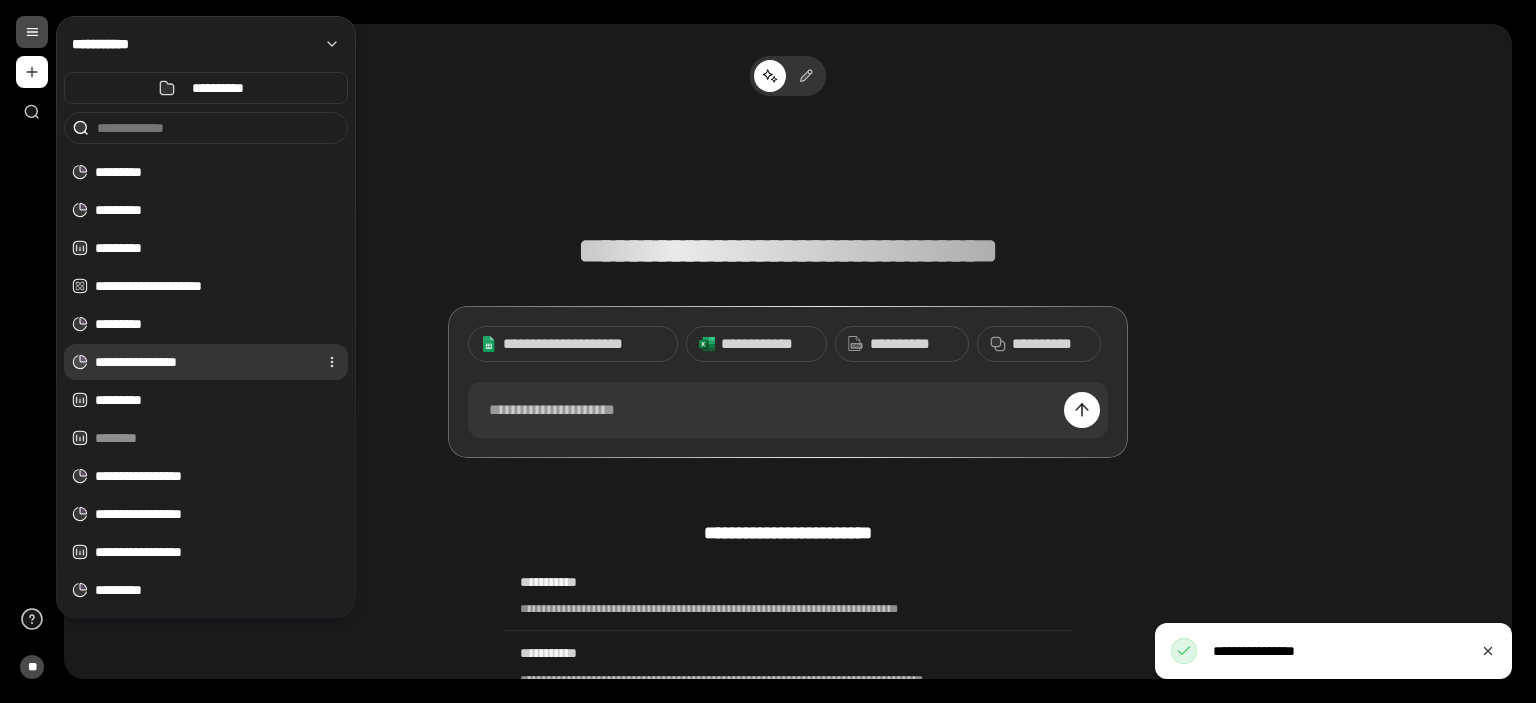 click at bounding box center (332, 362) 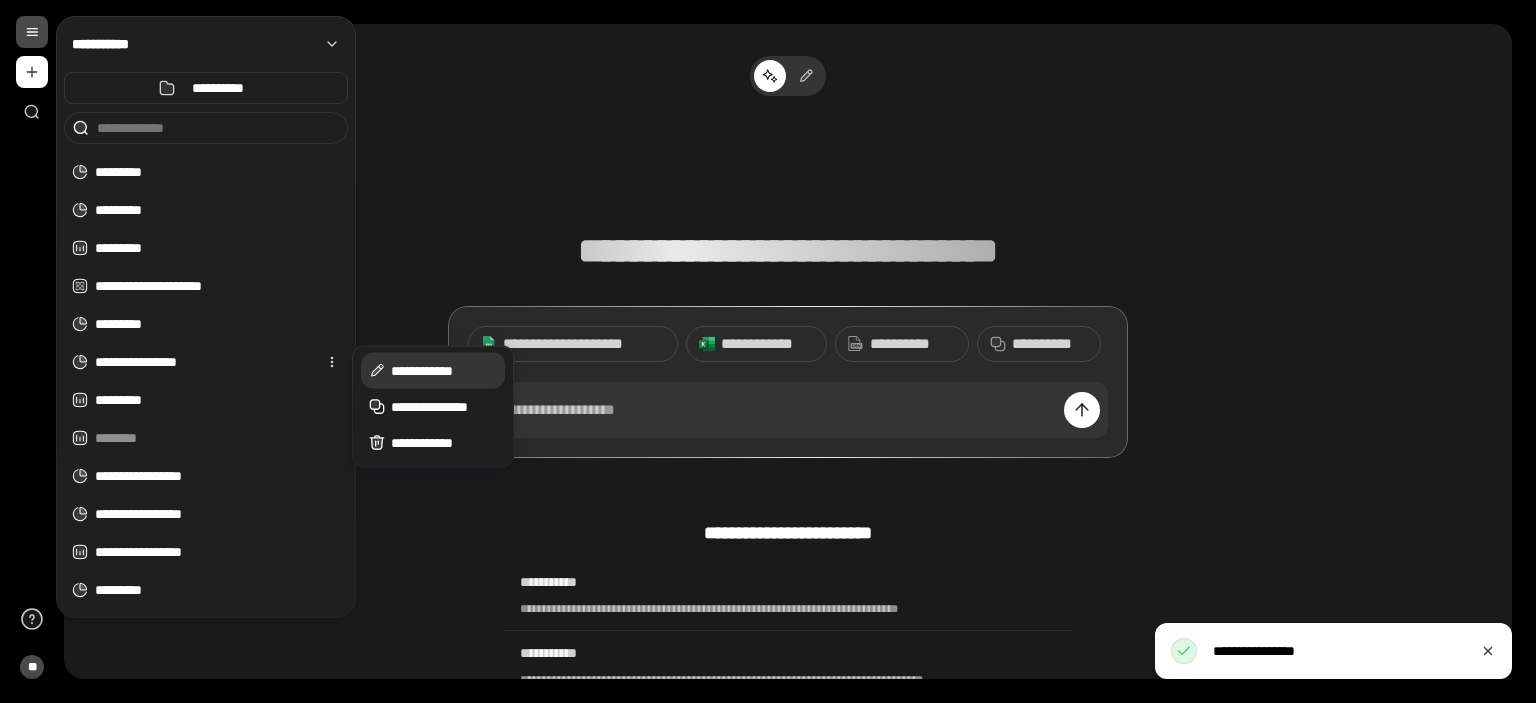 click on "**********" at bounding box center (433, 371) 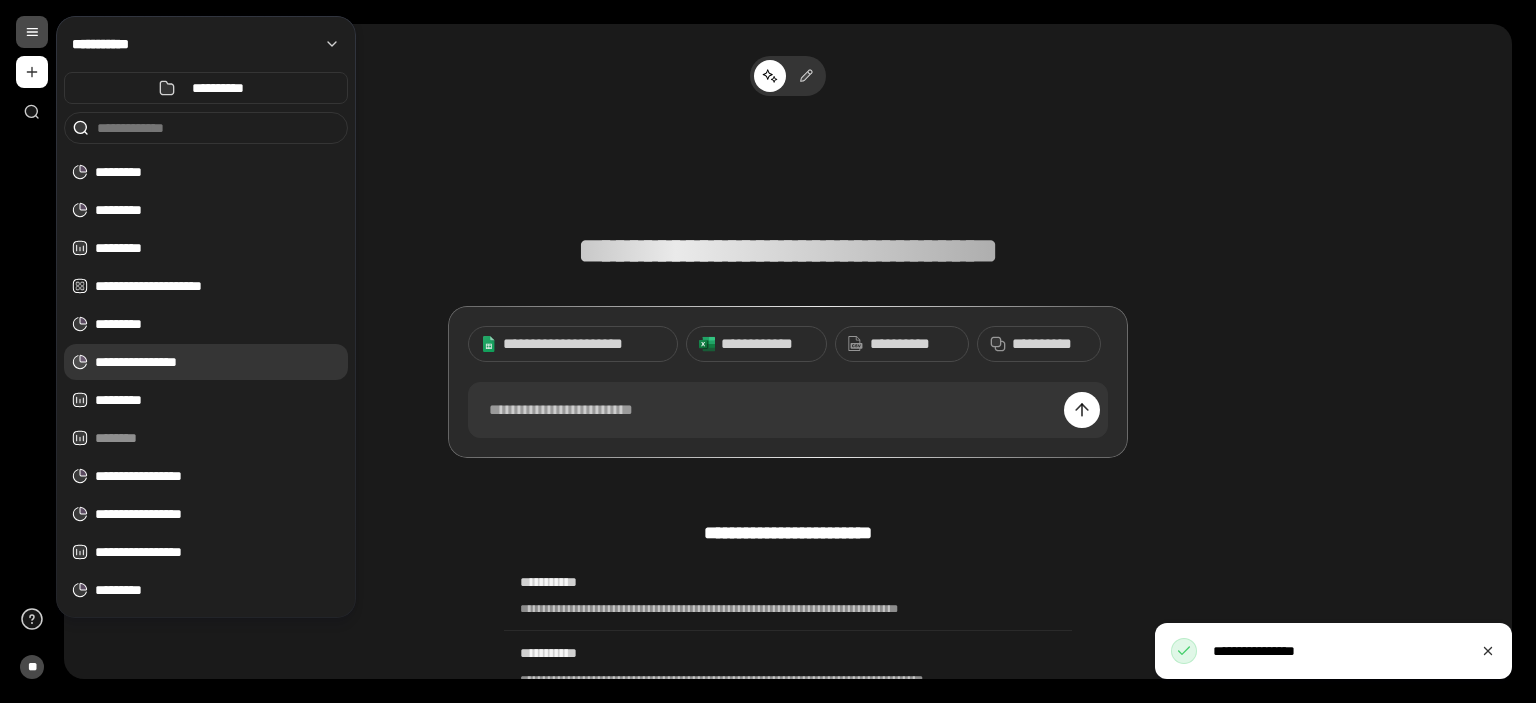 drag, startPoint x: 210, startPoint y: 367, endPoint x: 199, endPoint y: 365, distance: 11.18034 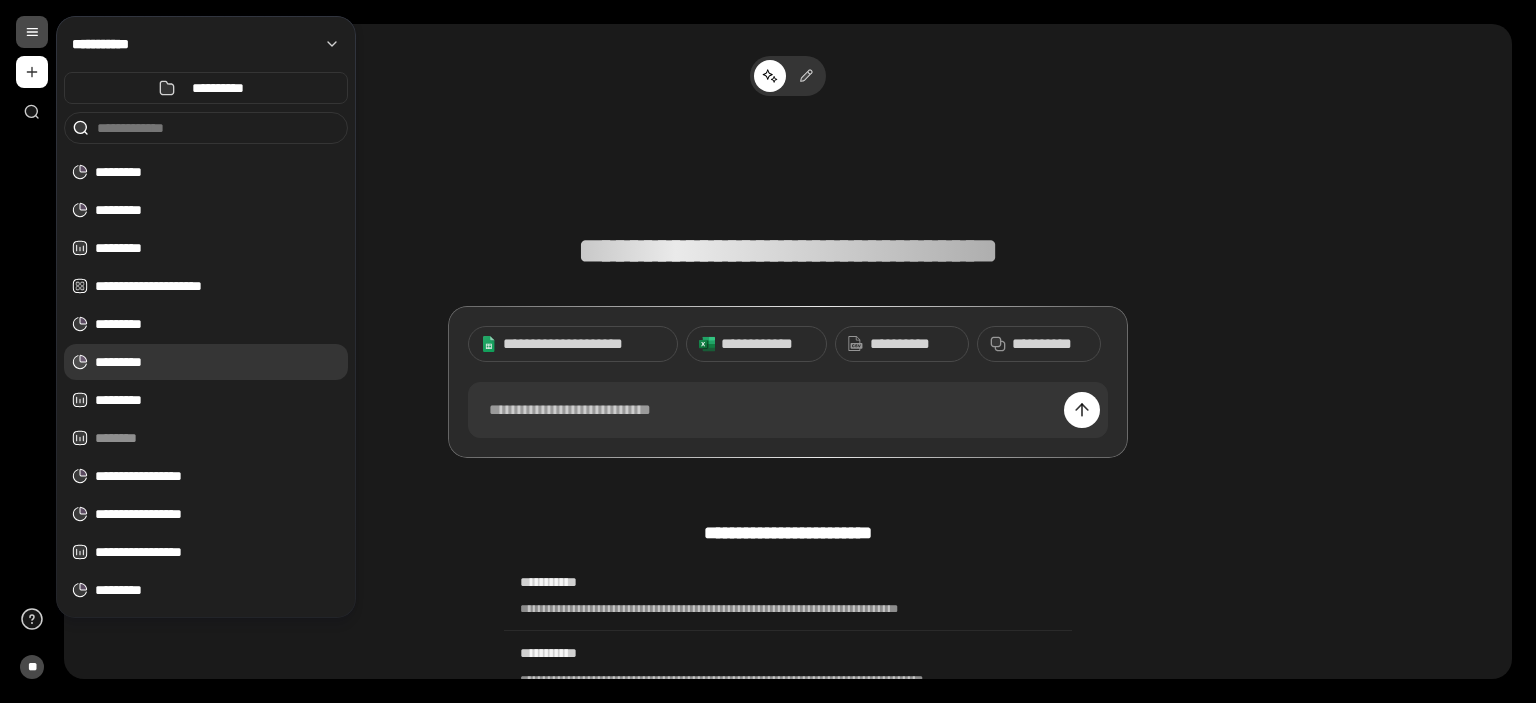 type on "*********" 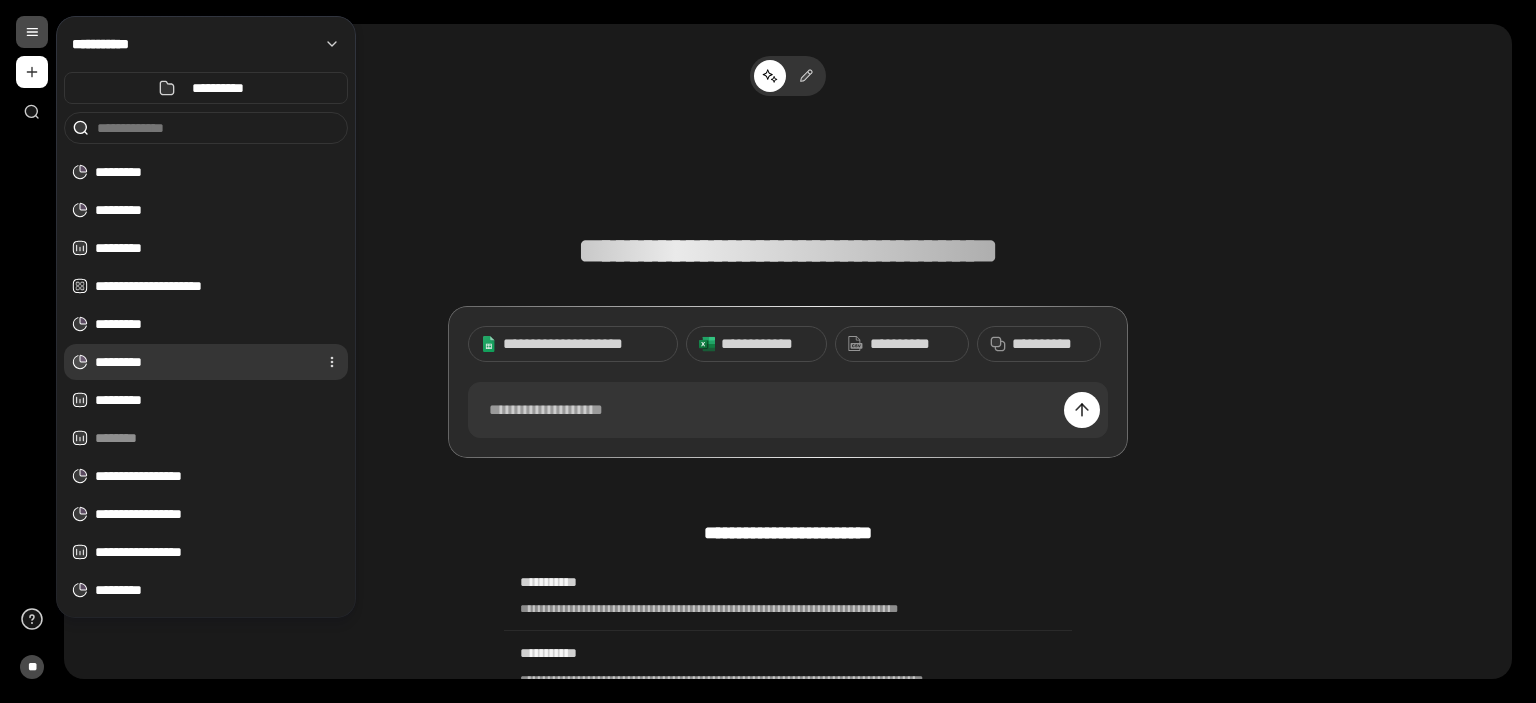 click on "*********" at bounding box center [202, 362] 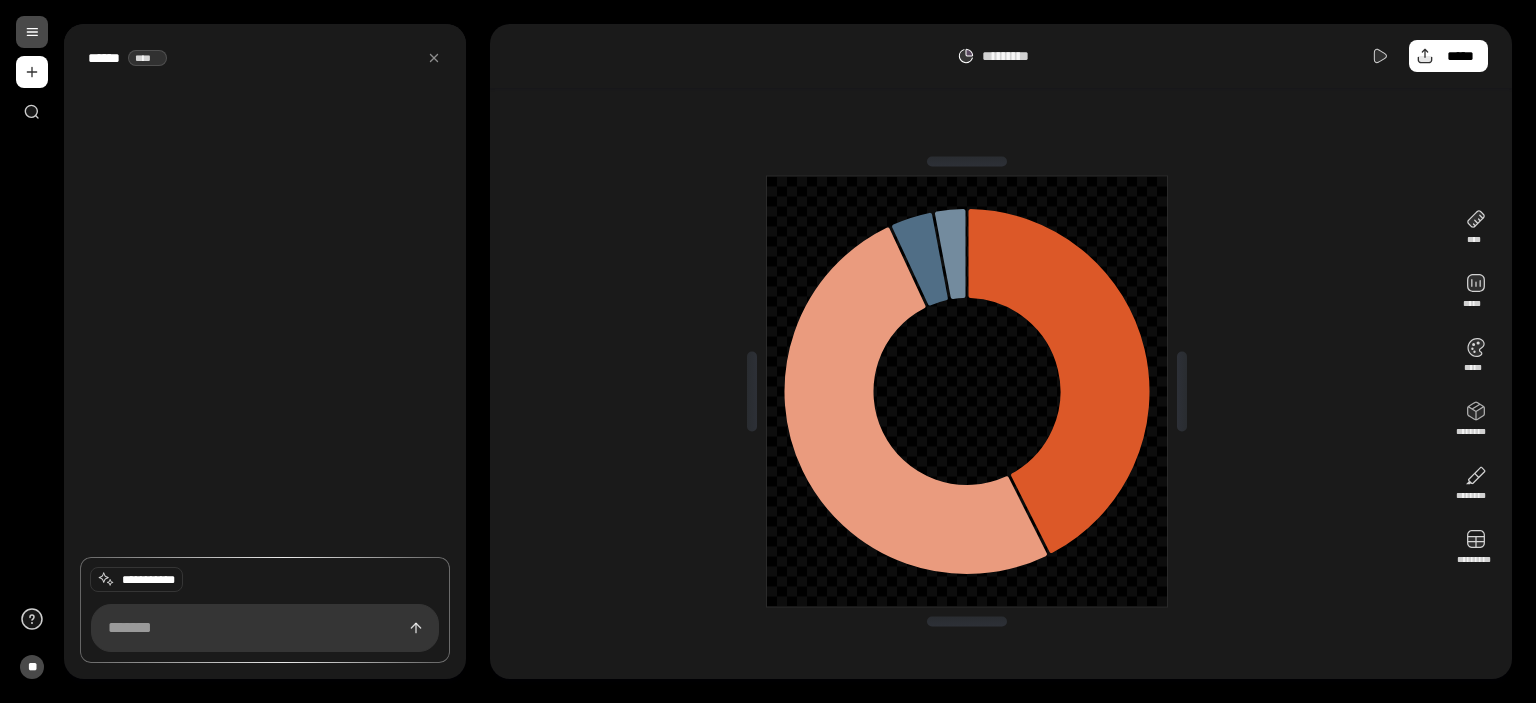 click at bounding box center (967, 391) 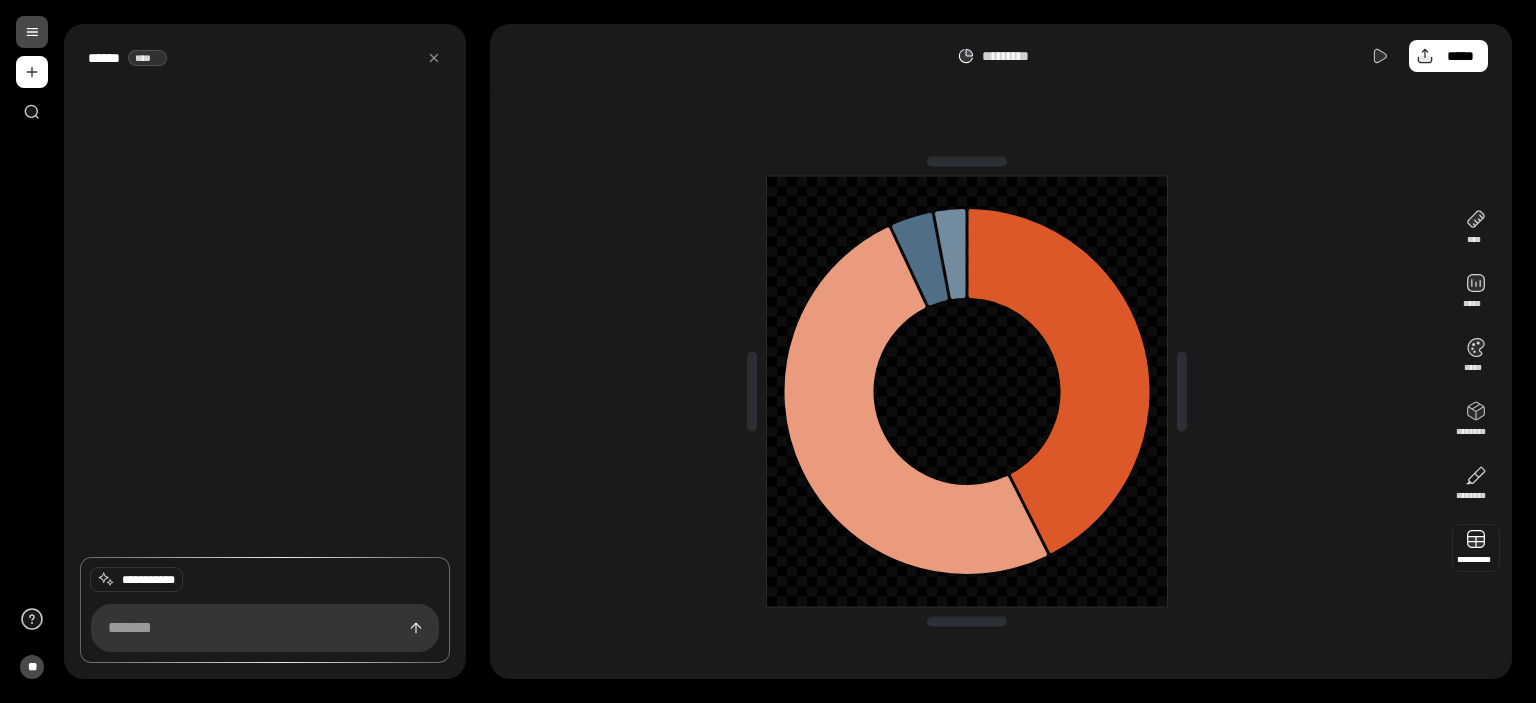 click at bounding box center (1476, 548) 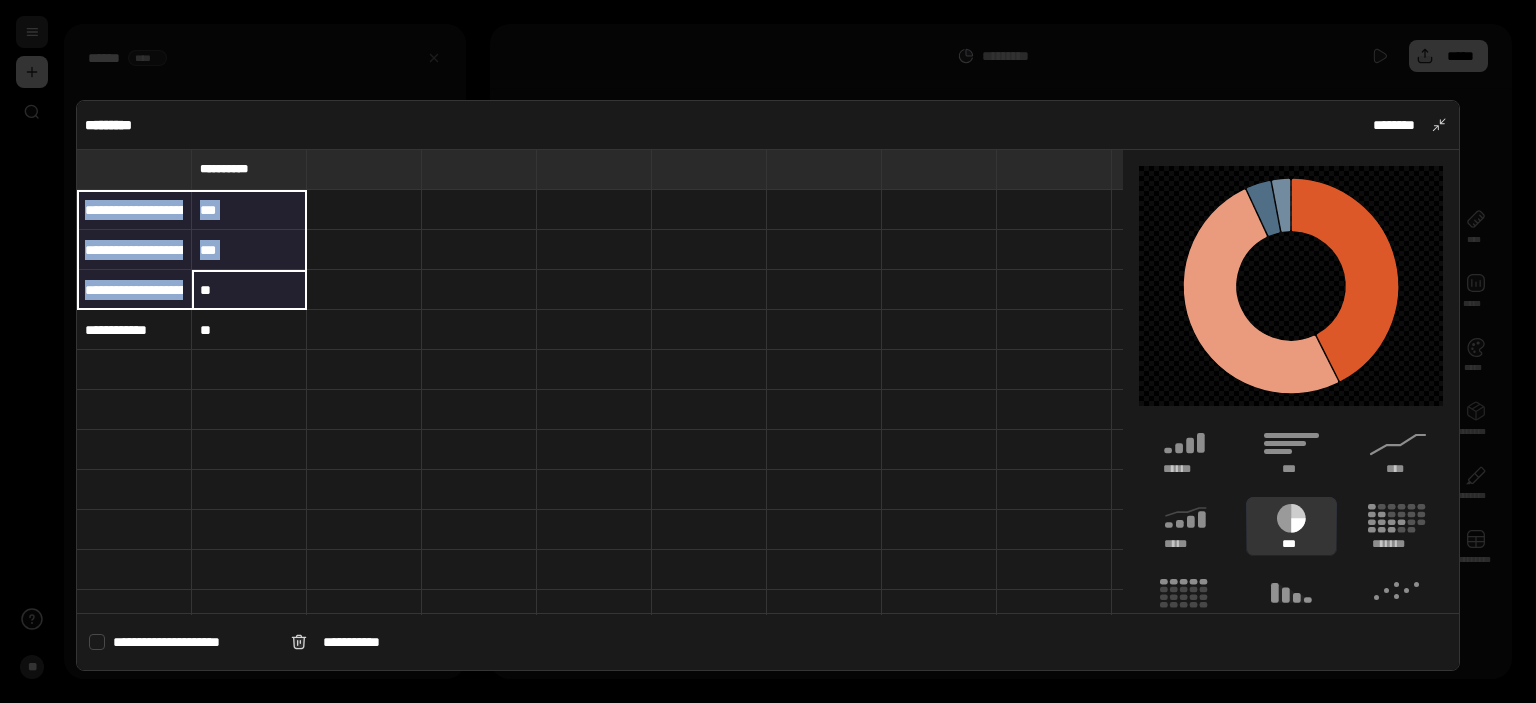 drag, startPoint x: 259, startPoint y: 289, endPoint x: 149, endPoint y: 210, distance: 135.42896 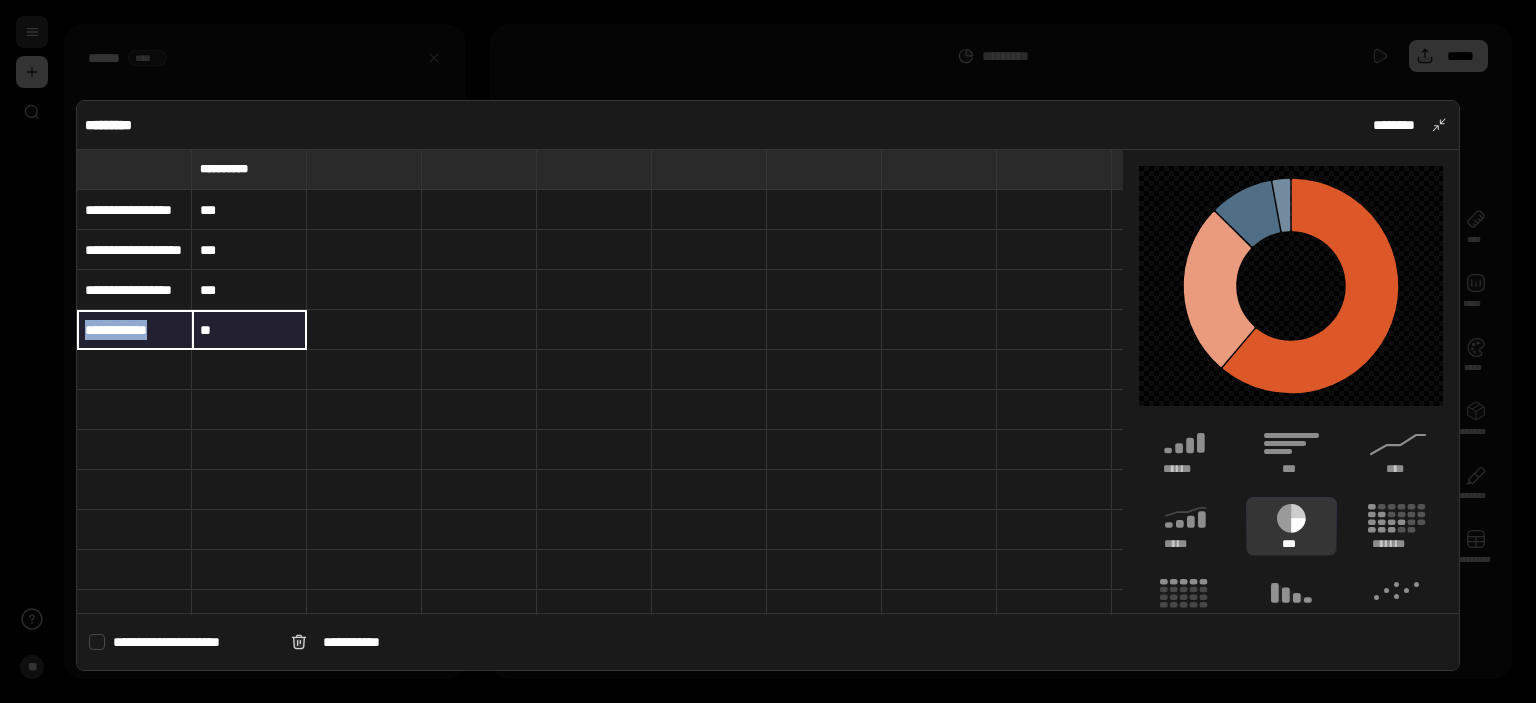 drag, startPoint x: 237, startPoint y: 325, endPoint x: 160, endPoint y: 329, distance: 77.10383 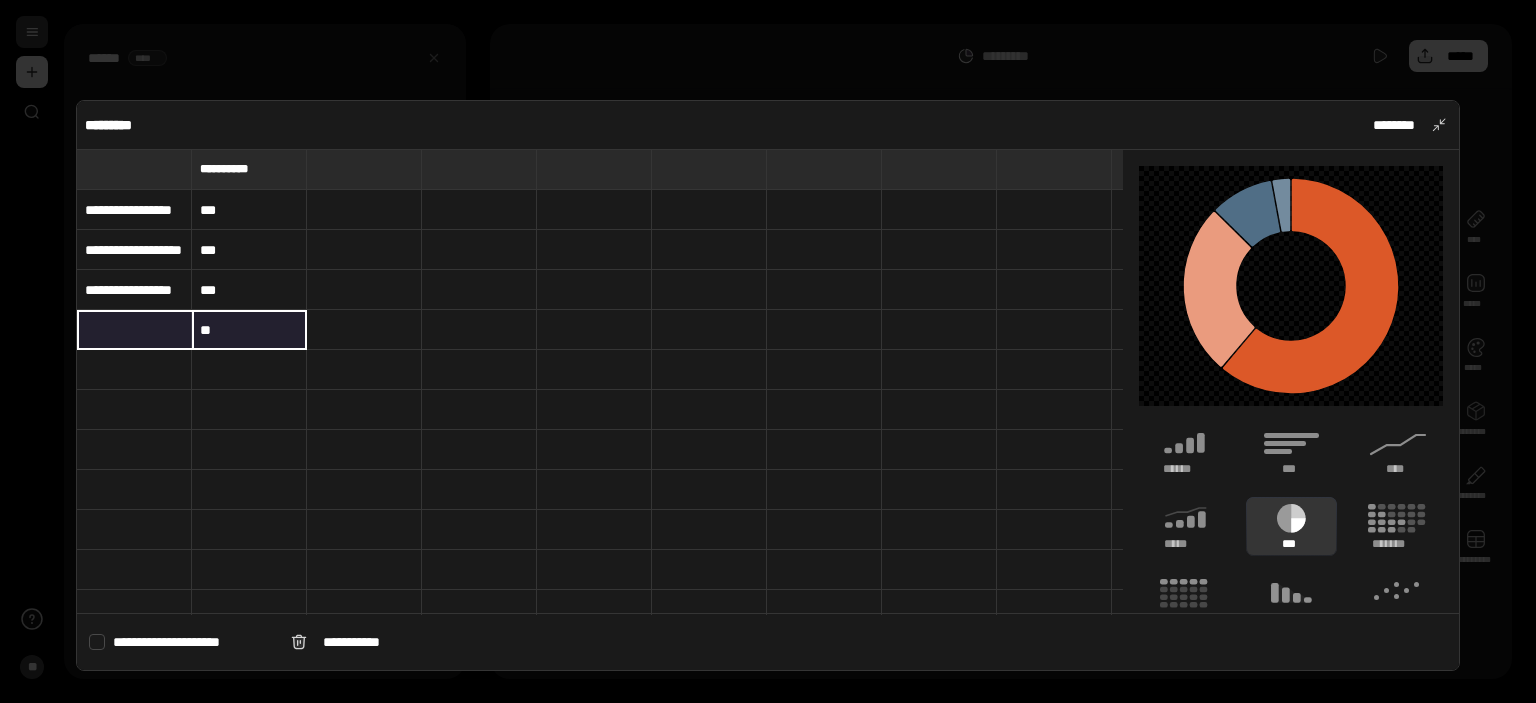 type 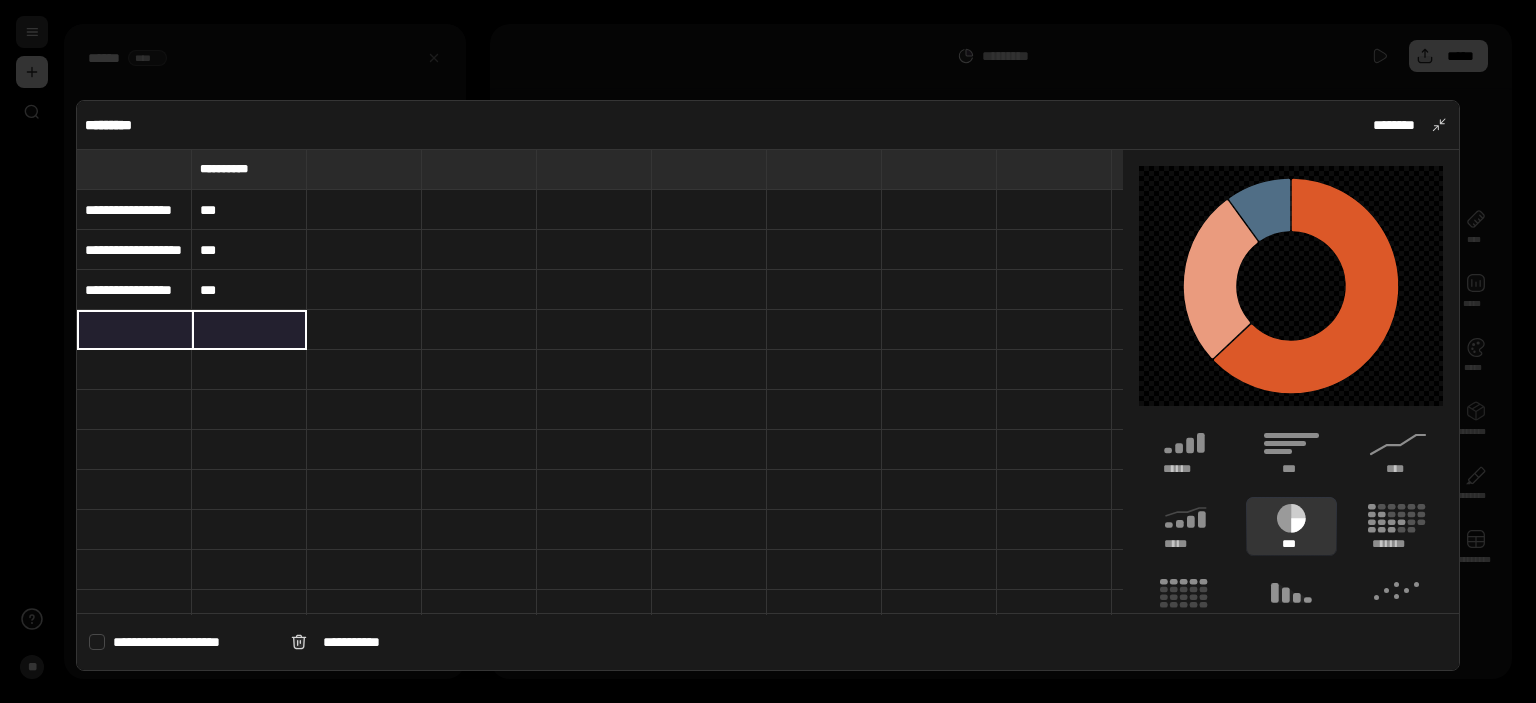 click at bounding box center (768, 351) 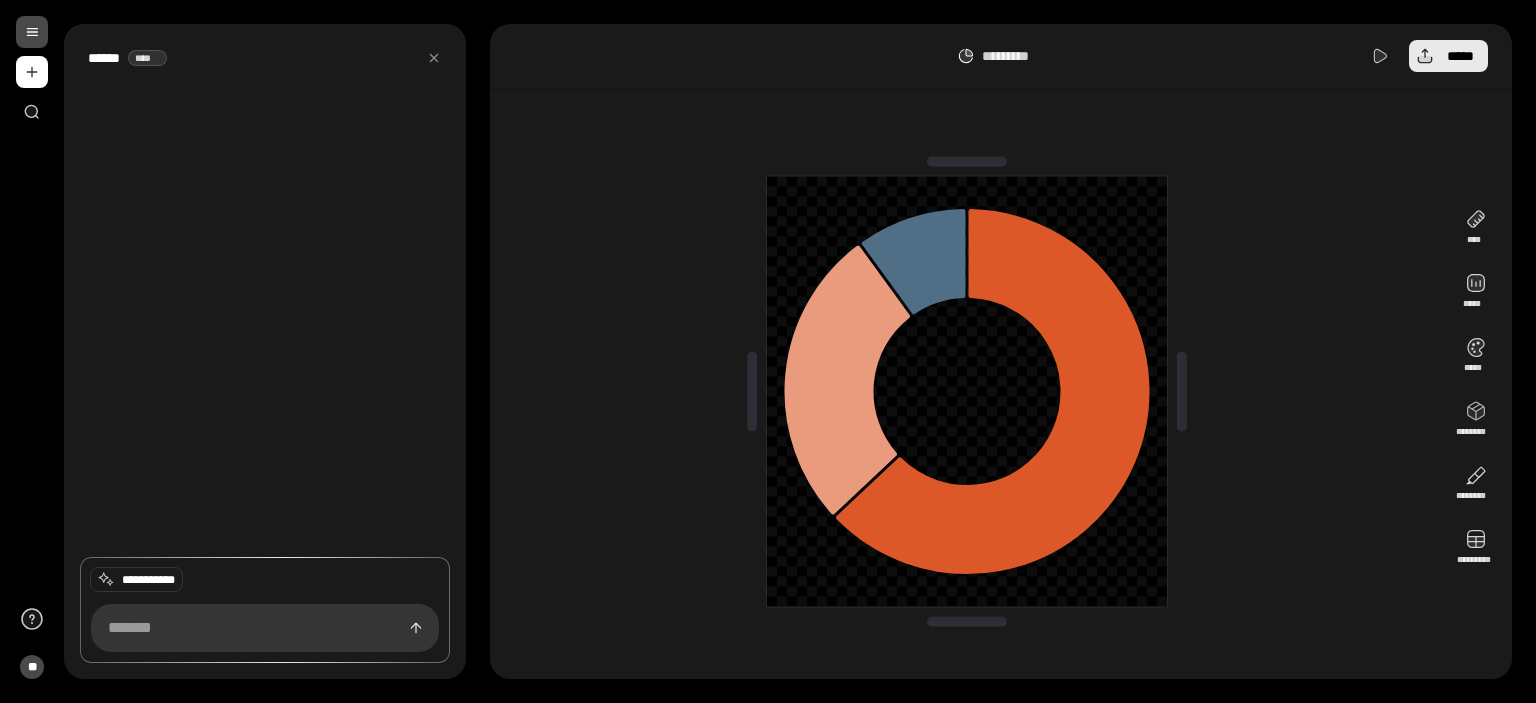 click on "*****" at bounding box center (1460, 56) 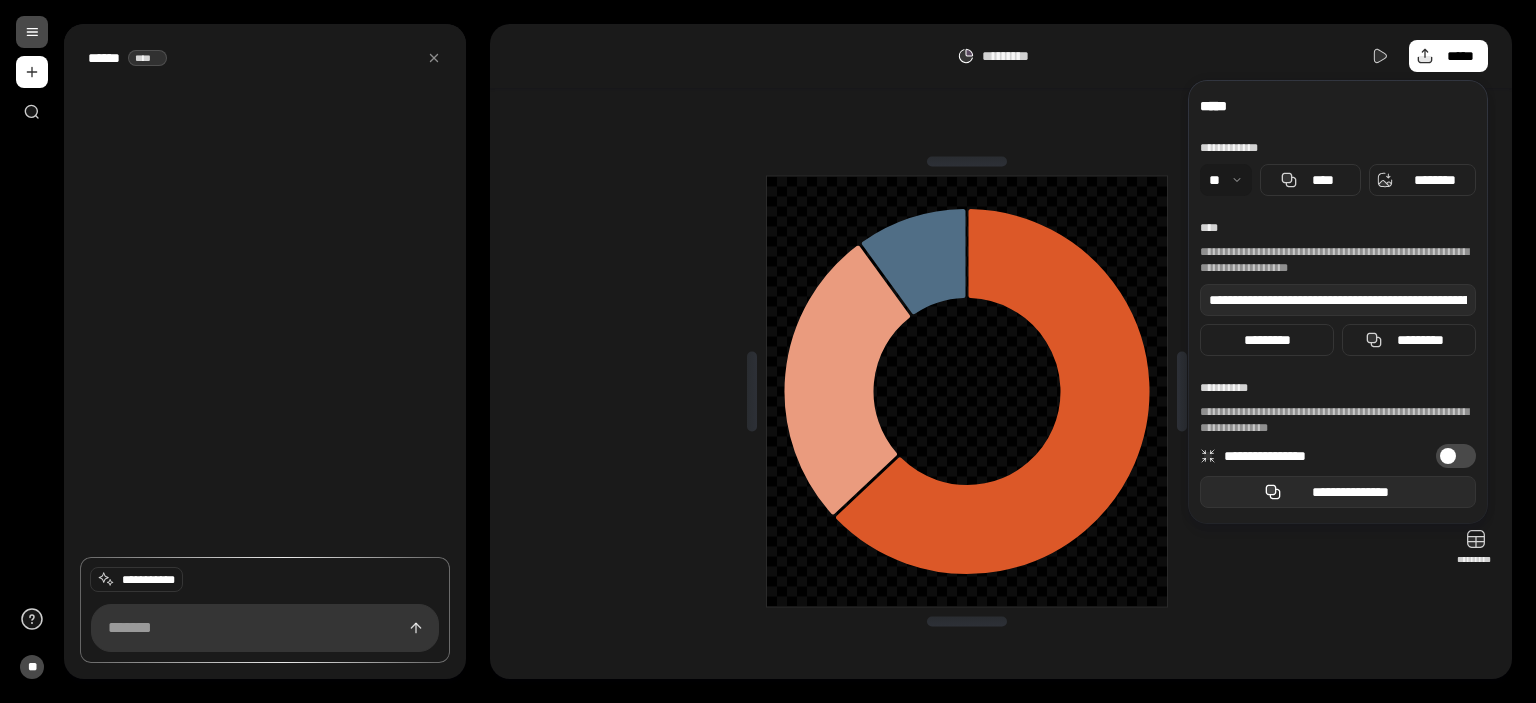 click on "**********" at bounding box center [1338, 492] 